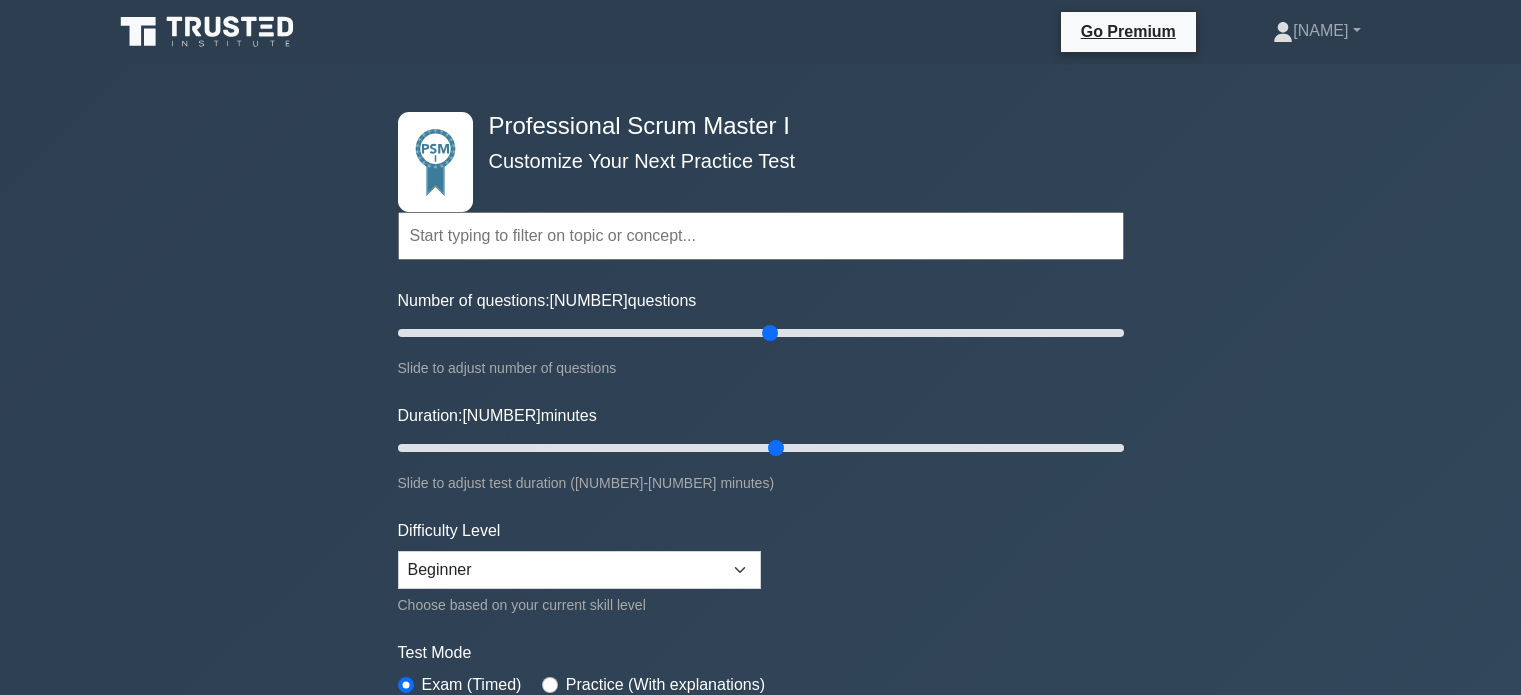scroll, scrollTop: 6200, scrollLeft: 0, axis: vertical 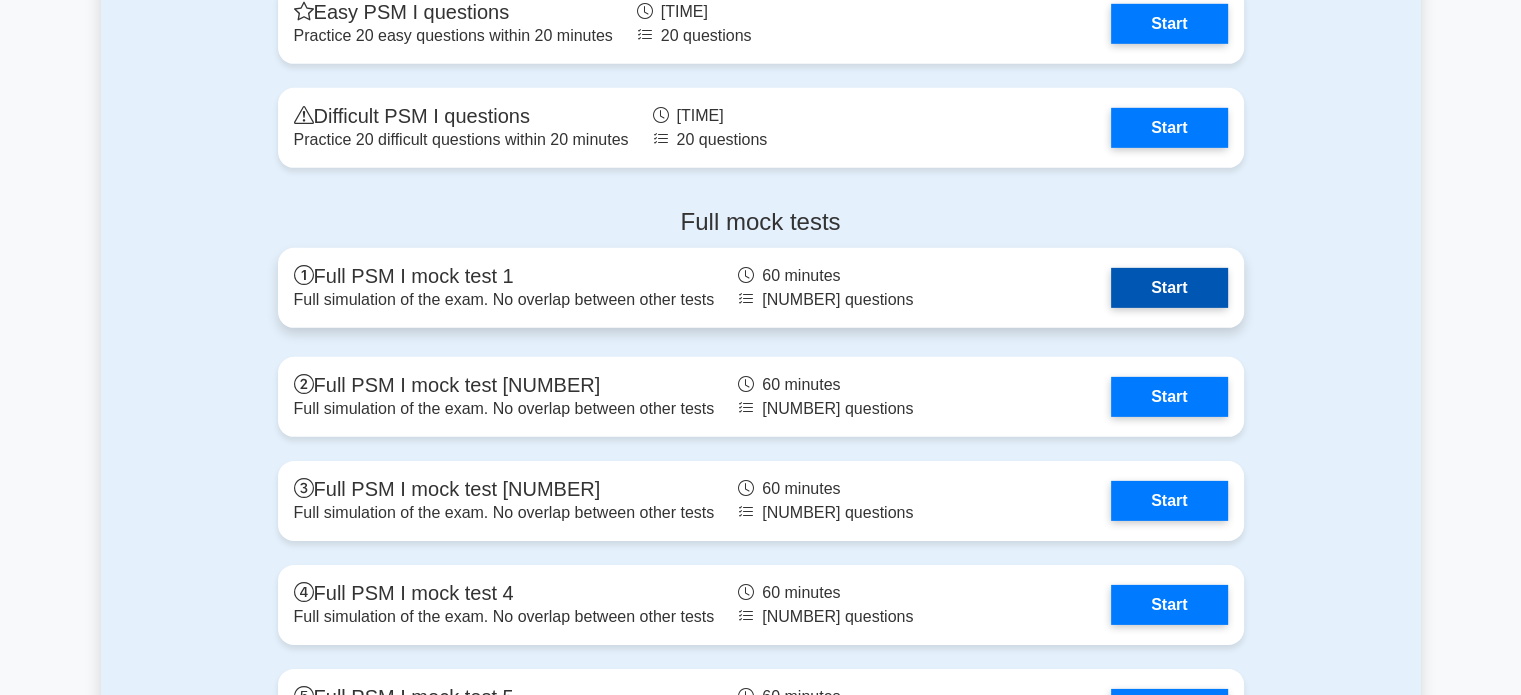 click on "Start" at bounding box center (1169, 288) 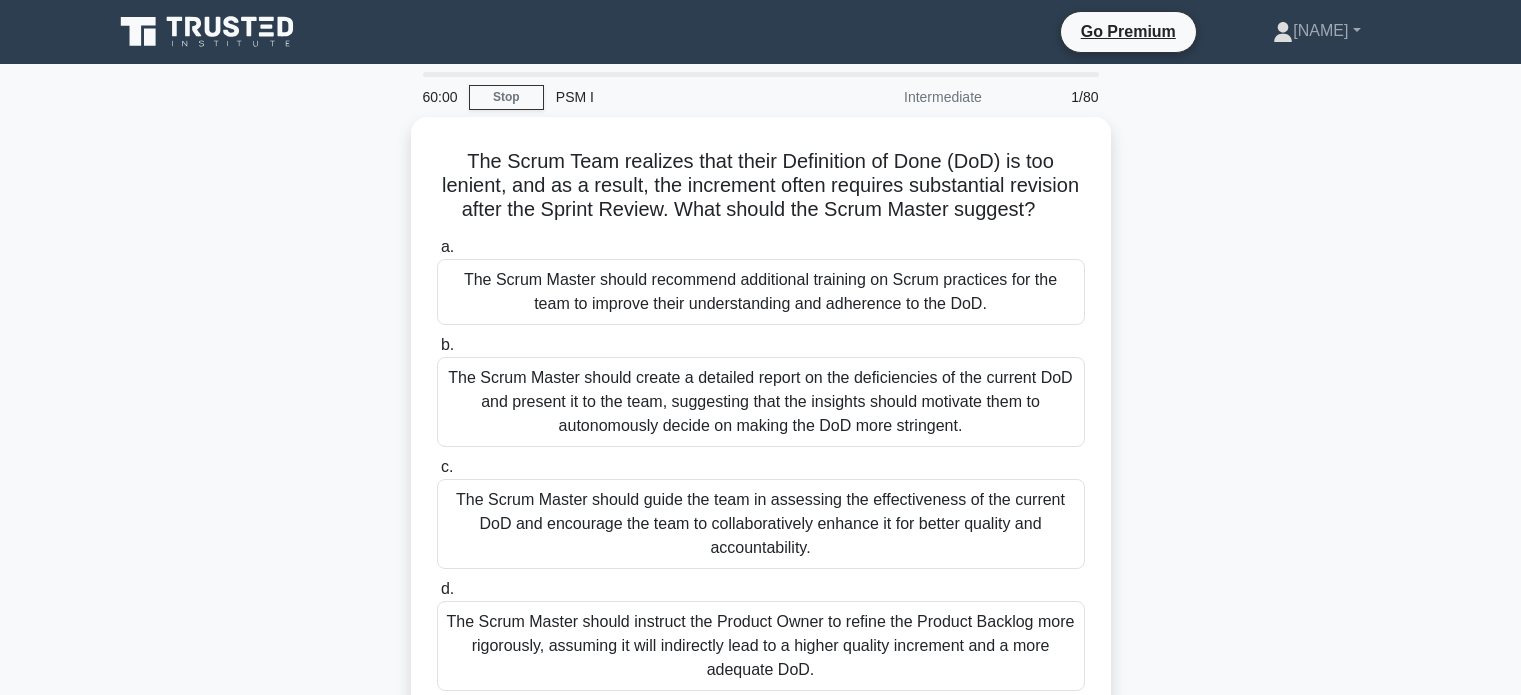 scroll, scrollTop: 0, scrollLeft: 0, axis: both 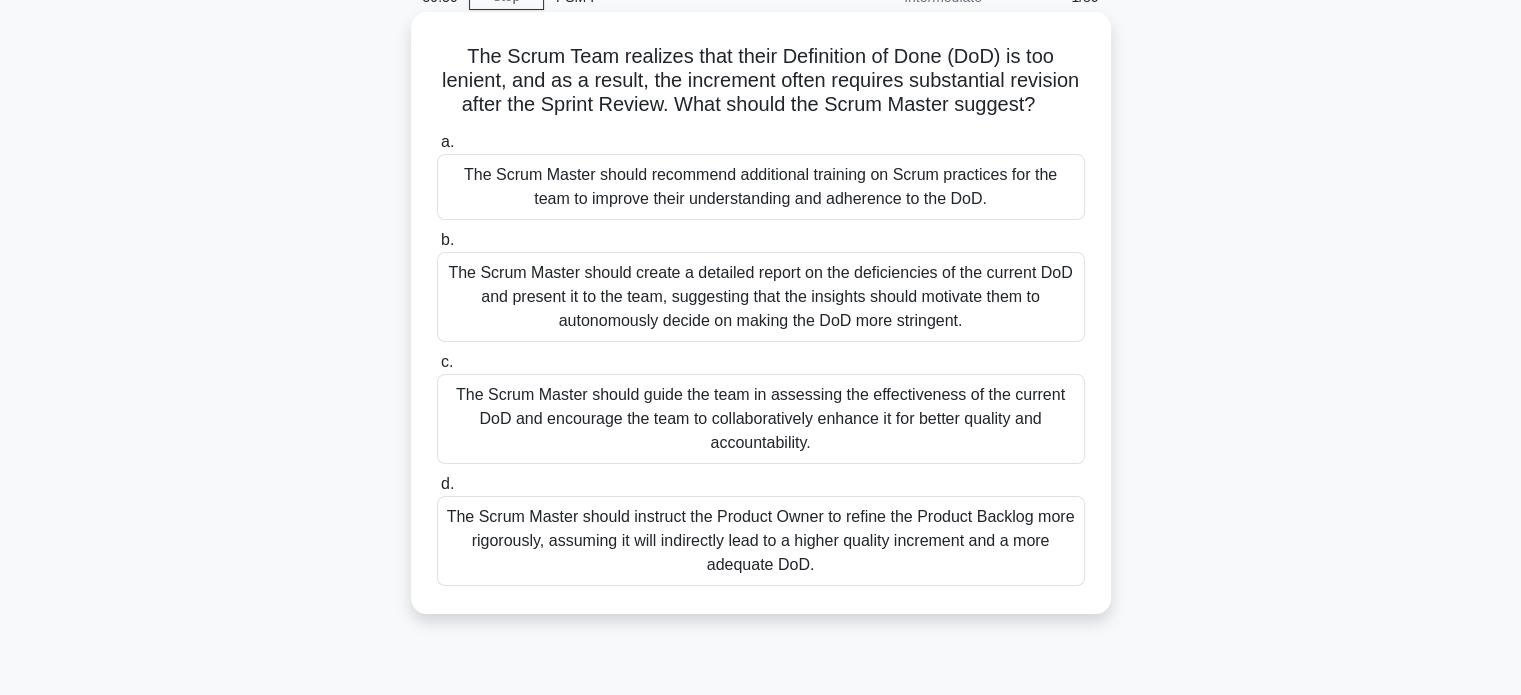 click on "The Scrum Master should guide the team in assessing the effectiveness of the current DoD and encourage the team to collaboratively enhance it for better quality and accountability." at bounding box center [761, 419] 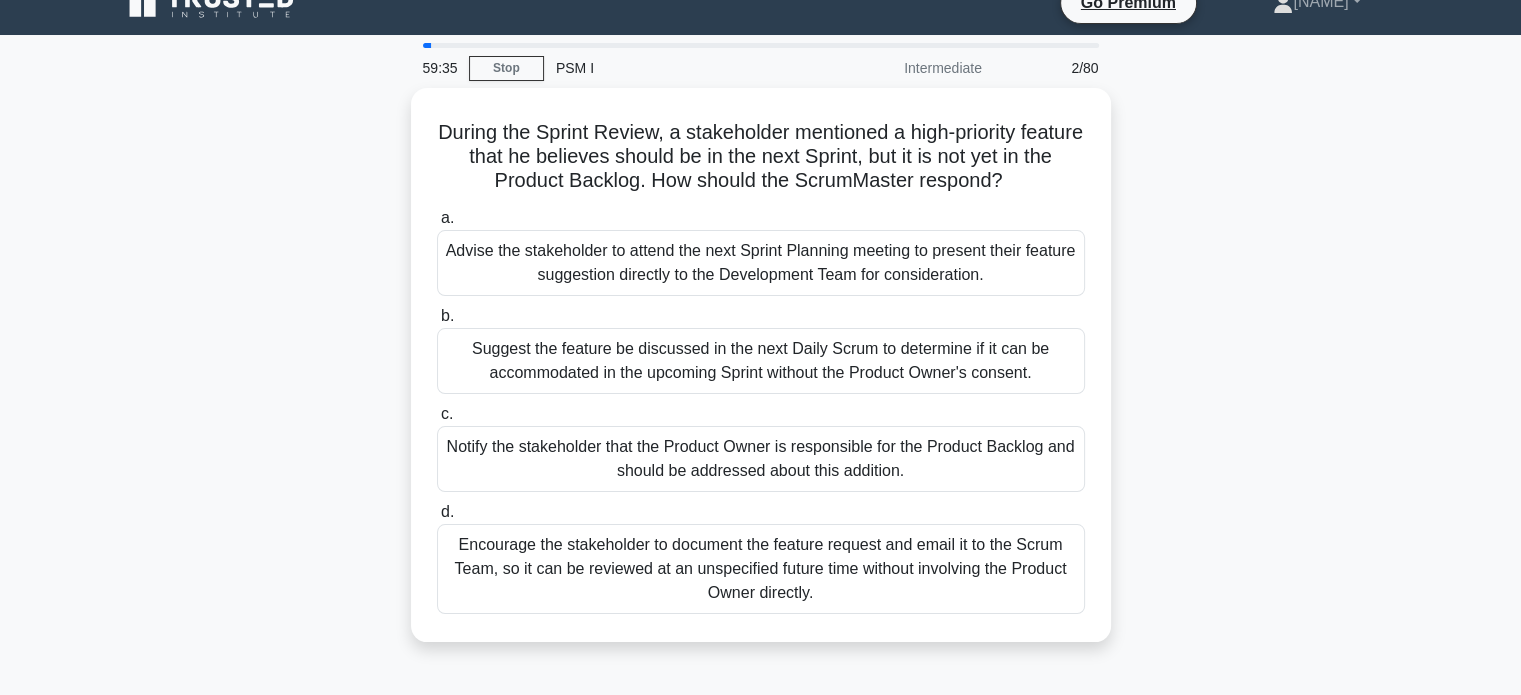 scroll, scrollTop: 0, scrollLeft: 0, axis: both 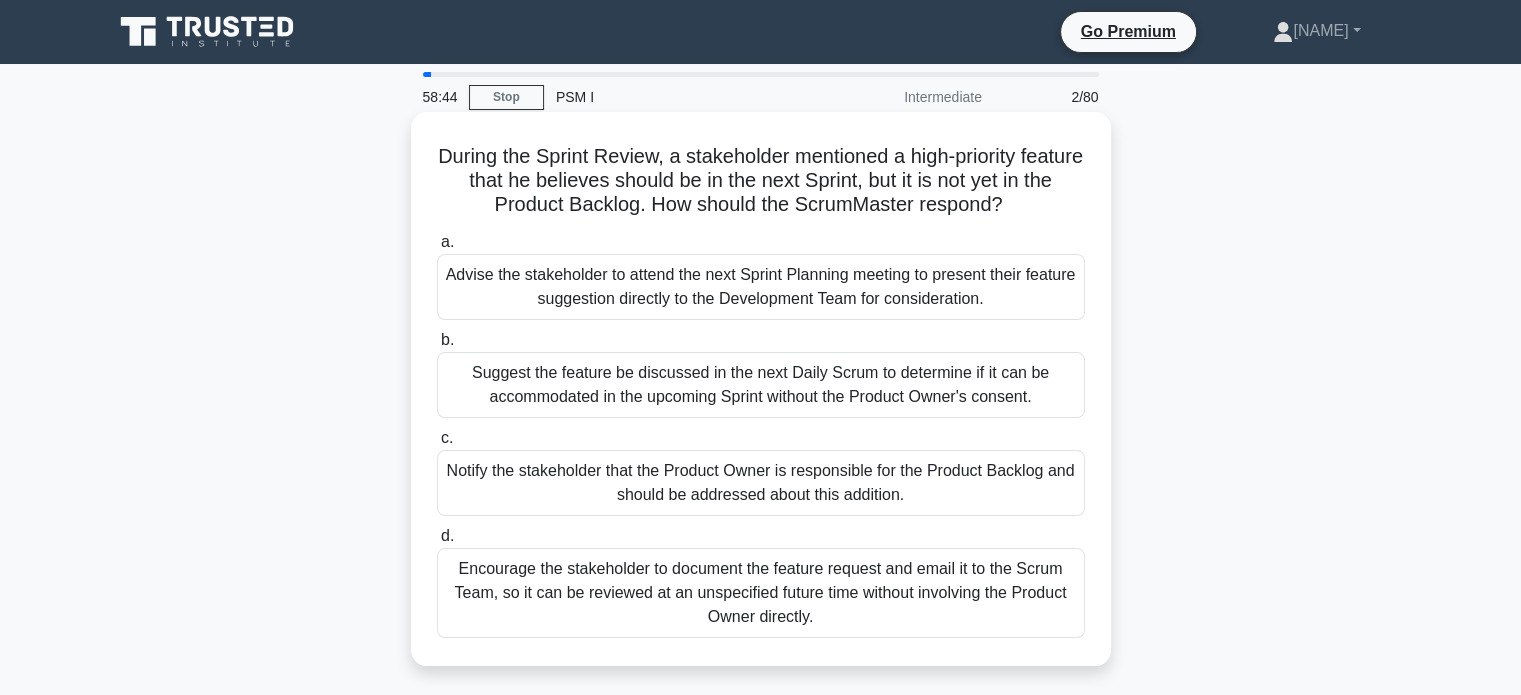 click on "Notify the stakeholder that the Product Owner is responsible for the Product Backlog and should be addressed about this addition." at bounding box center [761, 483] 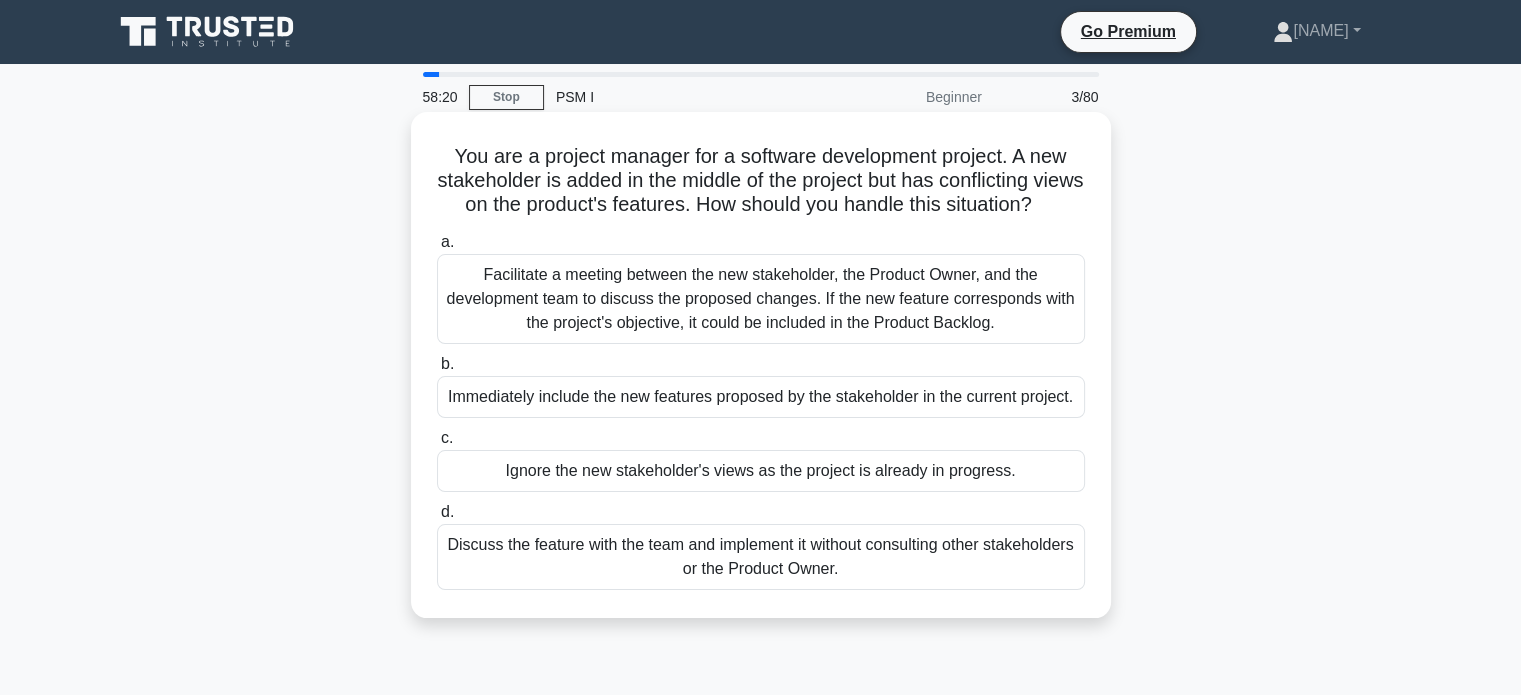 click on "Facilitate a meeting between the new stakeholder, the Product Owner, and the development team to discuss the proposed changes. If the new feature corresponds with the project's objective, it could be included in the Product Backlog." at bounding box center [761, 299] 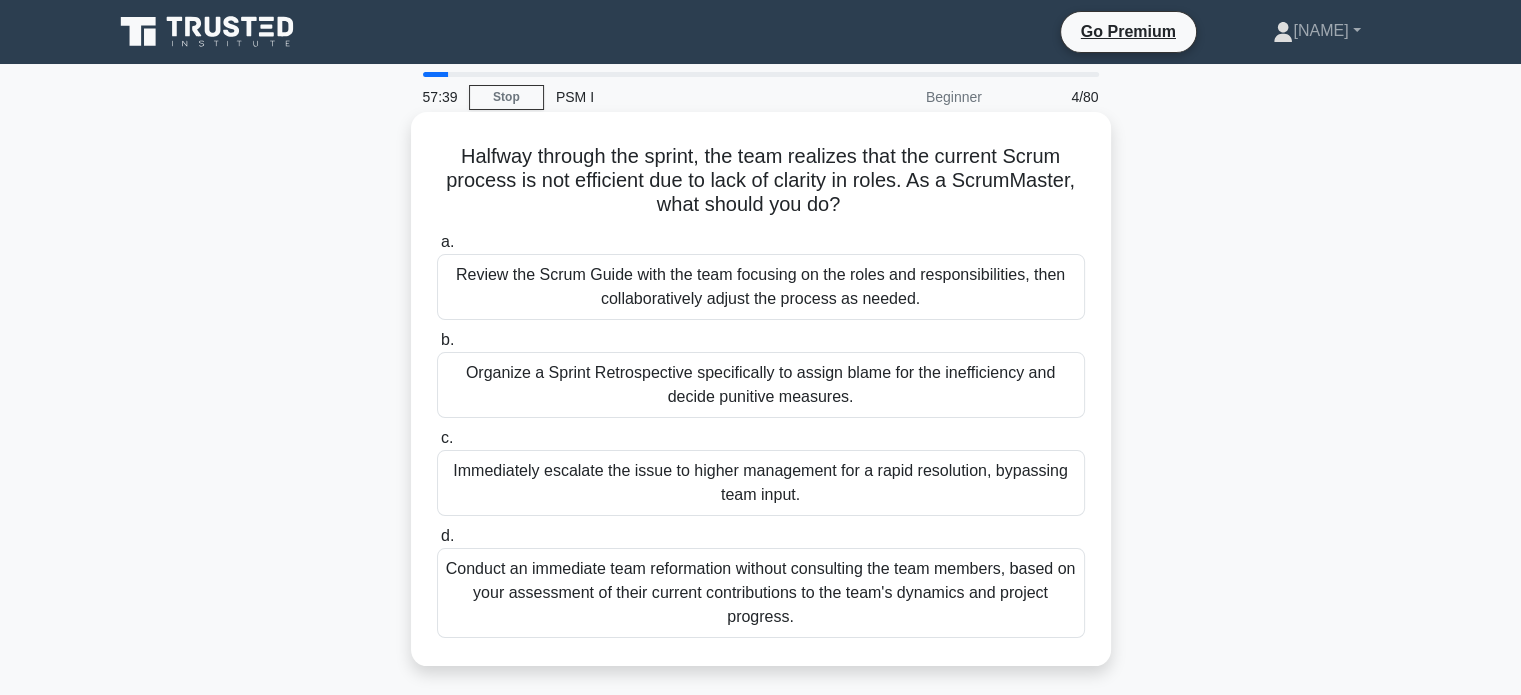 click on "Review the Scrum Guide with the team focusing on the roles and responsibilities, then collaboratively adjust the process as needed." at bounding box center [761, 287] 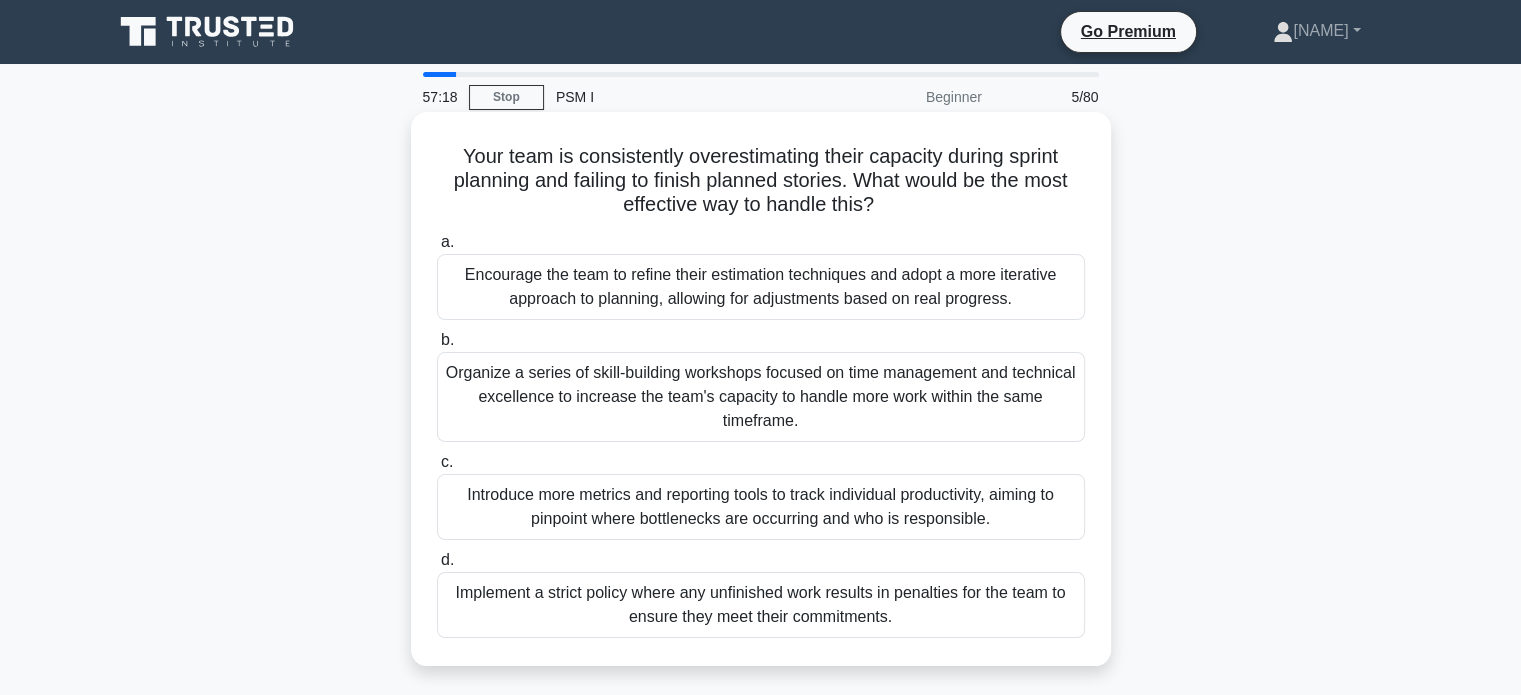 click on "Encourage the team to refine their estimation techniques and adopt a more iterative approach to planning, allowing for adjustments based on real progress." at bounding box center (761, 287) 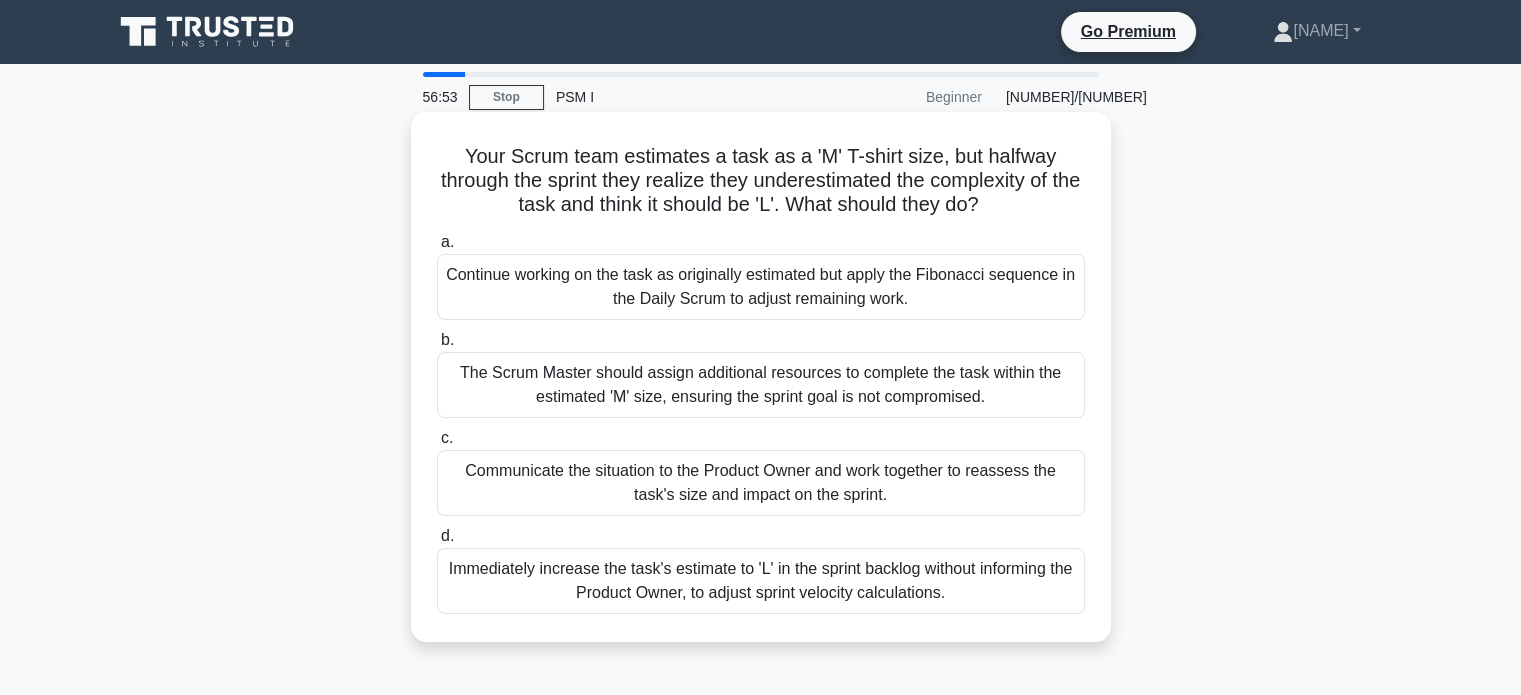 click on "Communicate the situation to the Product Owner and work together to reassess the task's size and impact on the sprint." at bounding box center [761, 483] 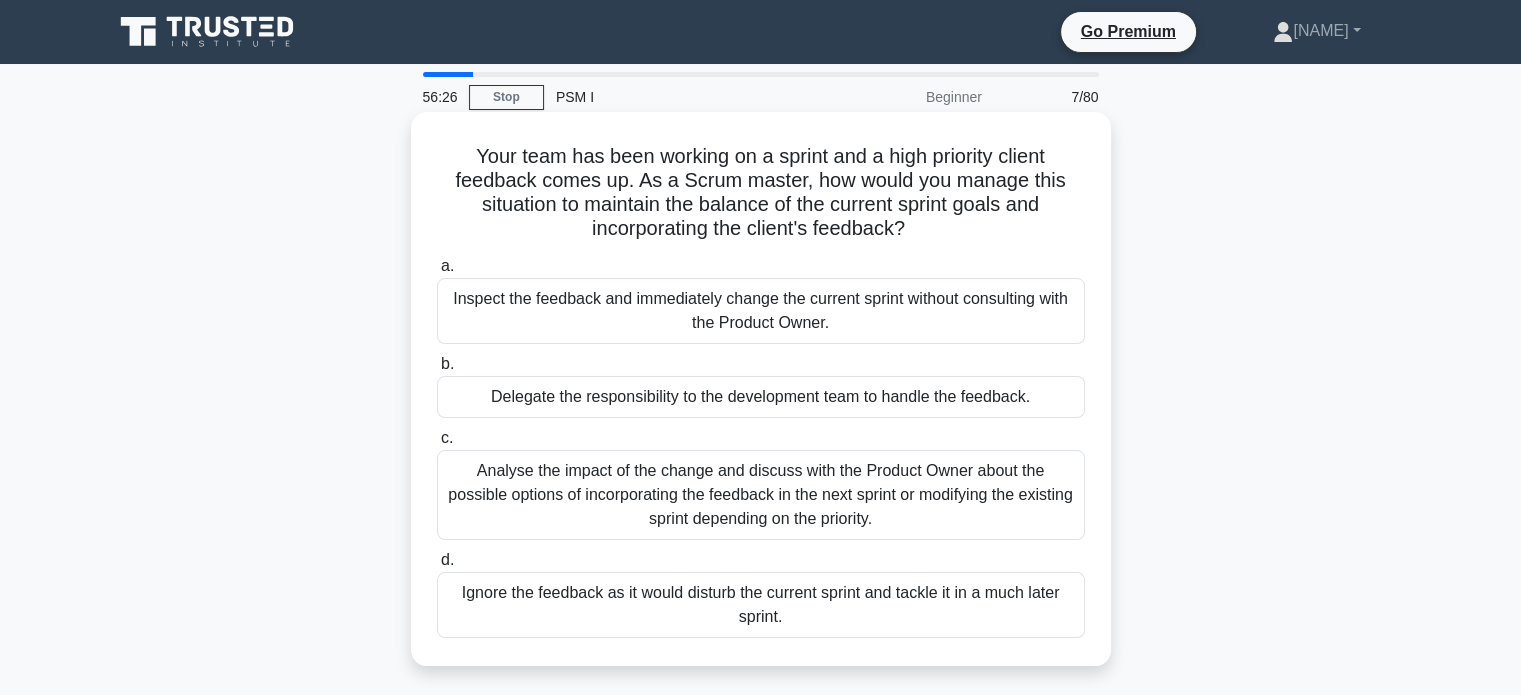 click on "Analyse the impact of the change and discuss with the Product Owner about the possible options of incorporating the feedback in the next sprint or modifying the existing sprint depending on the priority." at bounding box center (761, 495) 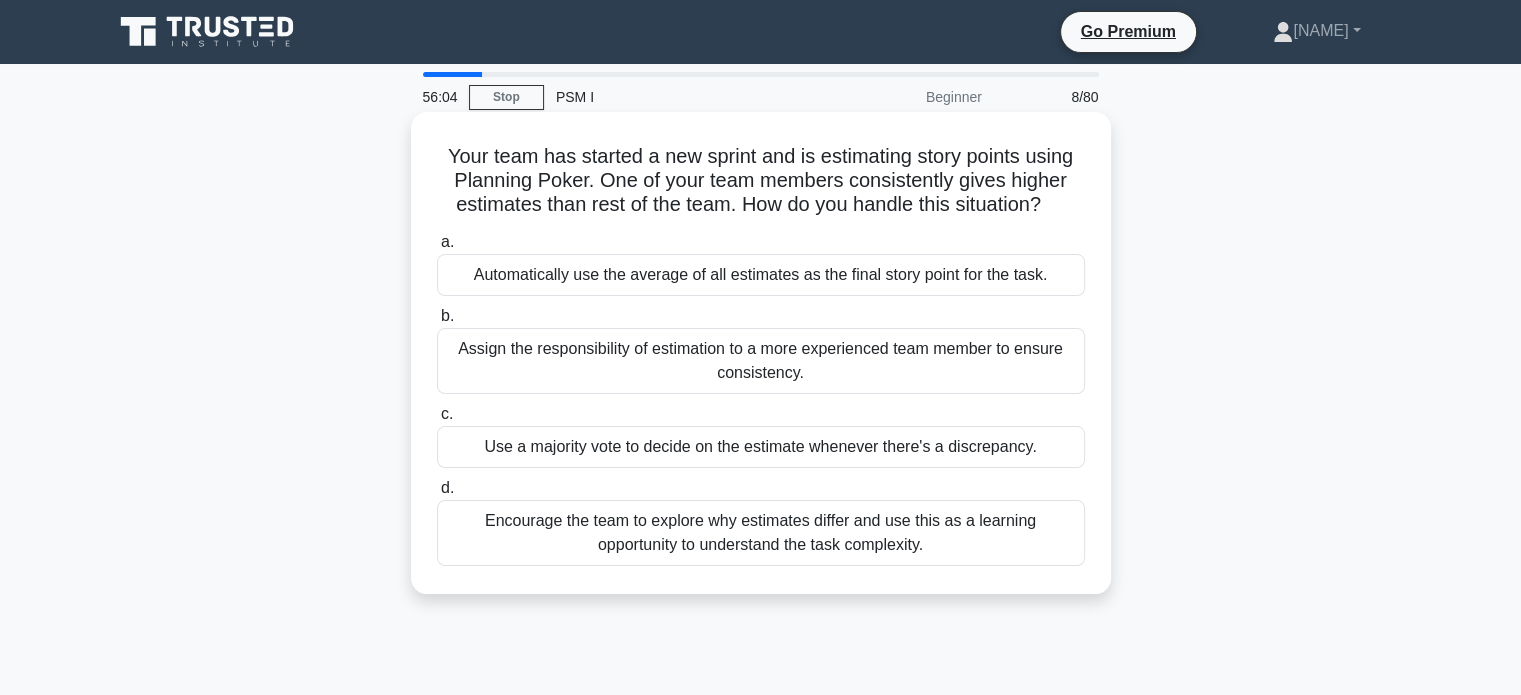 click on "Encourage the team to explore why estimates differ and use this as a learning opportunity to understand the task complexity." at bounding box center [761, 533] 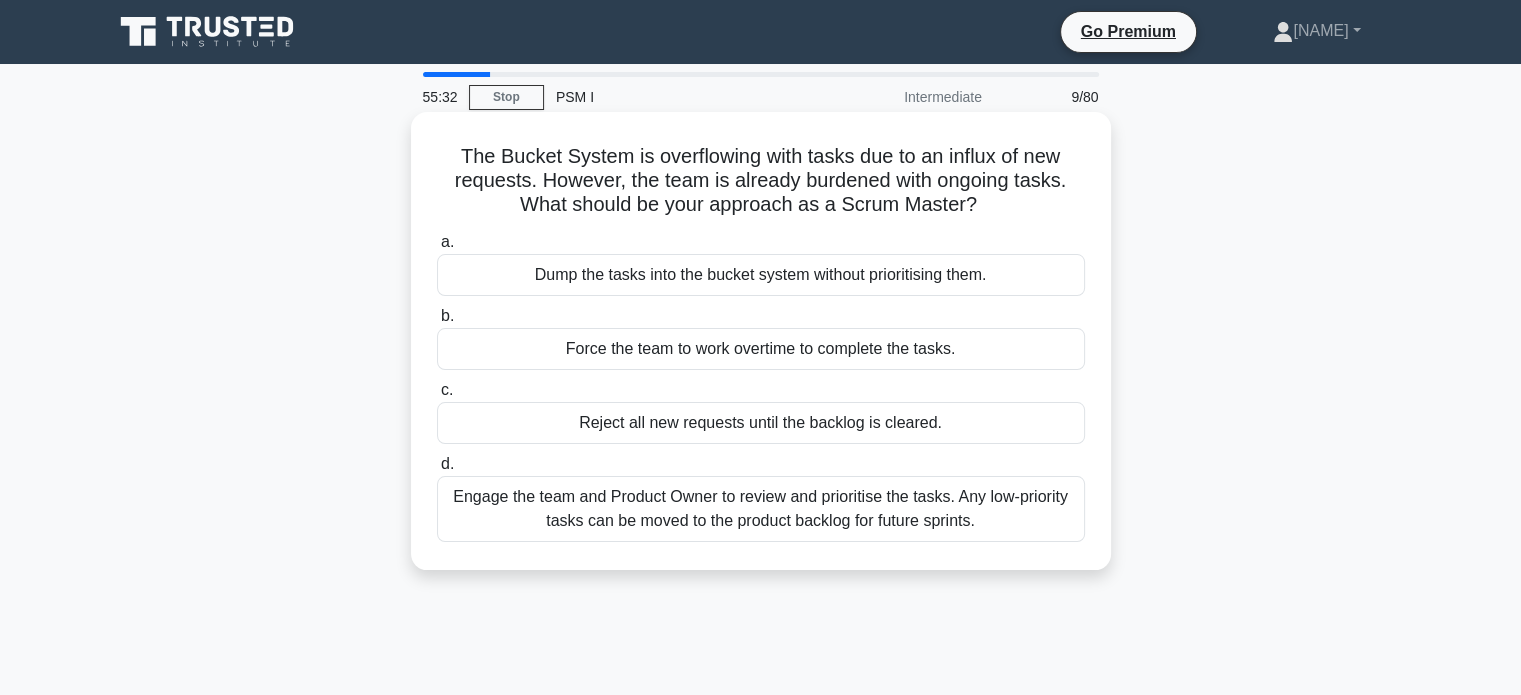 click on "Engage the team and Product Owner to review and prioritise the tasks. Any low-priority tasks can be moved to the product backlog for future sprints." at bounding box center [761, 509] 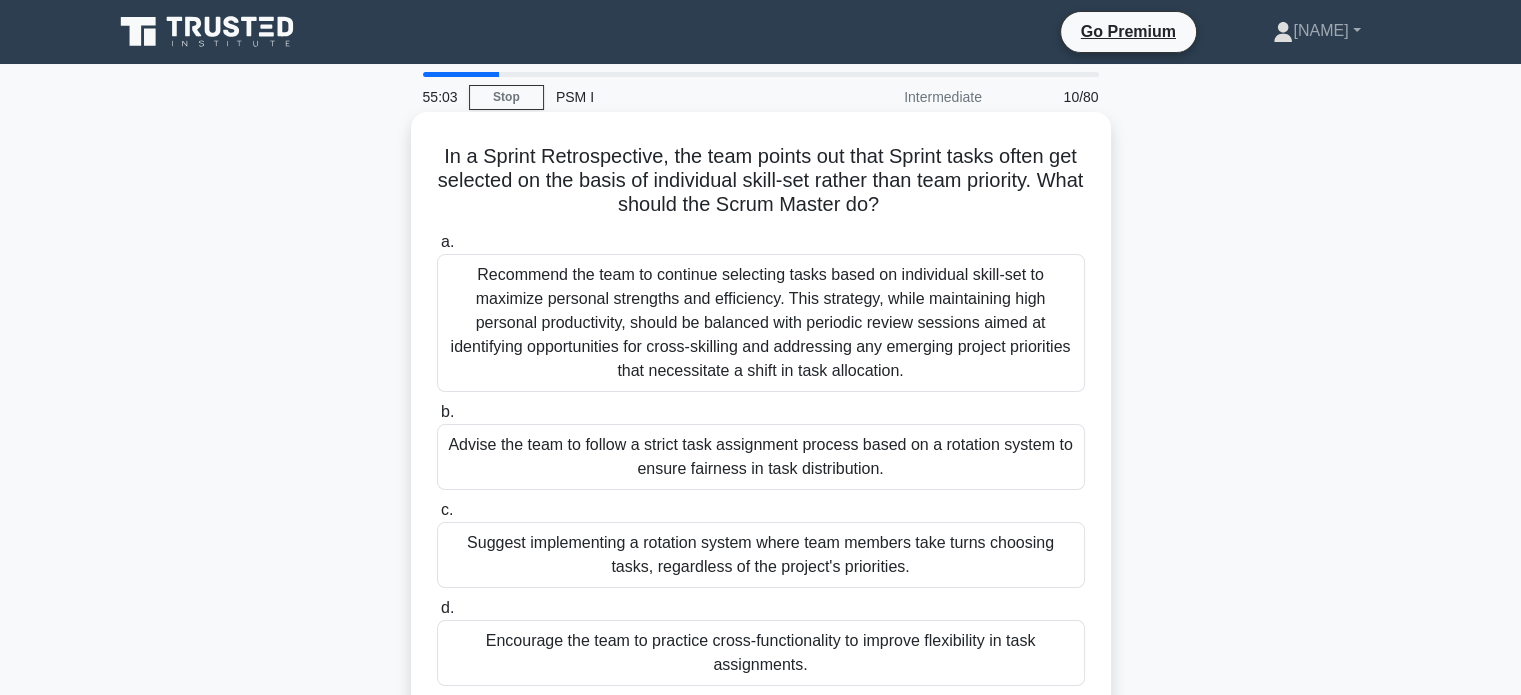 click on "Encourage the team to practice cross-functionality to improve flexibility in task assignments." at bounding box center [761, 653] 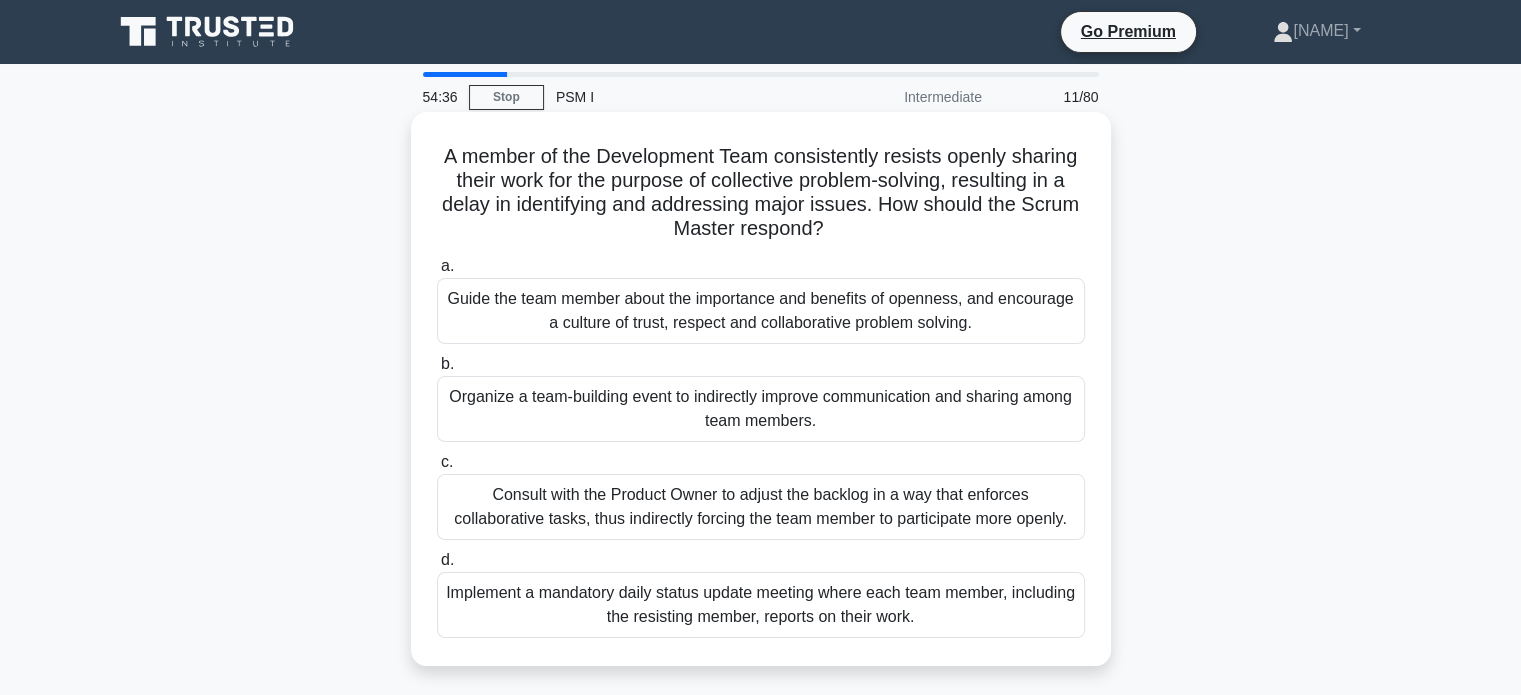 click on "Guide the team member about the importance and benefits of openness, and encourage a culture of trust, respect and collaborative problem solving." at bounding box center [761, 311] 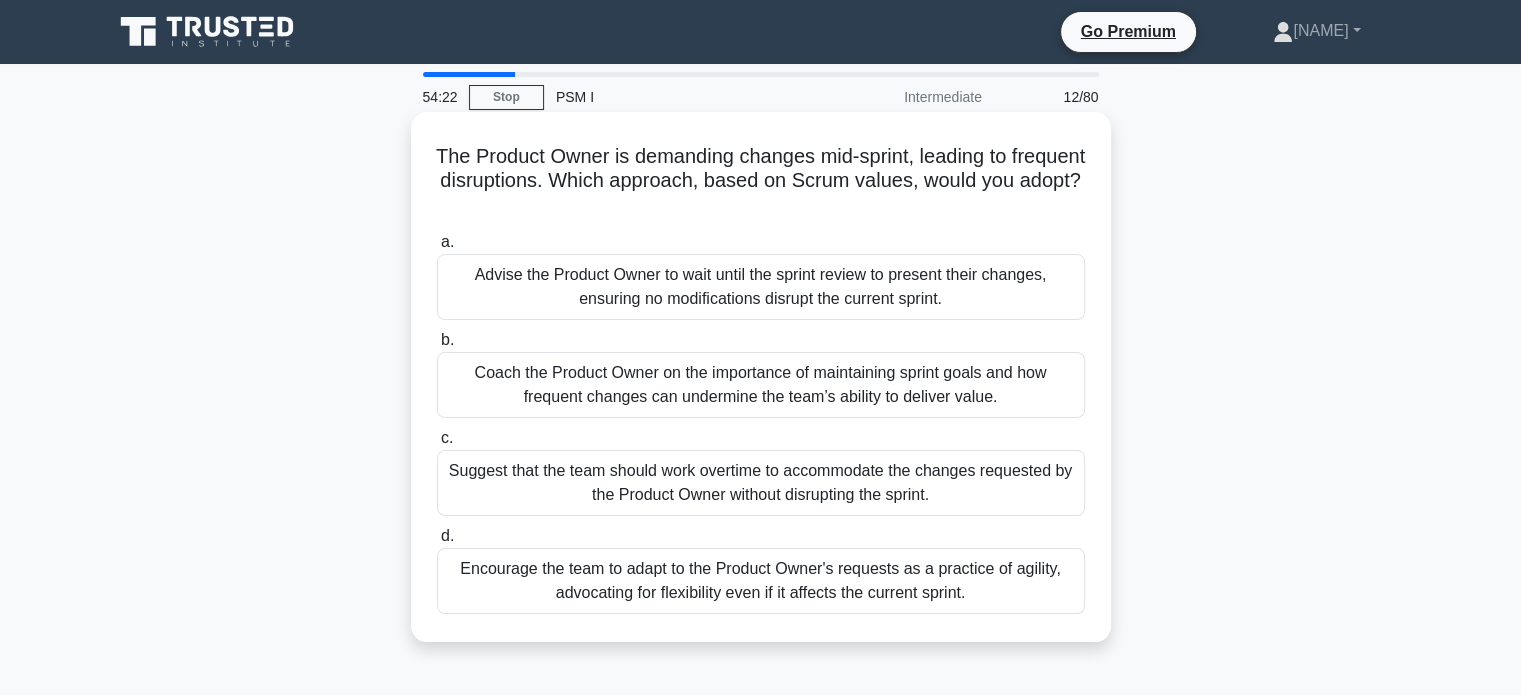 click on "Coach the Product Owner on the importance of maintaining sprint goals and how frequent changes can undermine the team’s ability to deliver value." at bounding box center (761, 385) 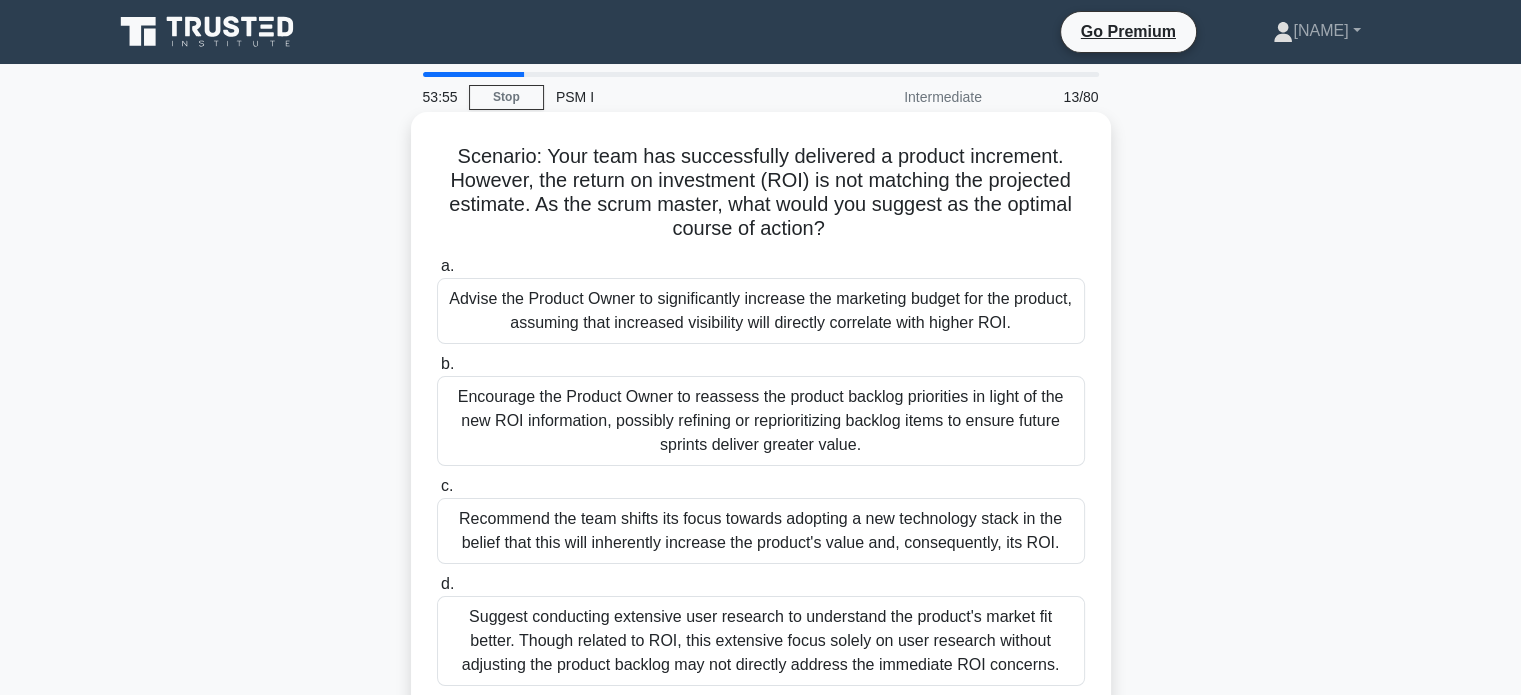 click on "Encourage the Product Owner to reassess the product backlog priorities in light of the new ROI information, possibly refining or reprioritizing backlog items to ensure future sprints deliver greater value." at bounding box center [761, 421] 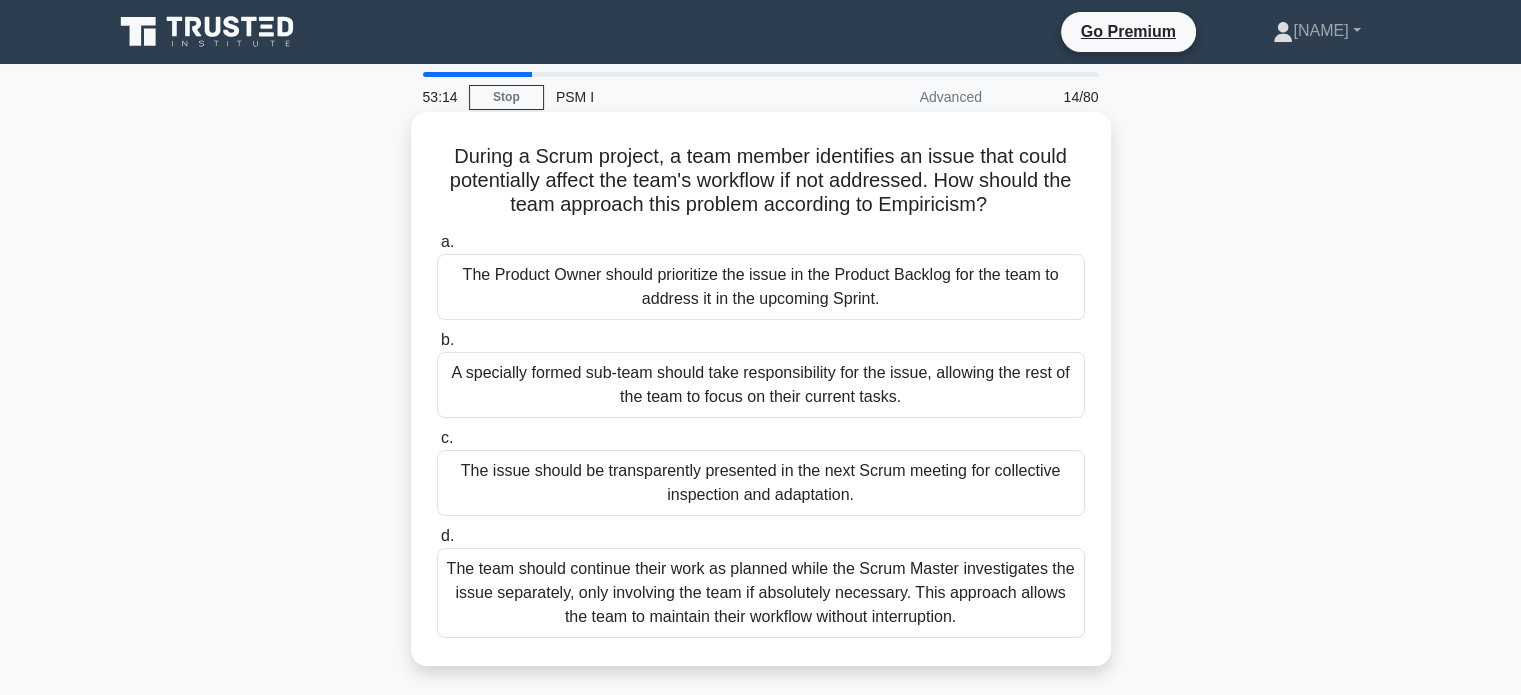 click on "The issue should be transparently presented in the next Scrum meeting for collective inspection and adaptation." at bounding box center [761, 483] 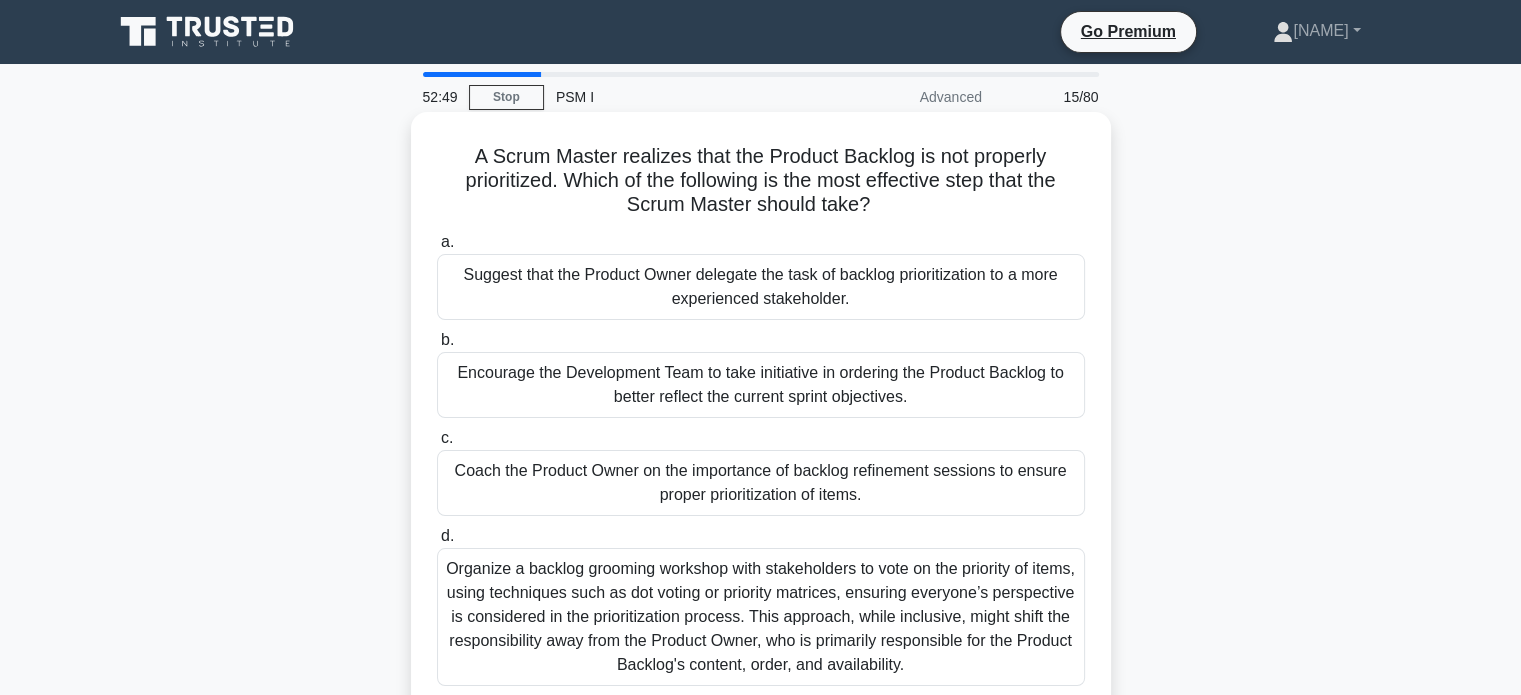 click on "Coach the Product Owner on the importance of backlog refinement sessions to ensure proper prioritization of items." at bounding box center (761, 483) 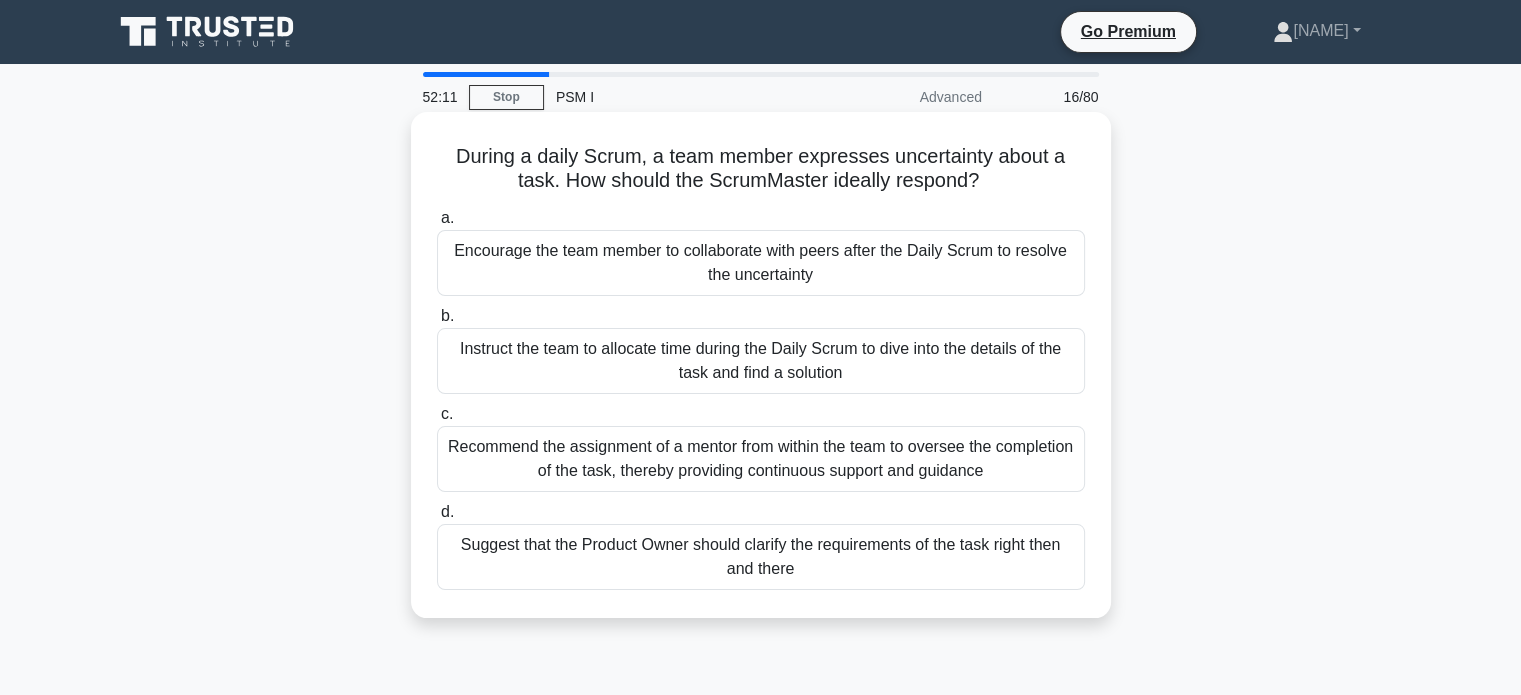 click on "Suggest that the Product Owner should clarify the requirements of the task right then and there" at bounding box center [761, 557] 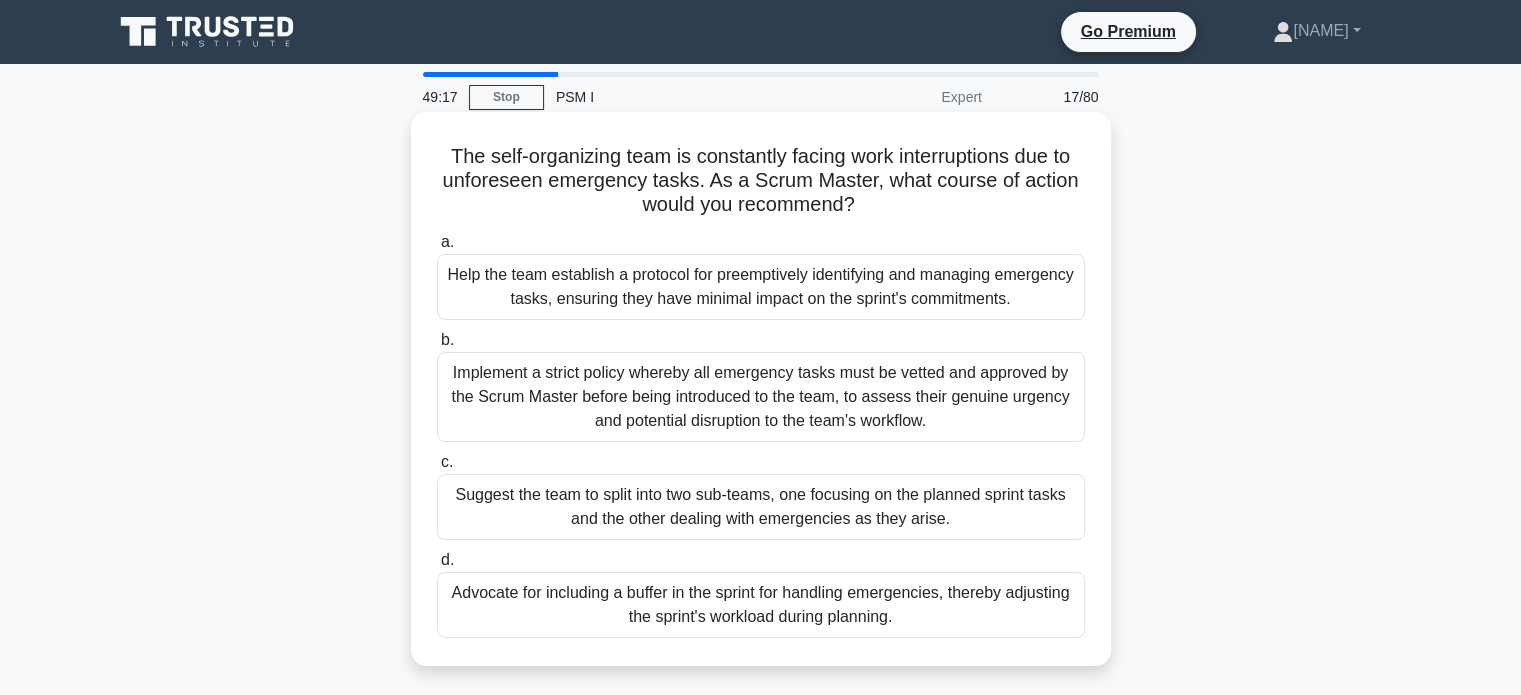 click on "Help the team establish a protocol for preemptively identifying and managing emergency tasks, ensuring they have minimal impact on the sprint's commitments." at bounding box center [761, 287] 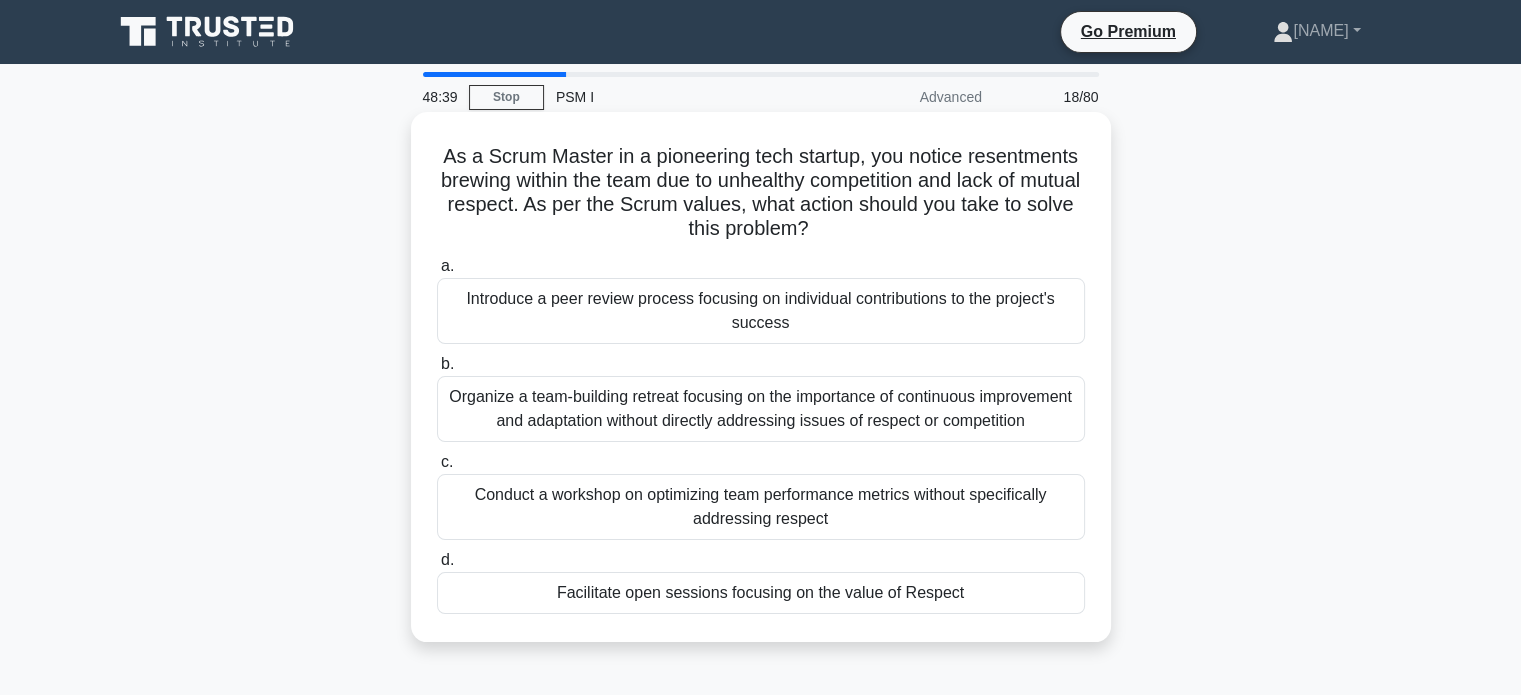 click on "Facilitate open sessions focusing on the value of Respect" at bounding box center (761, 593) 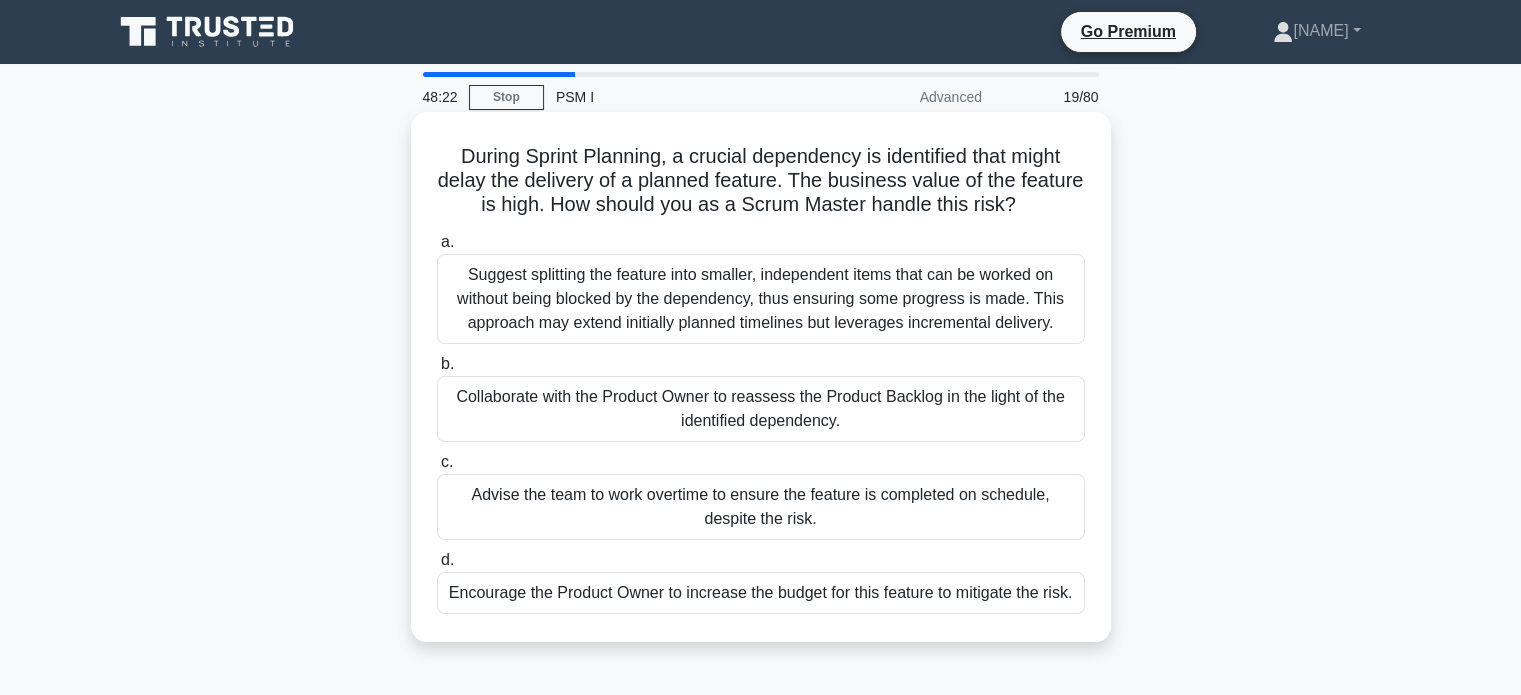 click on "Collaborate with the Product Owner to reassess the Product Backlog in the light of the identified dependency." at bounding box center [761, 409] 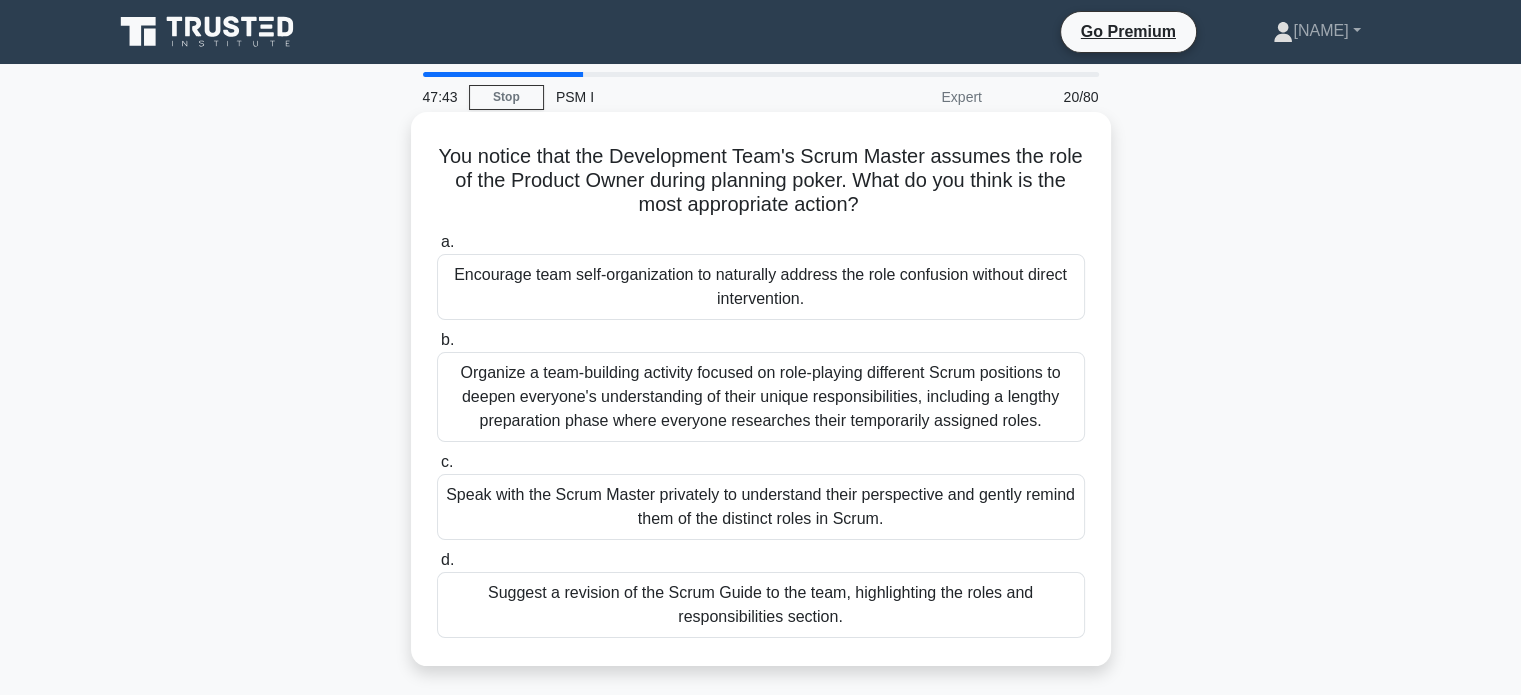 click on "Encourage team self-organization to naturally address the role confusion without direct intervention." at bounding box center [761, 287] 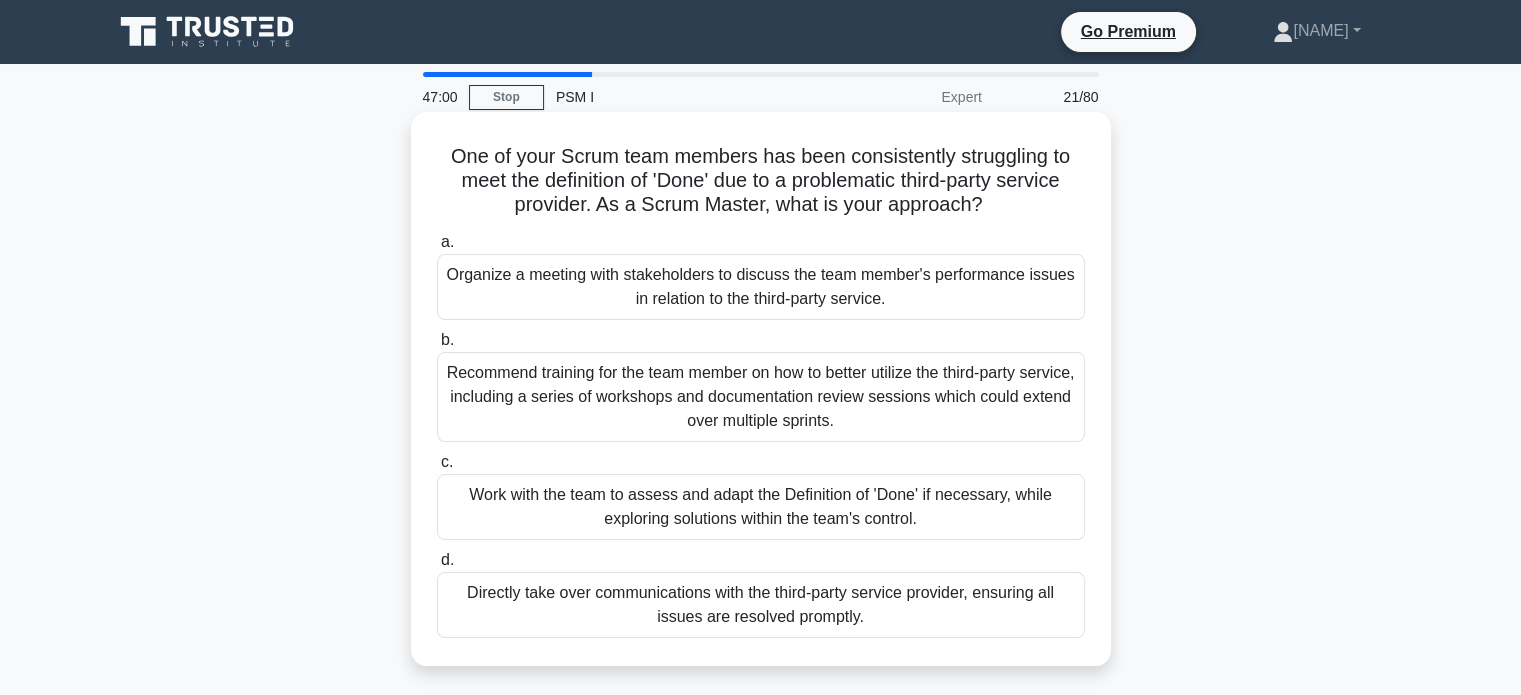 click on "Organize a meeting with stakeholders to discuss the team member's performance issues in relation to the third-party service." at bounding box center [761, 287] 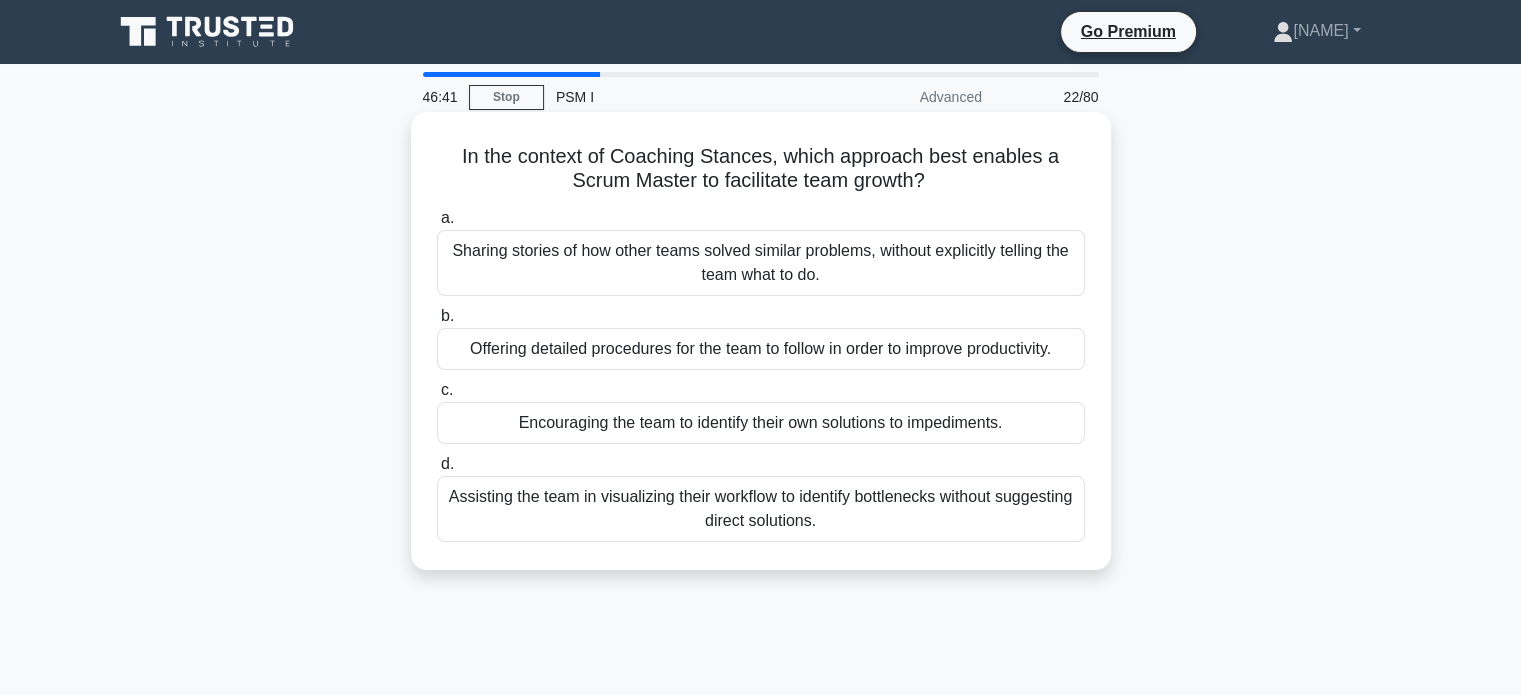 click on "Sharing stories of how other teams solved similar problems, without explicitly telling the team what to do." at bounding box center (761, 263) 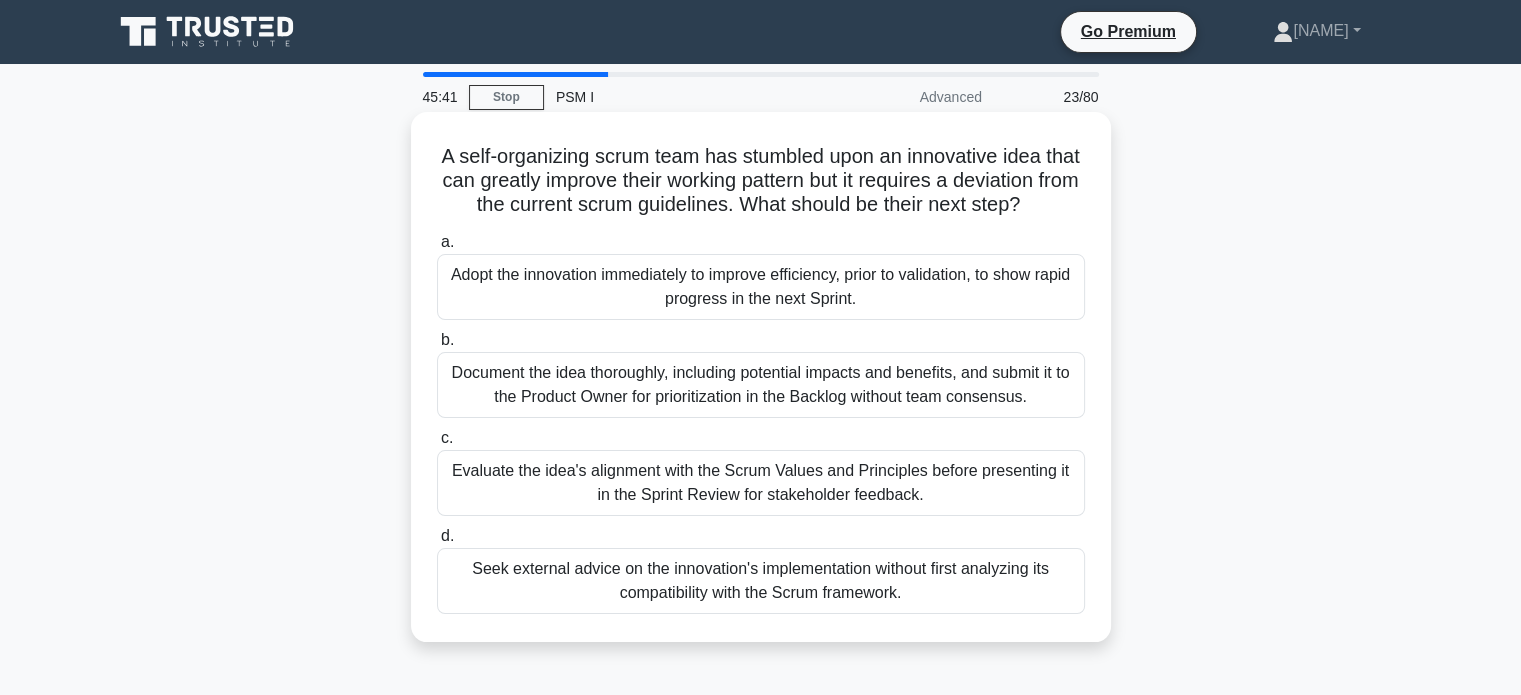 click on "Adopt the innovation immediately to improve efficiency, prior to validation, to show rapid progress in the next Sprint." at bounding box center (761, 287) 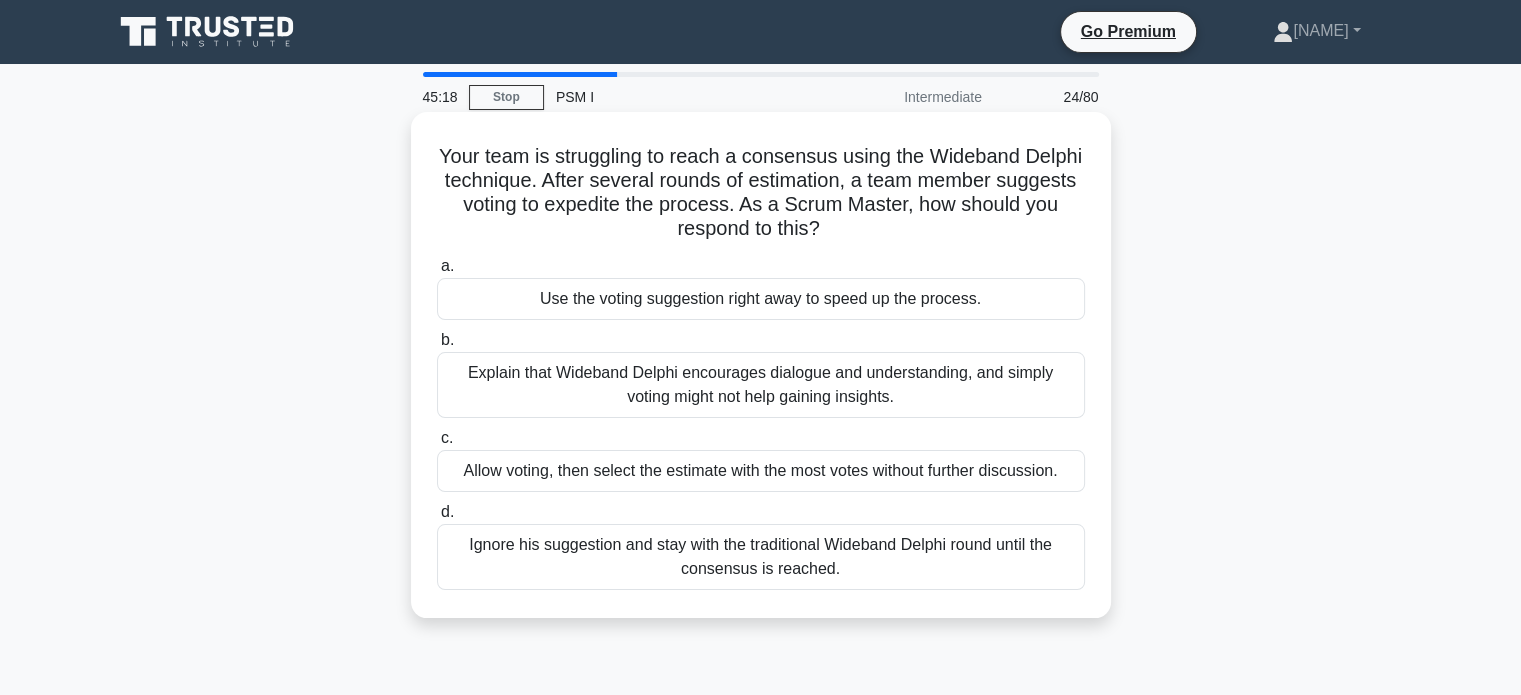 click on "Explain that Wideband Delphi encourages dialogue and understanding, and simply voting might not help gaining insights." at bounding box center (761, 385) 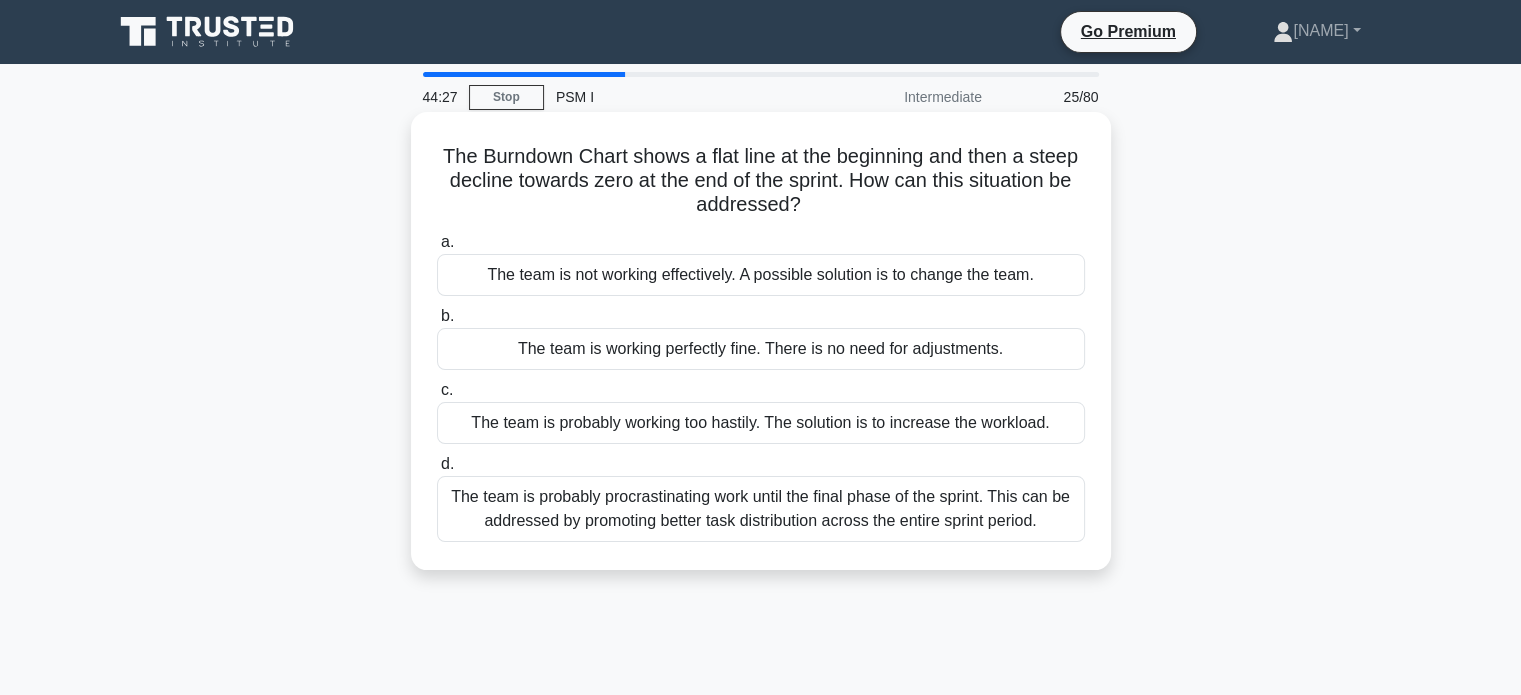 click on "The team is working perfectly fine. There is no need for adjustments." at bounding box center [761, 349] 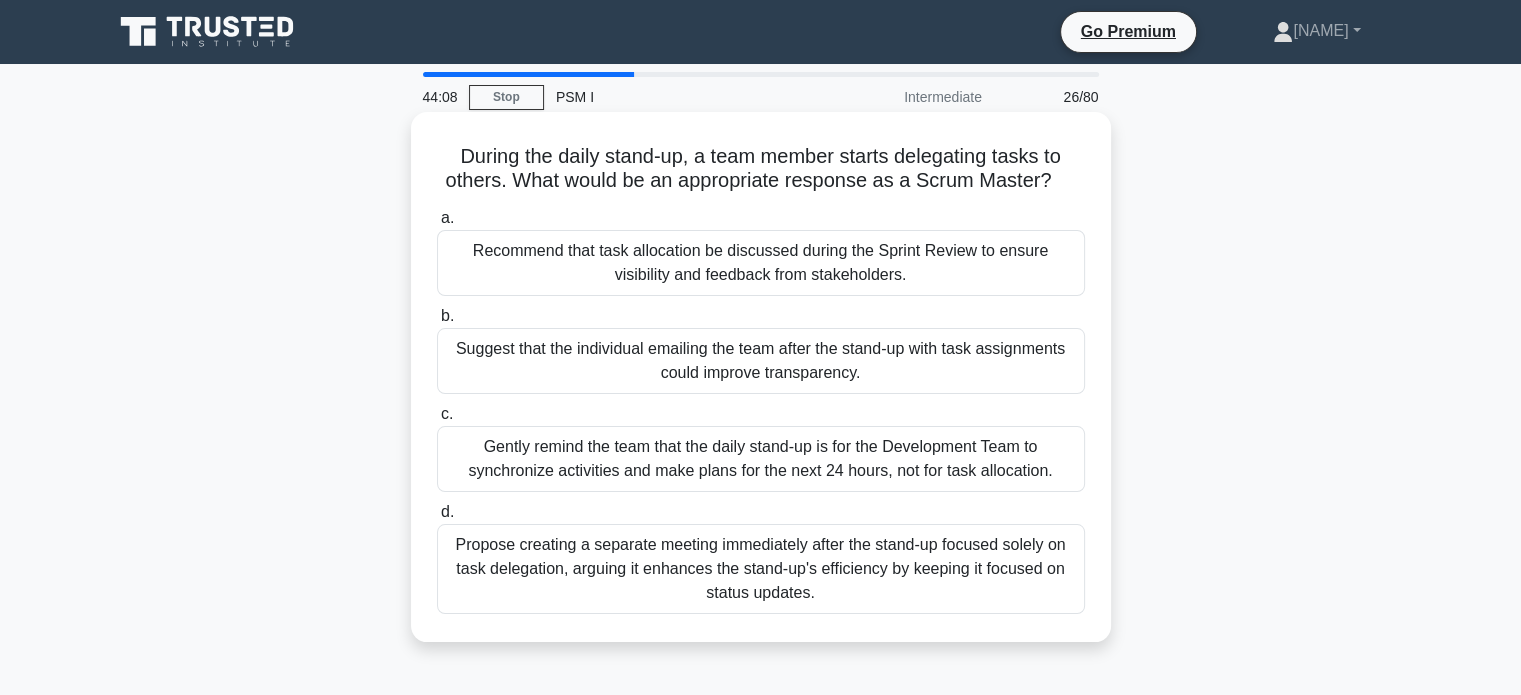click on "Gently remind the team that the daily stand-up is for the Development Team to synchronize activities and make plans for the next 24 hours, not for task allocation." at bounding box center [761, 459] 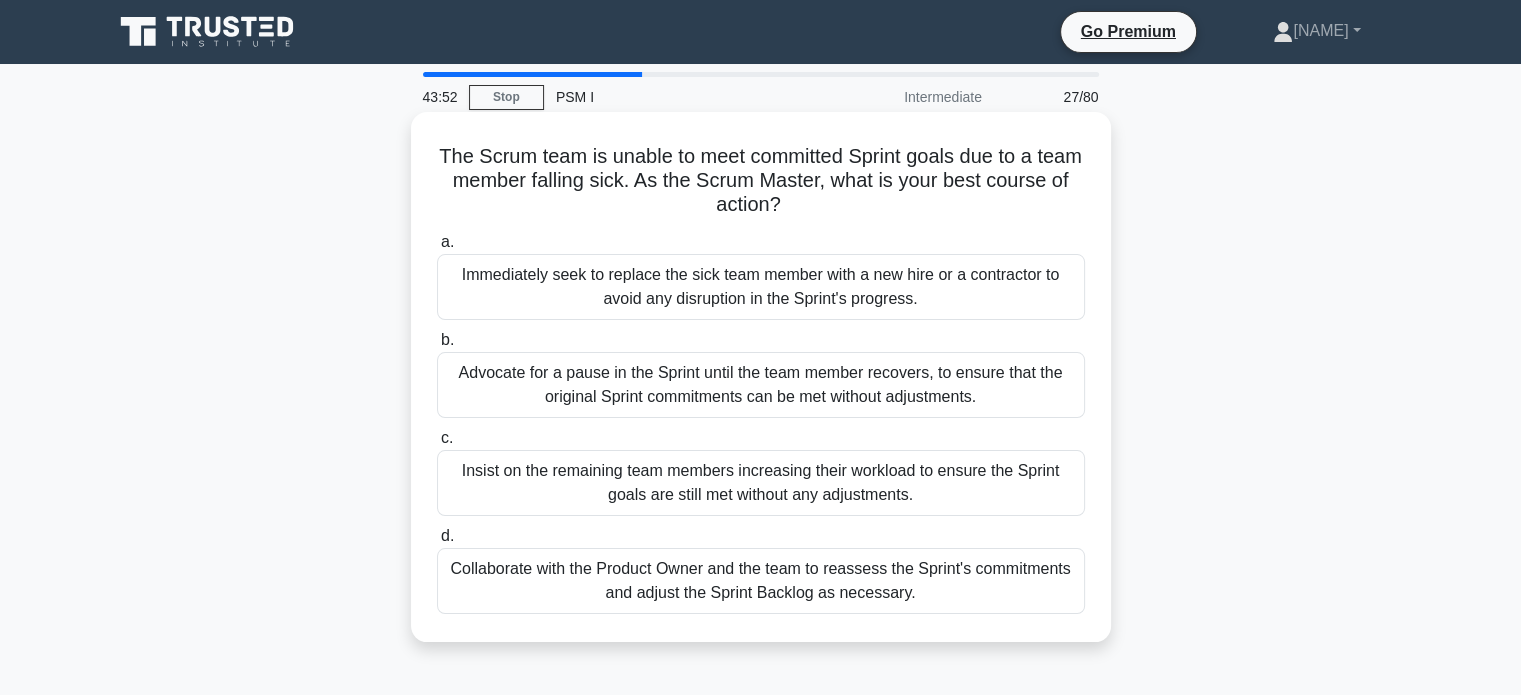 click on "Collaborate with the Product Owner and the team to reassess the Sprint's commitments and adjust the Sprint Backlog as necessary." at bounding box center (761, 581) 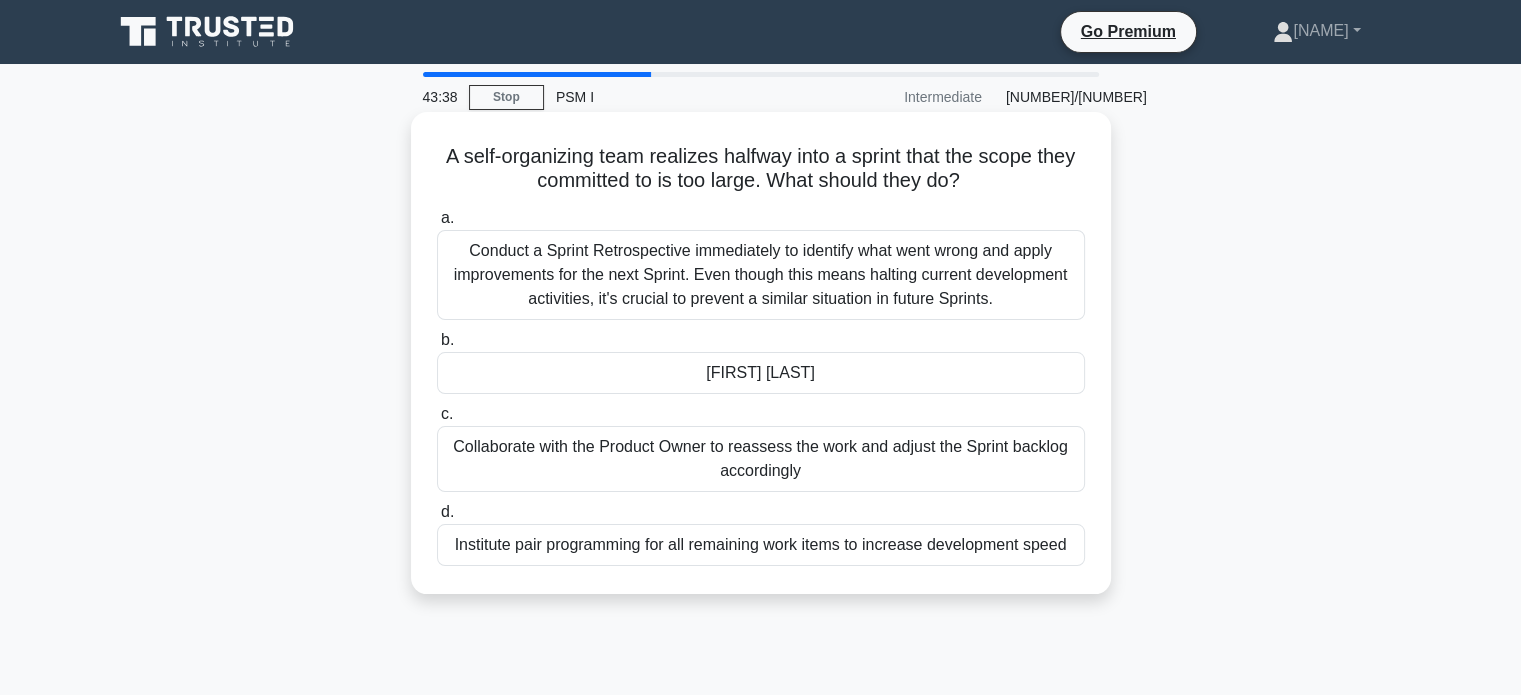 click on "Collaborate with the Product Owner to reassess the work and adjust the Sprint backlog accordingly" at bounding box center [761, 459] 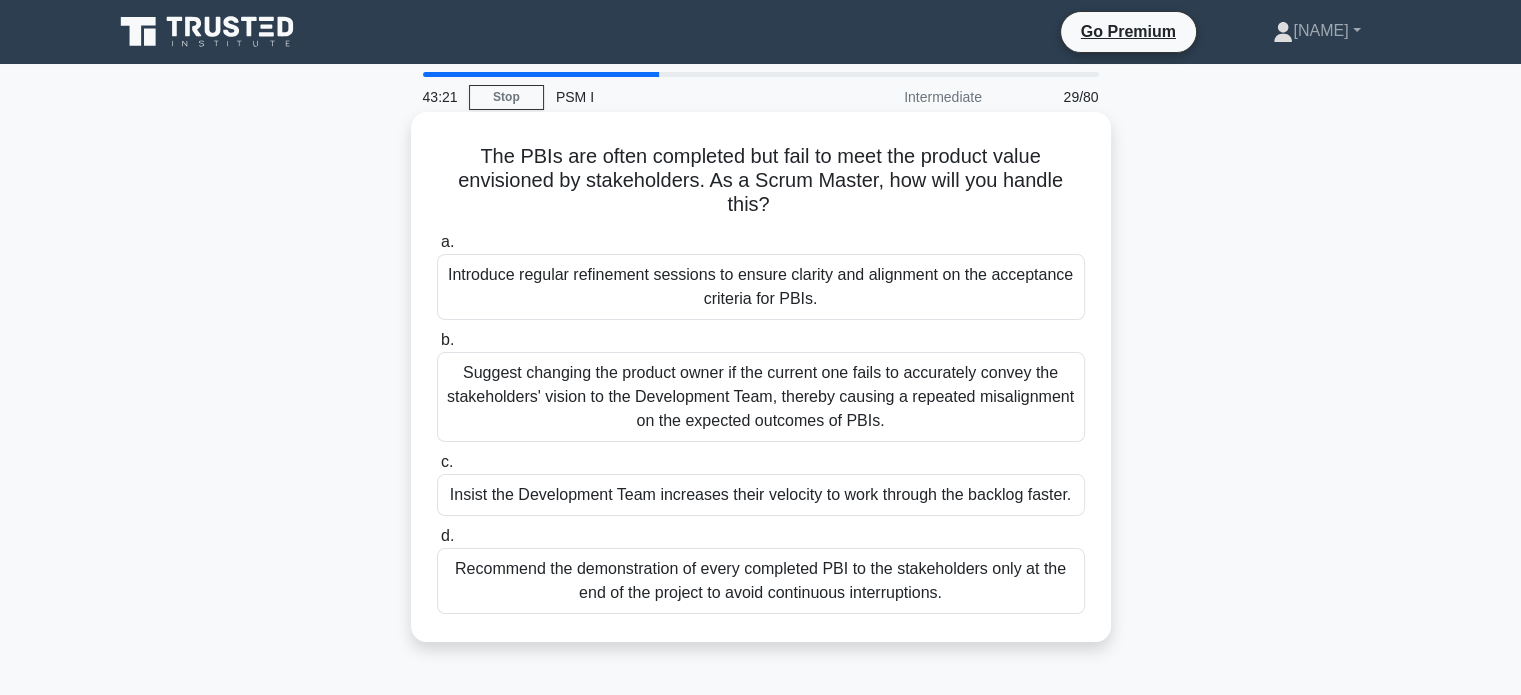 click on "Introduce regular refinement sessions to ensure clarity and alignment on the acceptance criteria for PBIs." at bounding box center [761, 287] 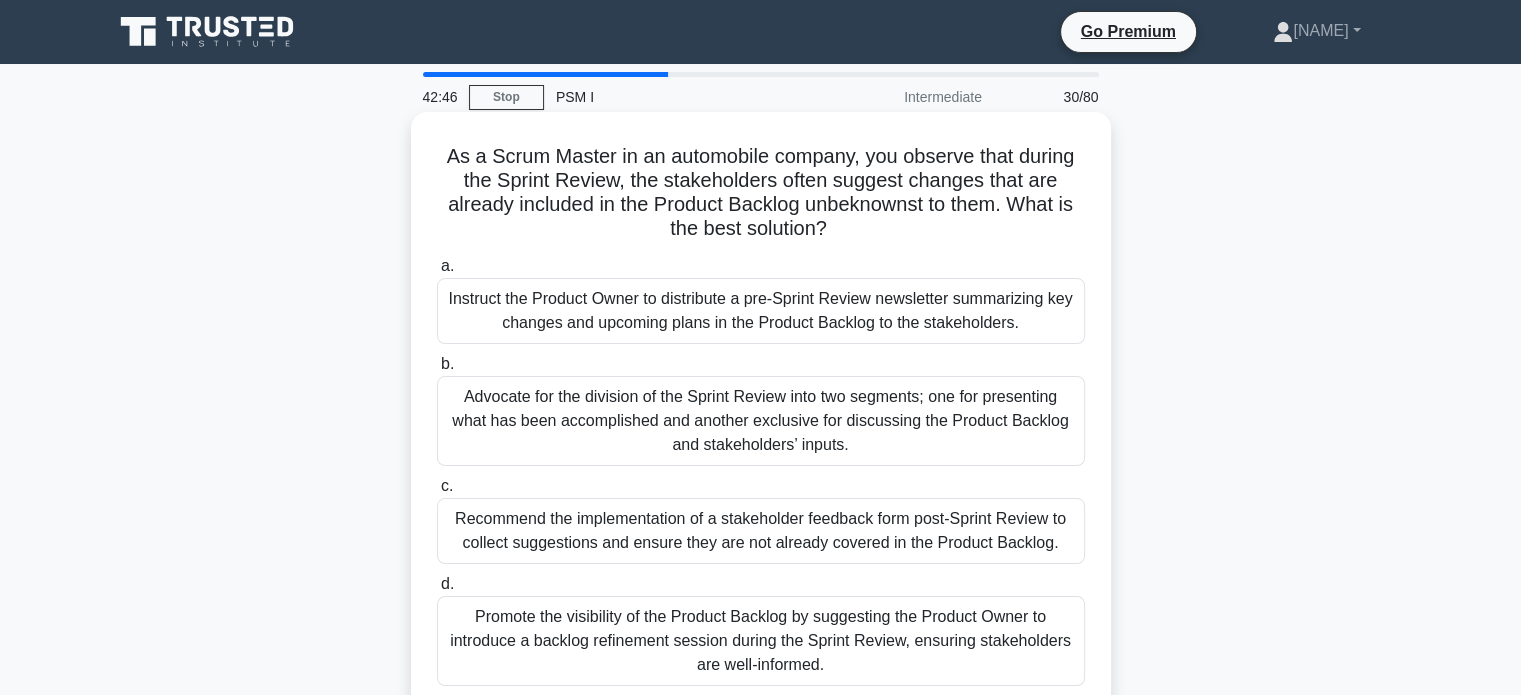 click on "Promote the visibility of the Product Backlog by suggesting the Product Owner to introduce a backlog refinement session during the Sprint Review, ensuring stakeholders are well-informed." at bounding box center (761, 641) 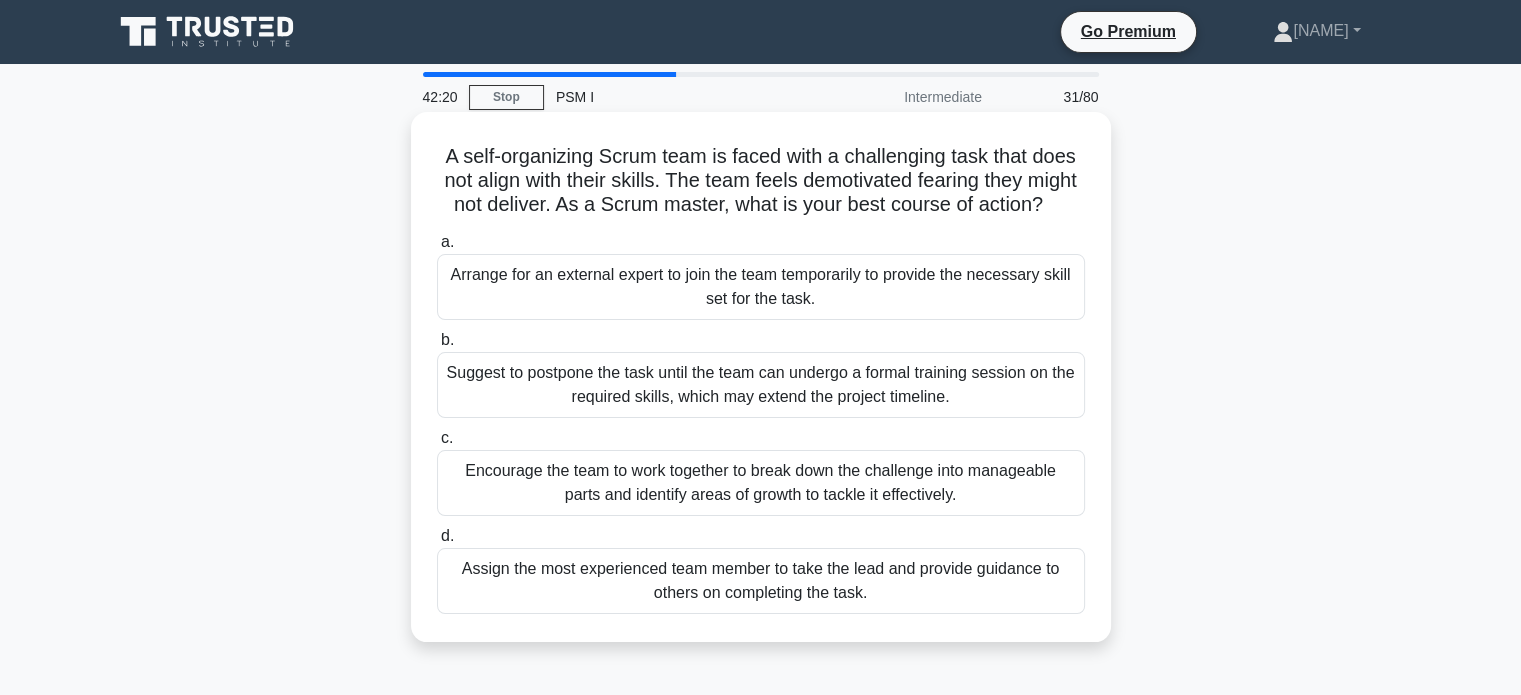 click on "Encourage the team to work together to break down the challenge into manageable parts and identify areas of growth to tackle it effectively." at bounding box center (761, 483) 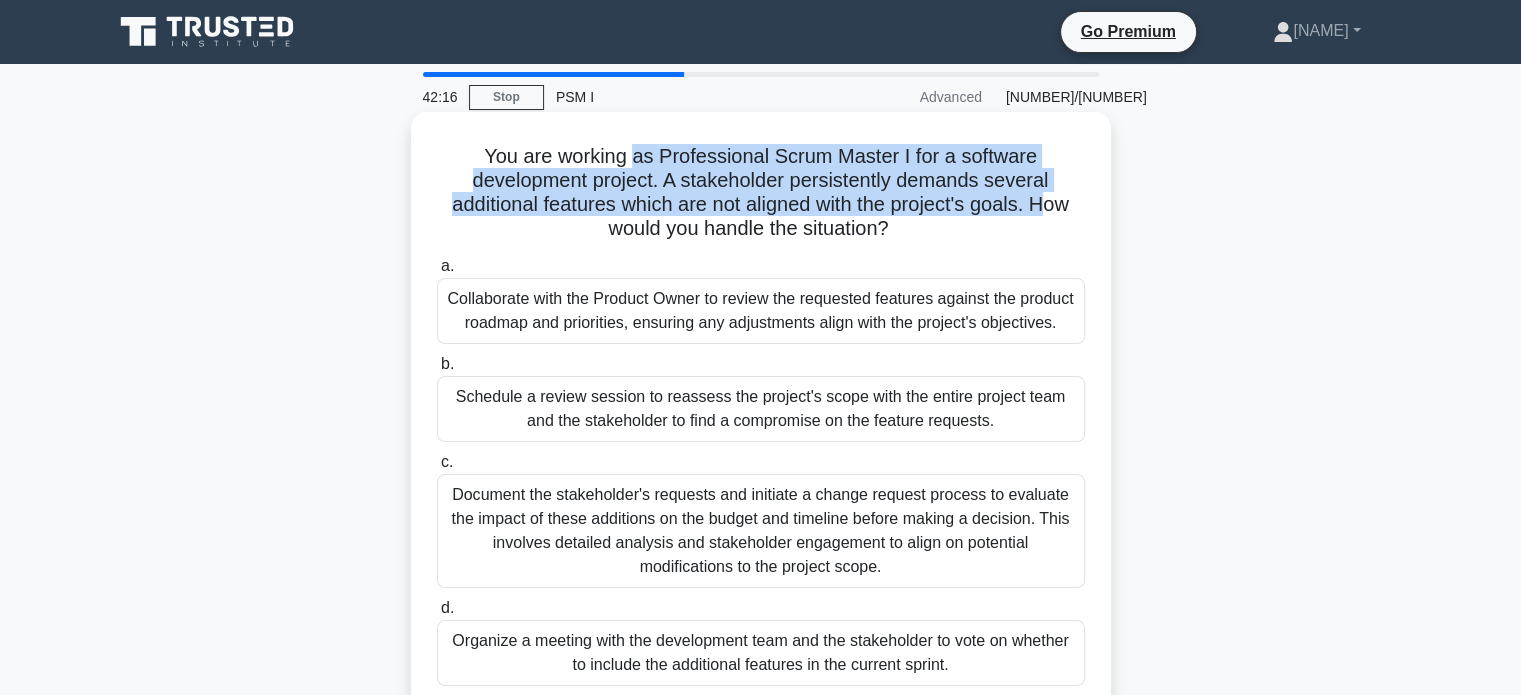 drag, startPoint x: 633, startPoint y: 162, endPoint x: 1052, endPoint y: 207, distance: 421.40955 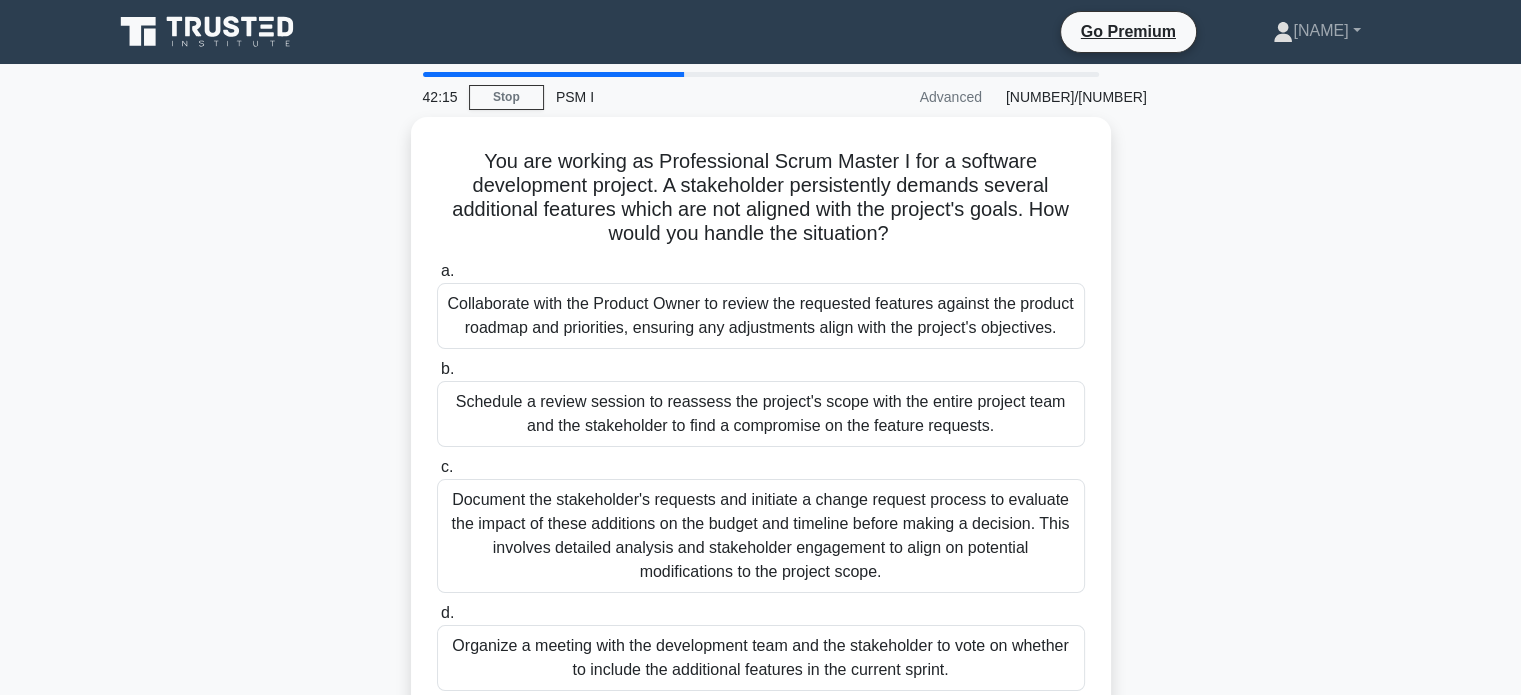 click on "You are working as Professional Scrum Master I for a software development project. A stakeholder persistently demands several additional features which are not aligned with the project's goals. How would you handle the situation?
.spinner_0XTQ{transform-origin:center;animation:spinner_y6GP .75s linear infinite}@keyframes spinner_y6GP{100%{transform:rotate(360deg)}}
a.
b. c." at bounding box center [761, 430] 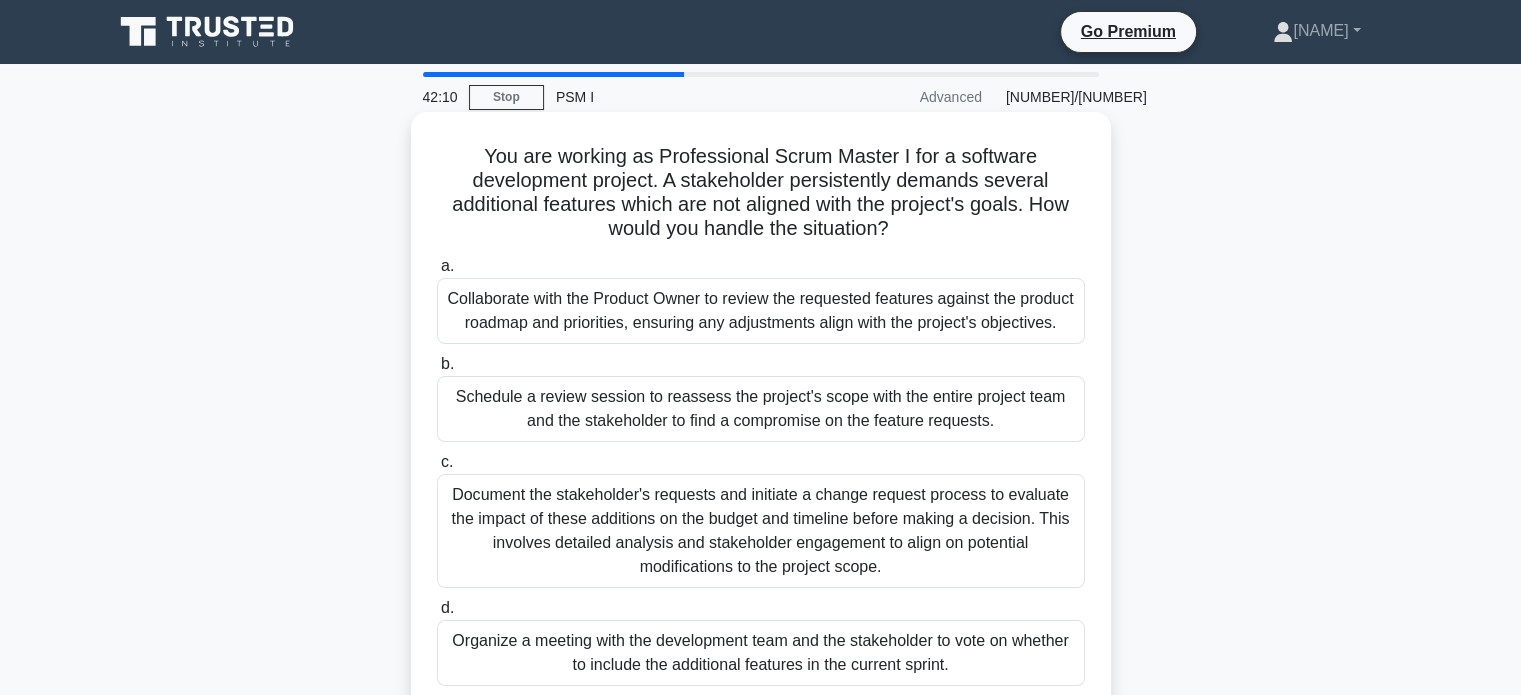 drag, startPoint x: 788, startPoint y: 215, endPoint x: 1077, endPoint y: 233, distance: 289.56 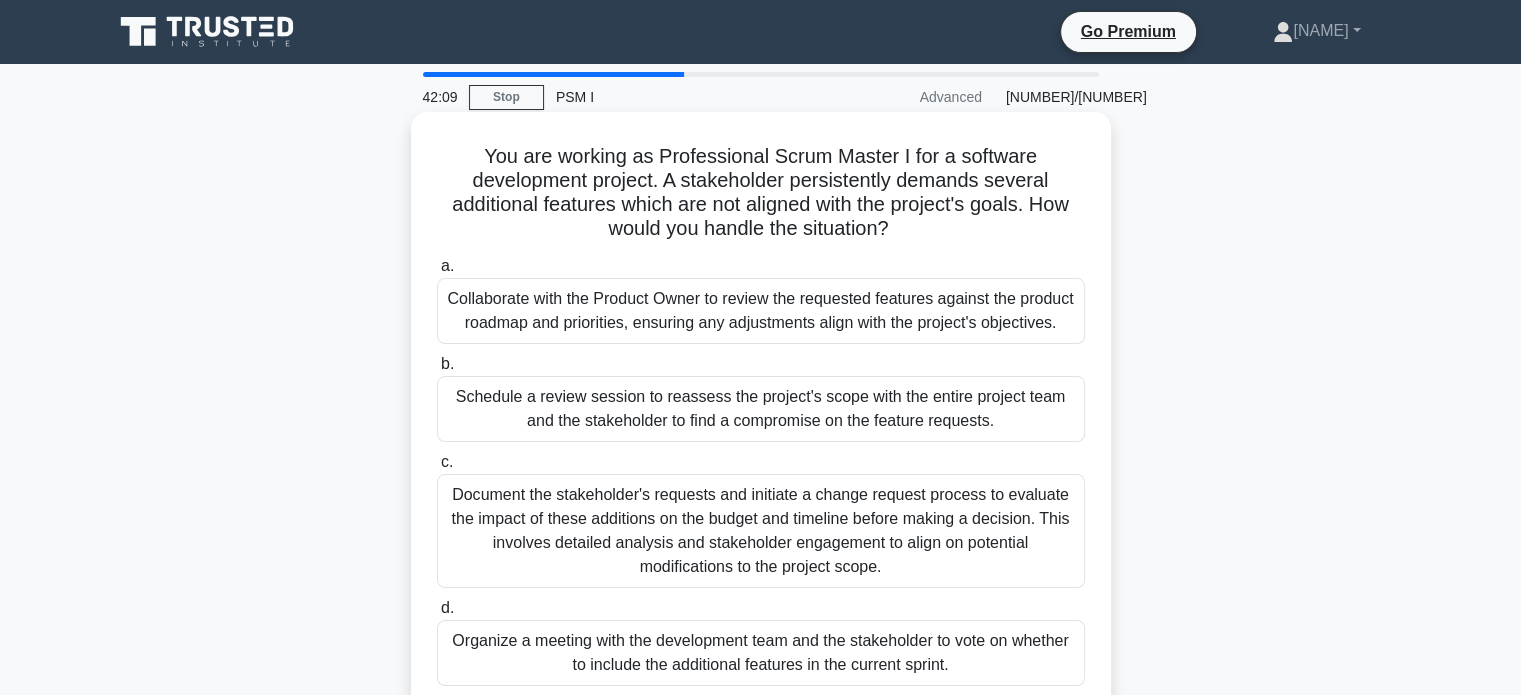 click on "You are working as Professional Scrum Master I for a software development project. A stakeholder persistently demands several additional features which are not aligned with the project's goals. How would you handle the situation?
.spinner_0XTQ{transform-origin:center;animation:spinner_y6GP .75s linear infinite}@keyframes spinner_y6GP{100%{transform:rotate(360deg)}}" at bounding box center (761, 193) 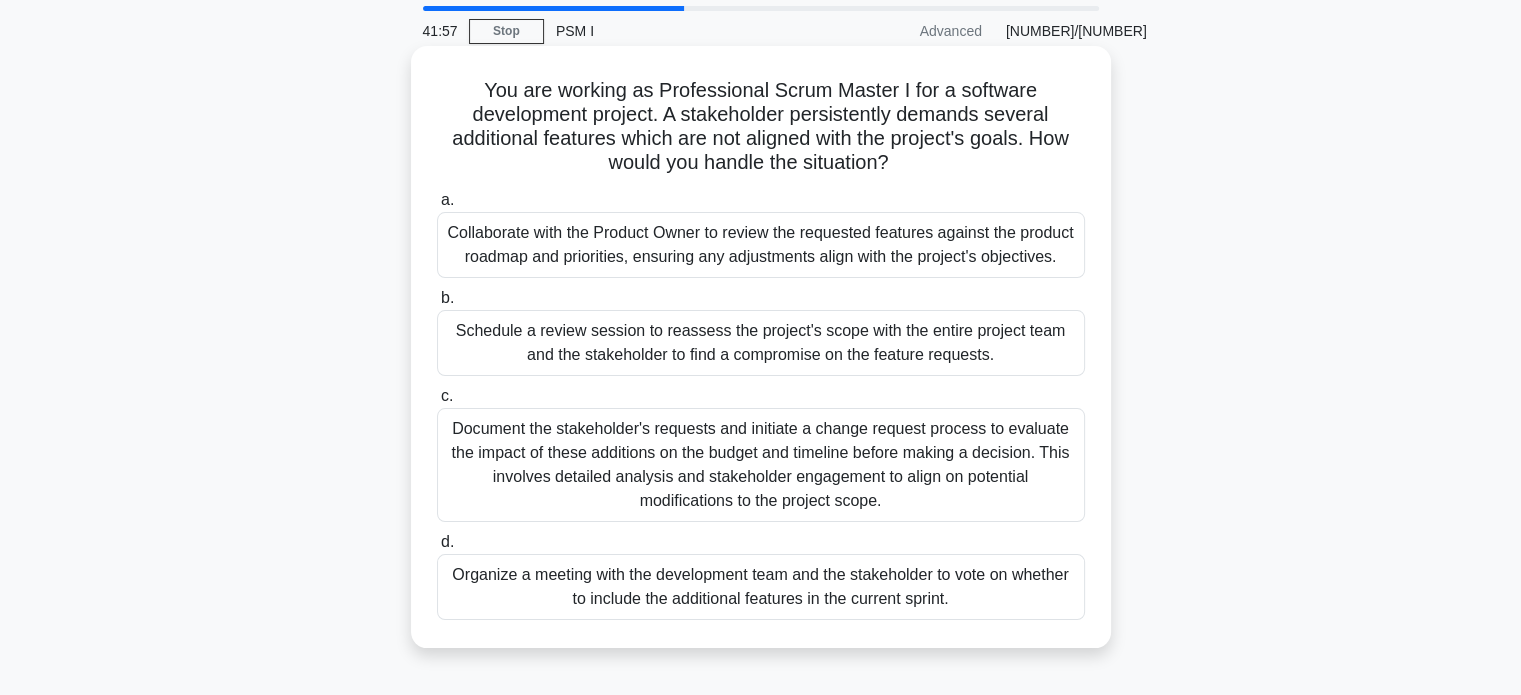 scroll, scrollTop: 100, scrollLeft: 0, axis: vertical 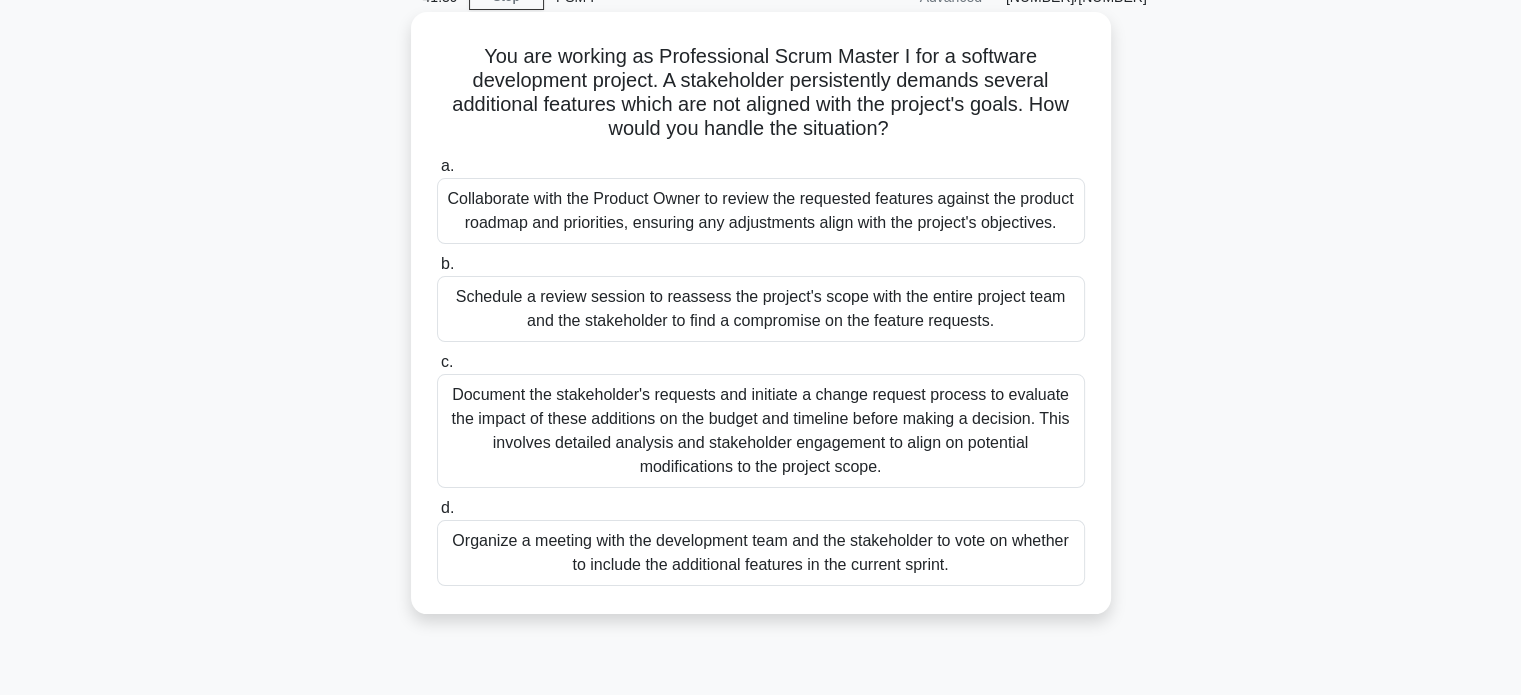 click on "Collaborate with the Product Owner to review the requested features against the product roadmap and priorities, ensuring any adjustments align with the project's objectives." at bounding box center (761, 211) 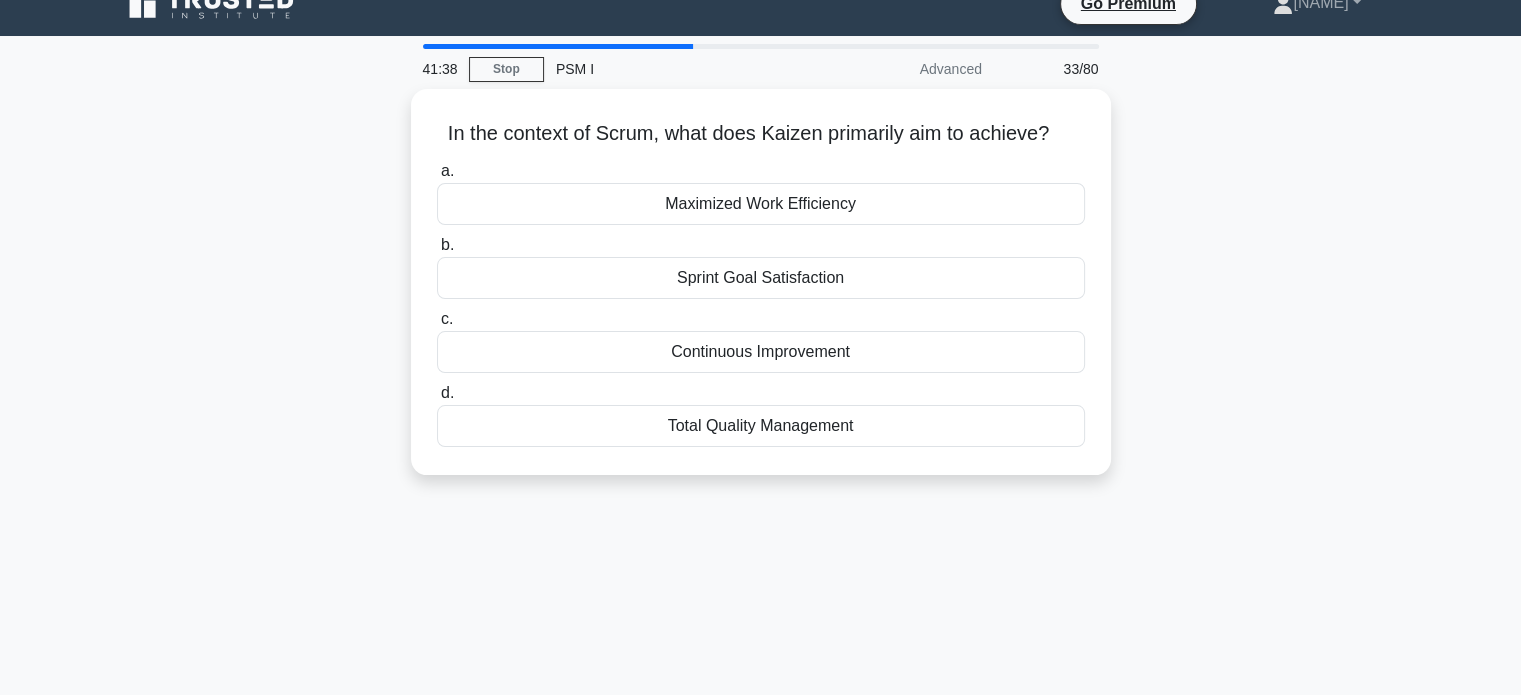 scroll, scrollTop: 0, scrollLeft: 0, axis: both 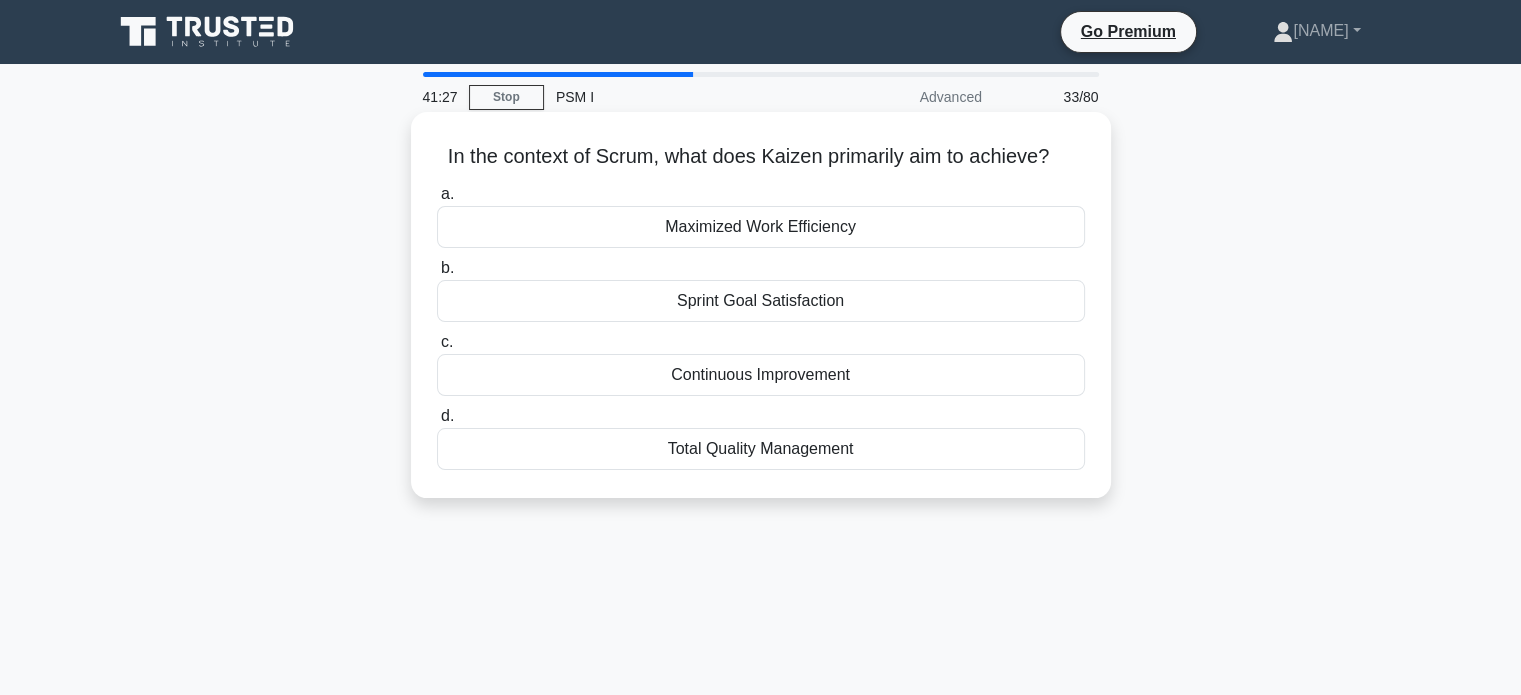 drag, startPoint x: 665, startPoint y: 155, endPoint x: 1104, endPoint y: 158, distance: 439.01025 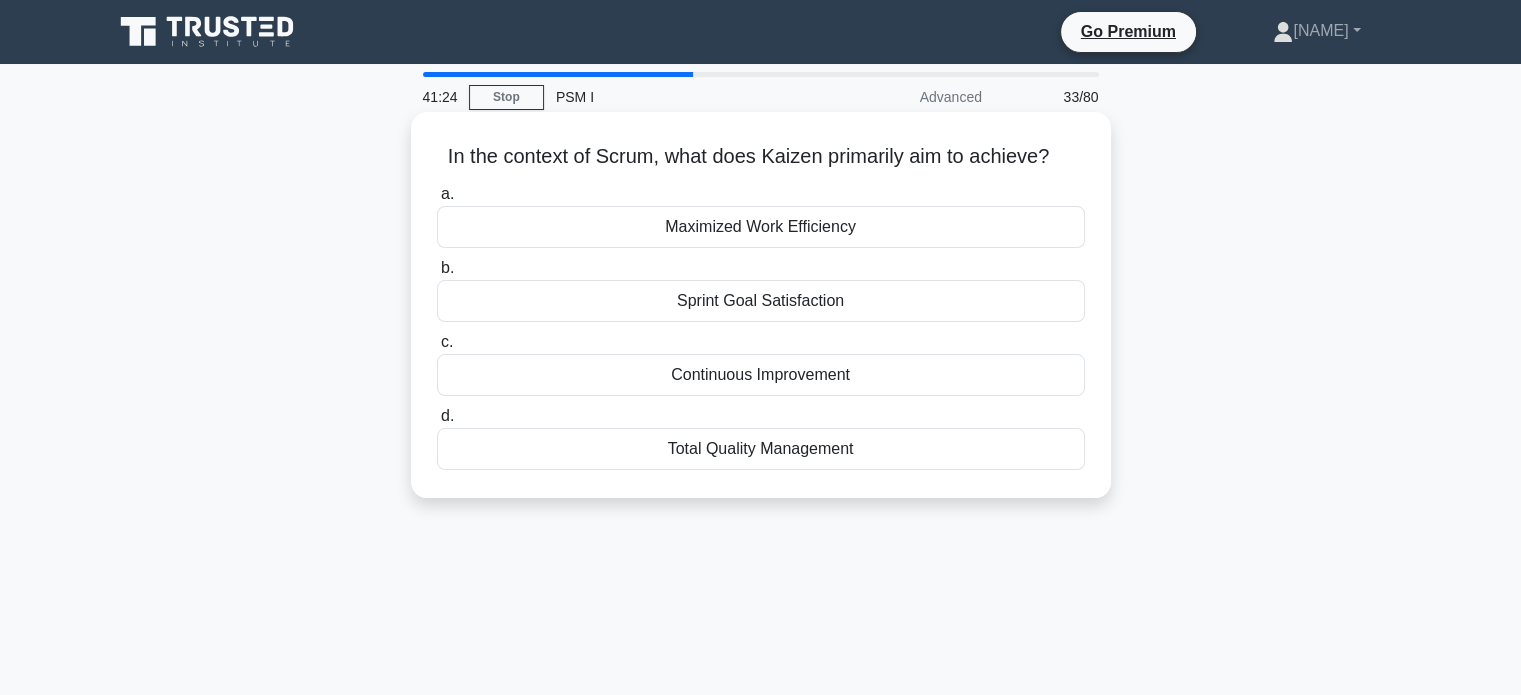 copy on "what does Kaizen primarily aim to achieve?" 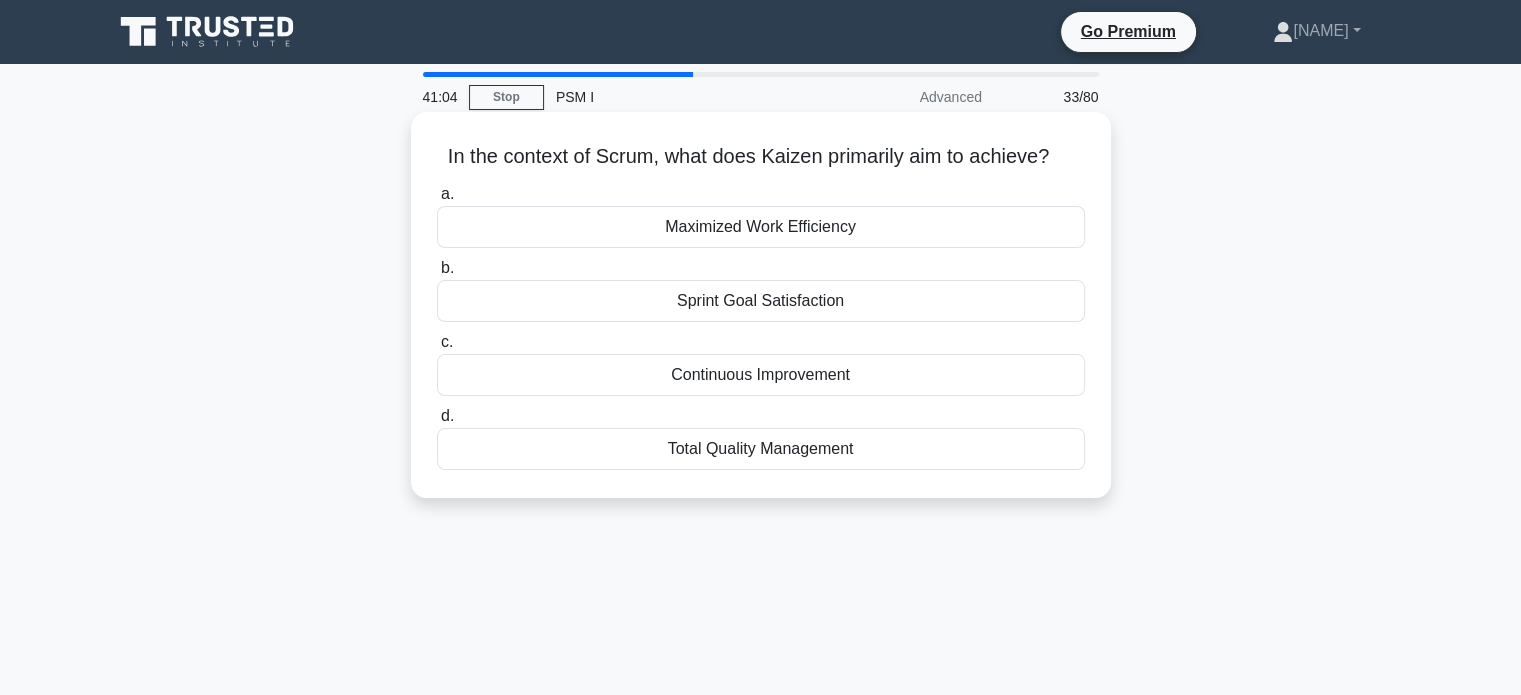 click on "Continuous Improvement" at bounding box center [761, 375] 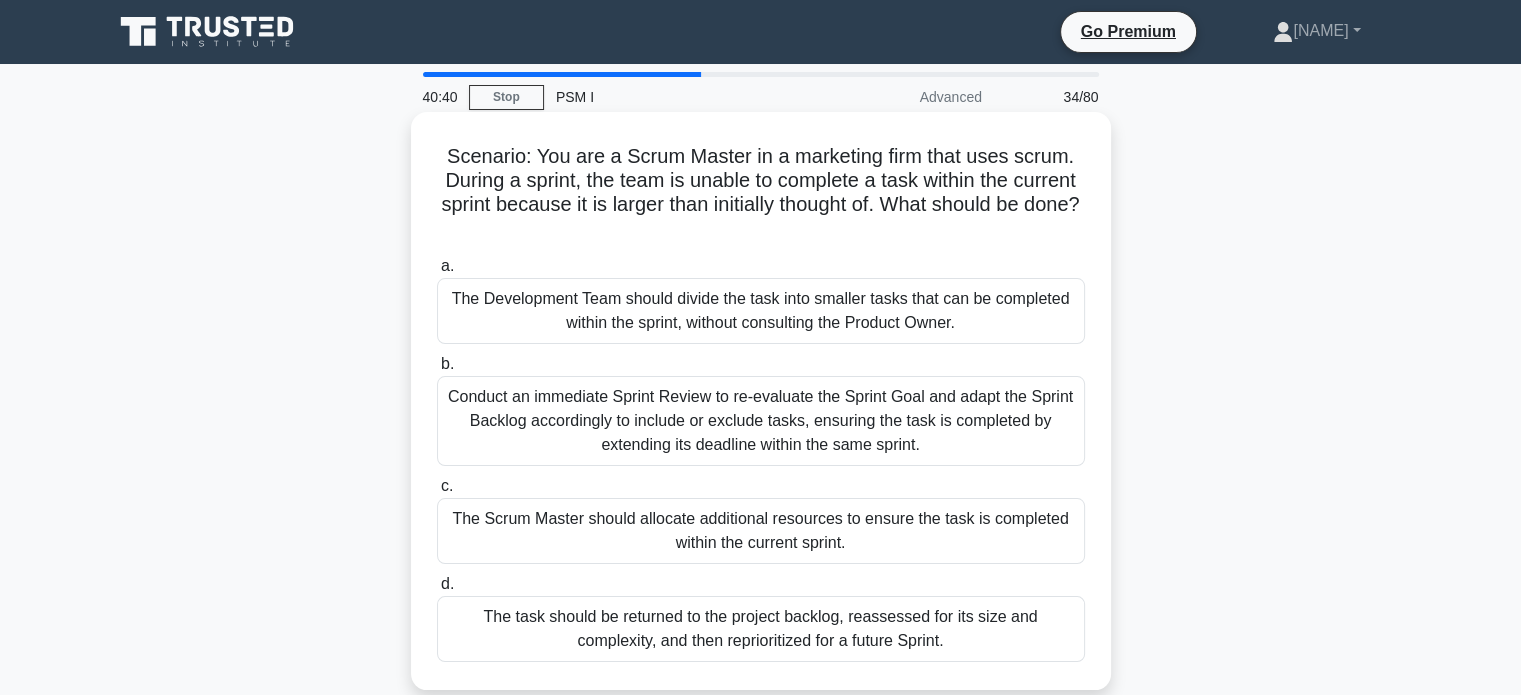 click on "The task should be returned to the project backlog, reassessed for its size and complexity, and then reprioritized for a future Sprint." at bounding box center (761, 629) 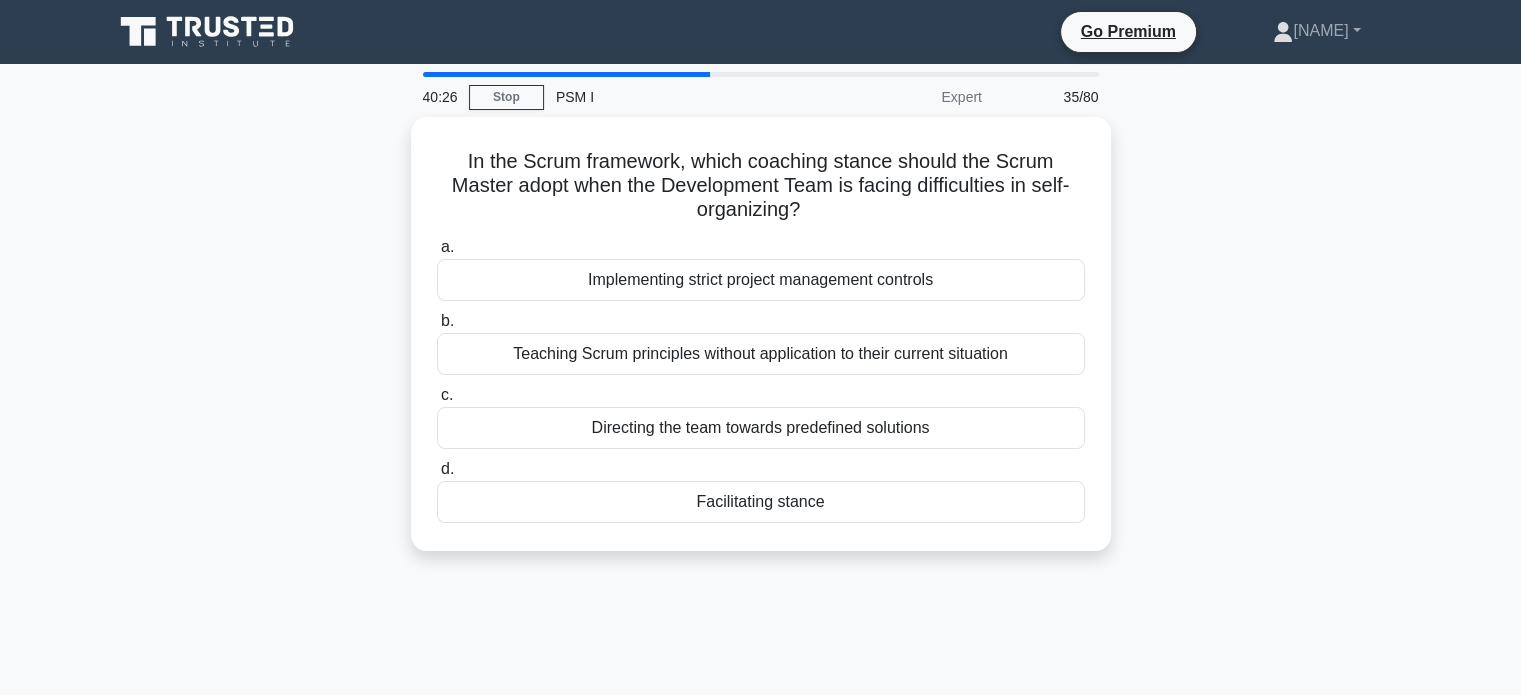 drag, startPoint x: 798, startPoint y: 201, endPoint x: 438, endPoint y: 103, distance: 373.10052 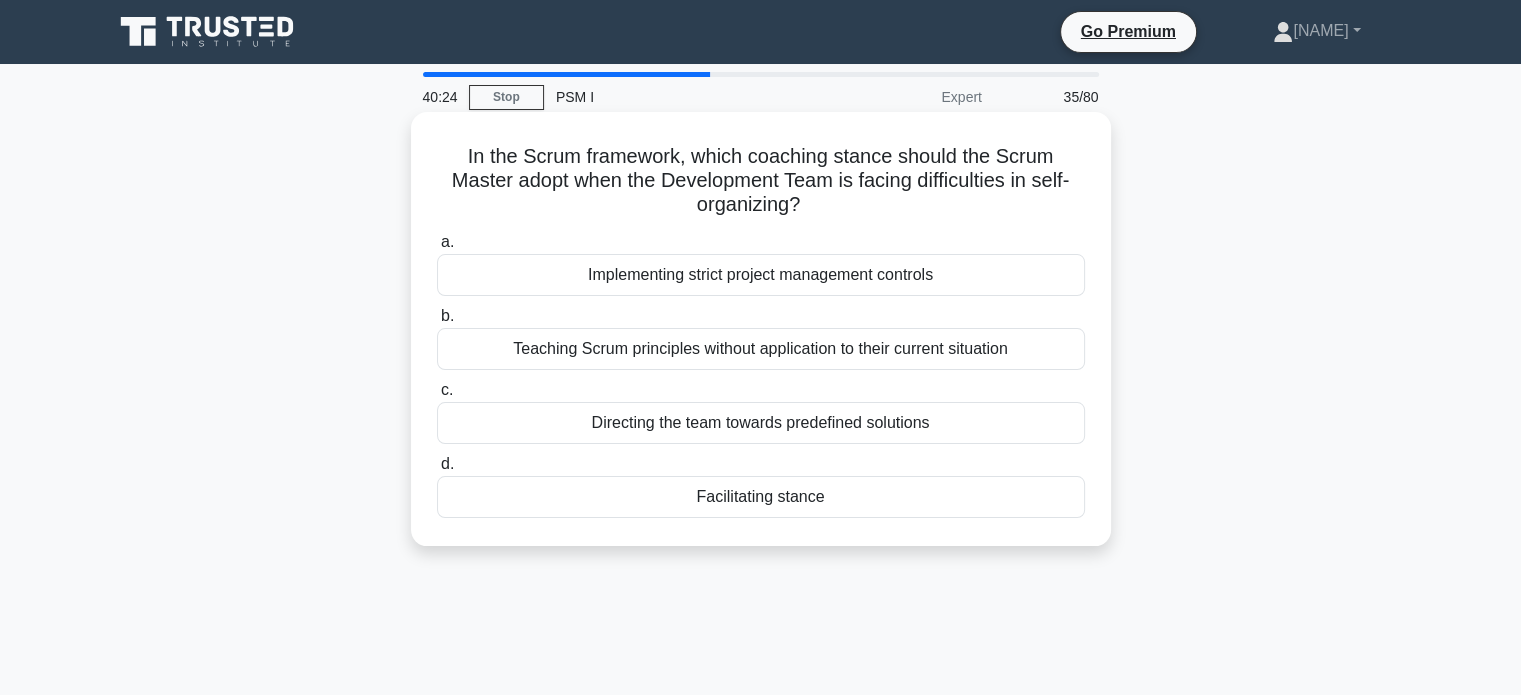click on "In the Scrum framework, which coaching stance should the Scrum Master adopt when the Development Team is facing difficulties in self-organizing?
.spinner_0XTQ{transform-origin:center;animation:spinner_y6GP .75s linear infinite}@keyframes spinner_y6GP{100%{transform:rotate(360deg)}}
a.
Implementing strict project management controls
b. c. d." at bounding box center (761, 329) 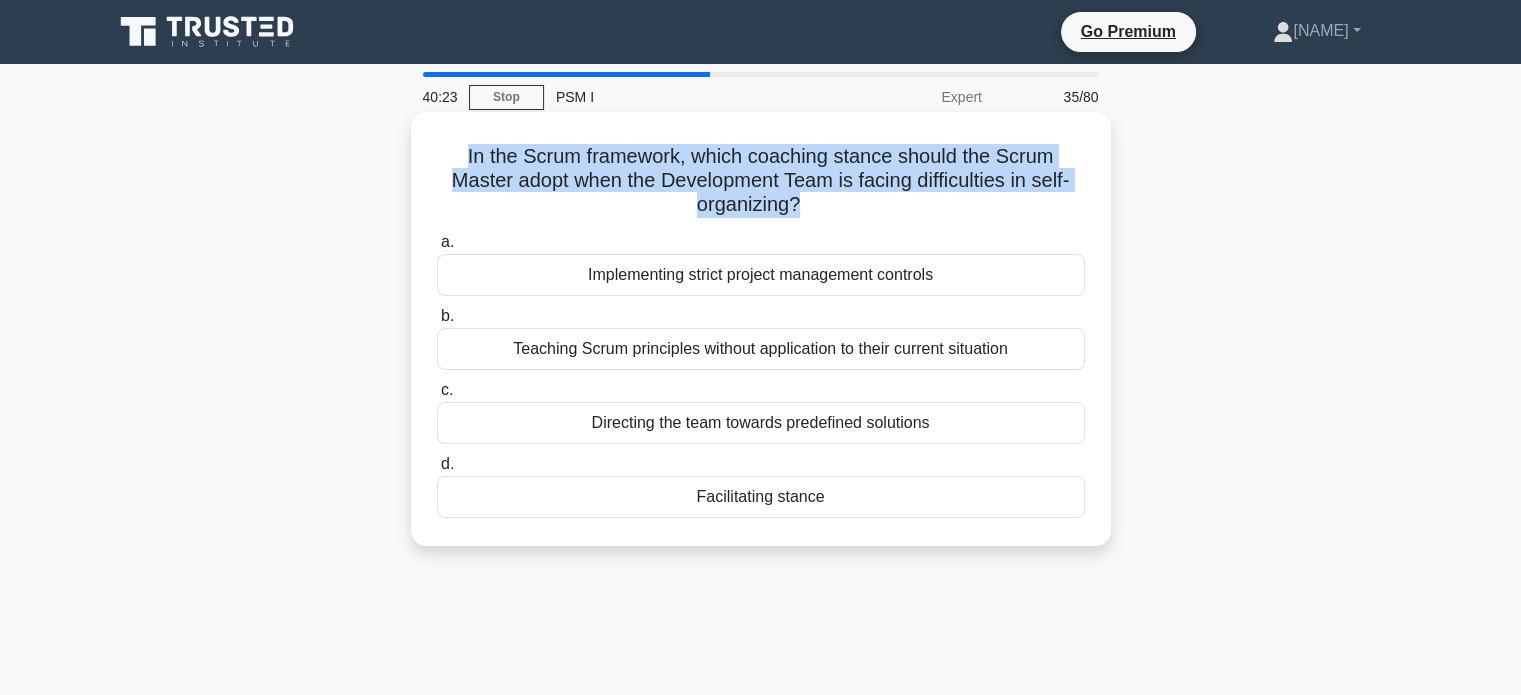drag, startPoint x: 443, startPoint y: 140, endPoint x: 844, endPoint y: 214, distance: 407.77078 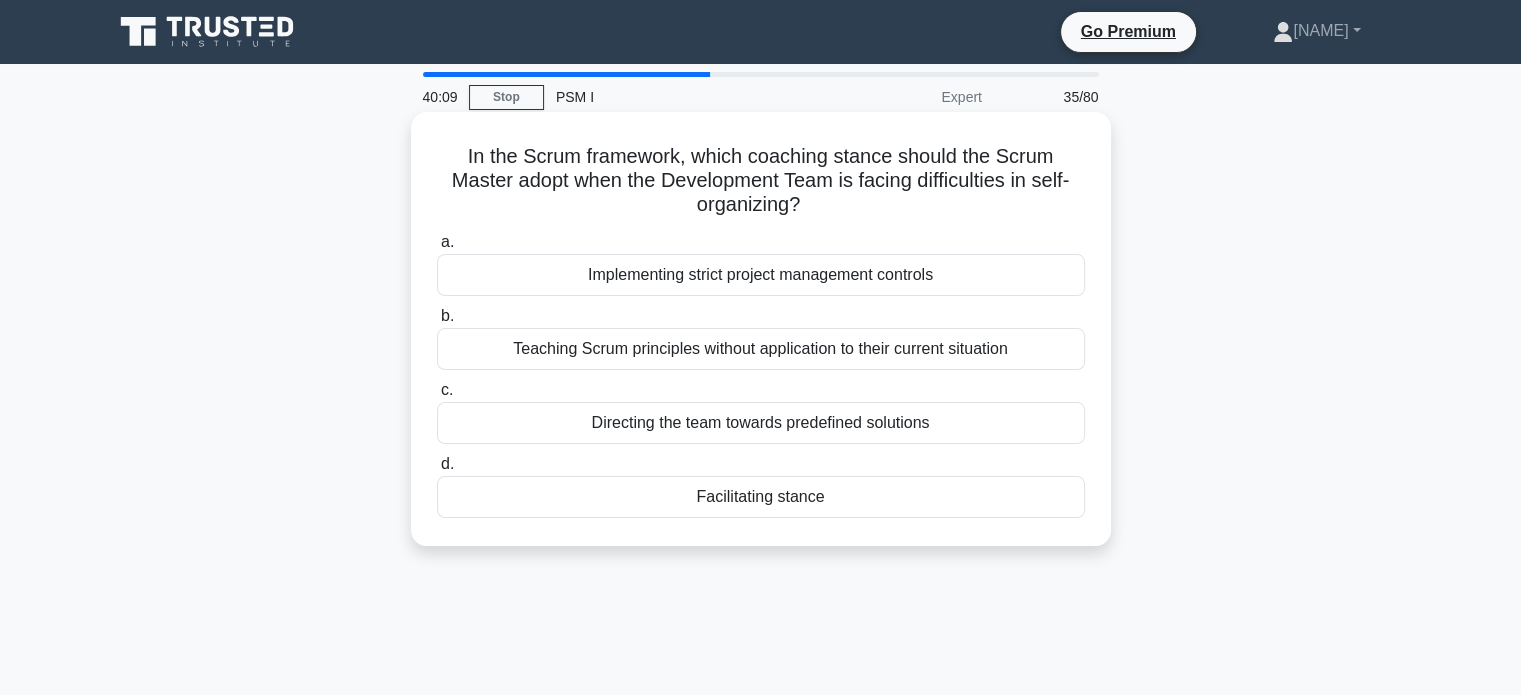 click on "Facilitating stance" at bounding box center (761, 497) 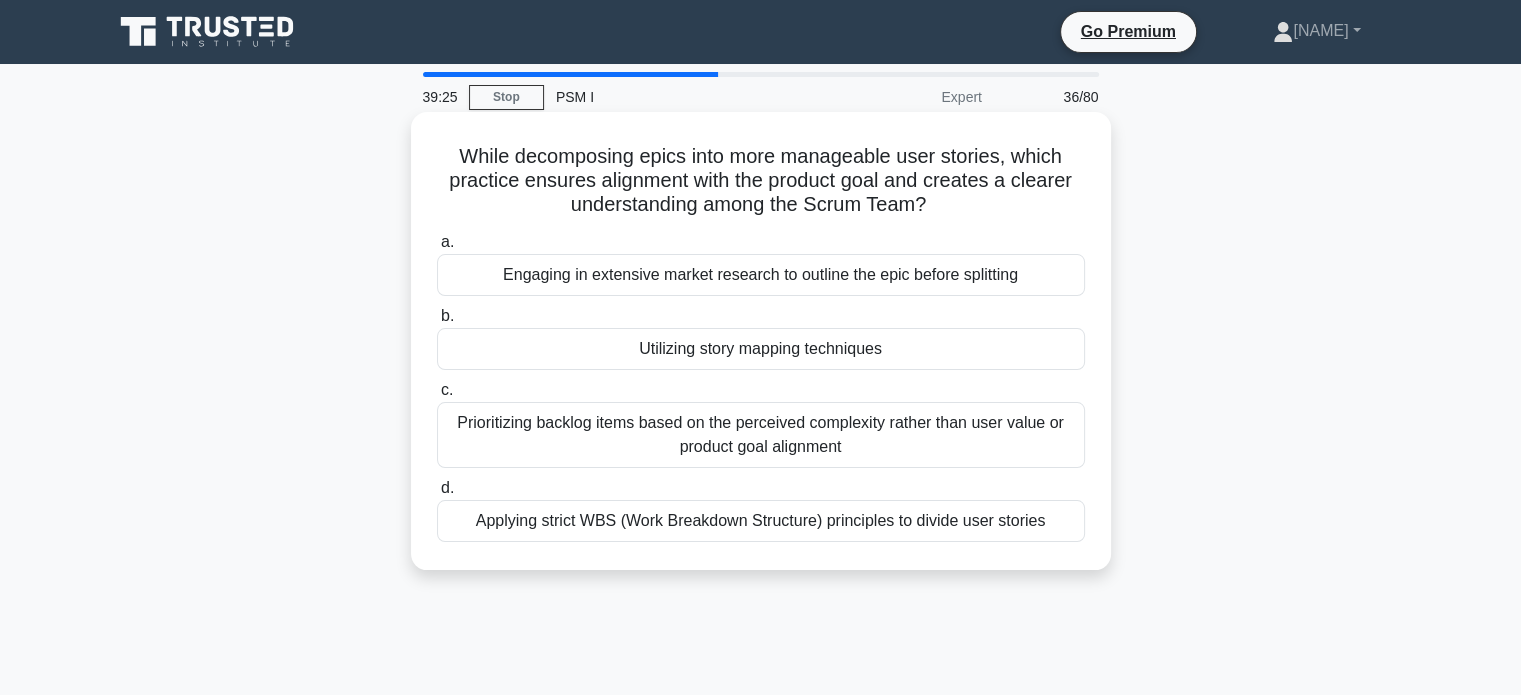 click on "Applying strict WBS (Work Breakdown Structure) principles to divide user stories" at bounding box center [761, 521] 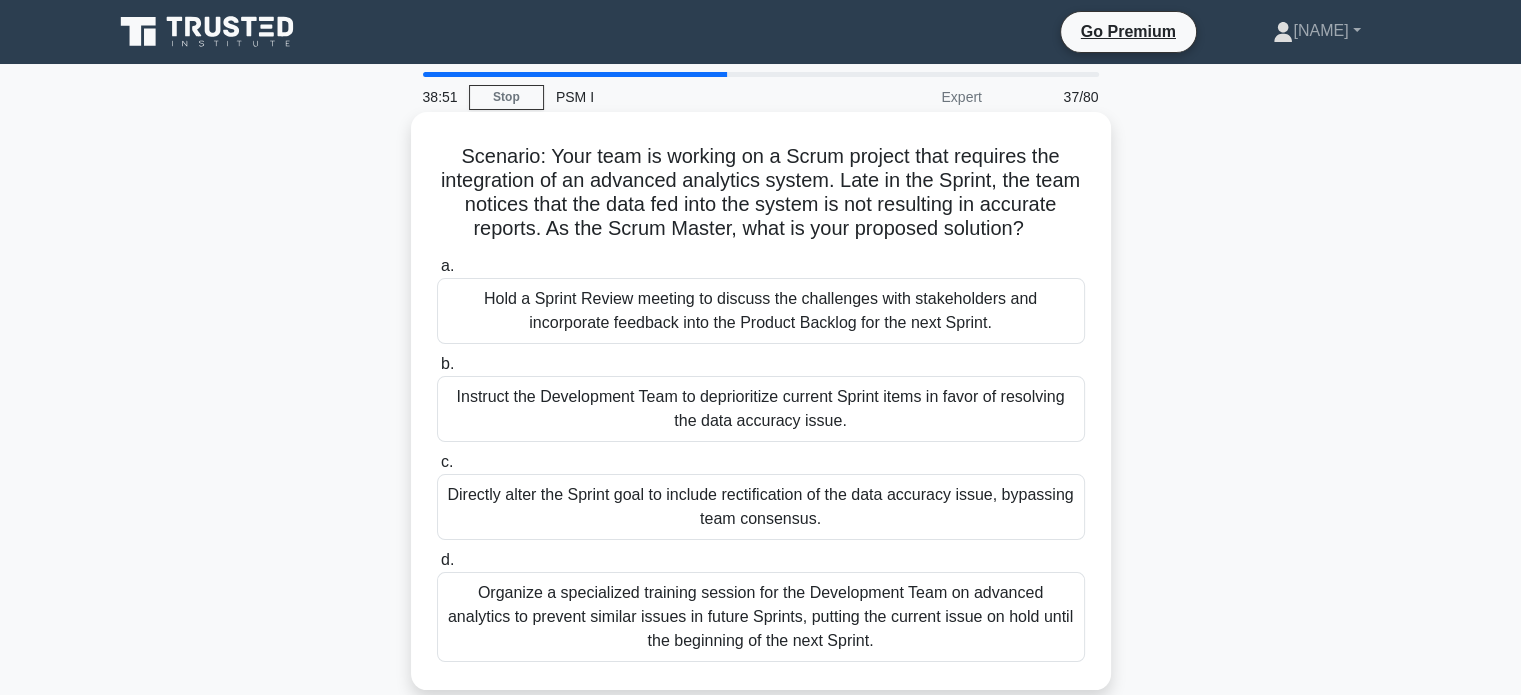 click on "Hold a Sprint Review meeting to discuss the challenges with stakeholders and incorporate feedback into the Product Backlog for the next Sprint." at bounding box center (761, 311) 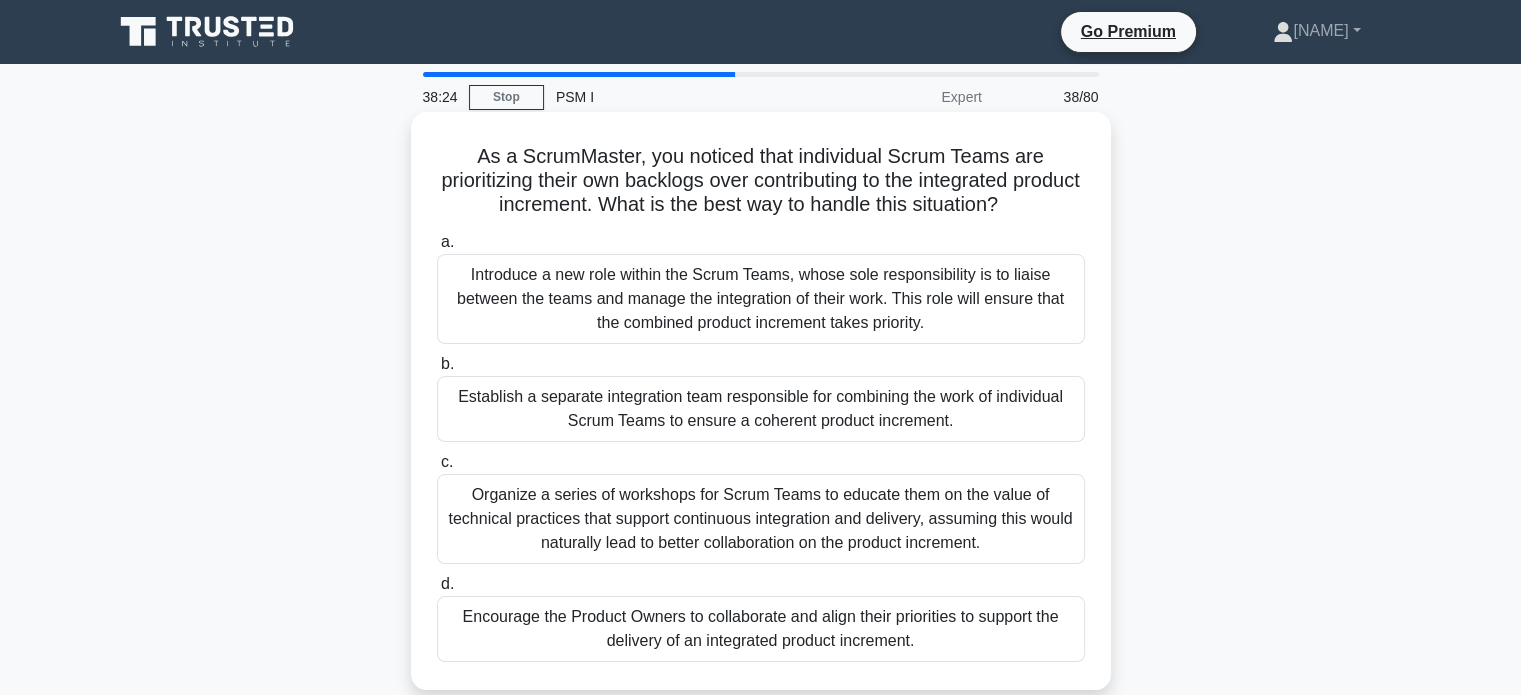 click on "Encourage the Product Owners to collaborate and align their priorities to support the delivery of an integrated product increment." at bounding box center [761, 629] 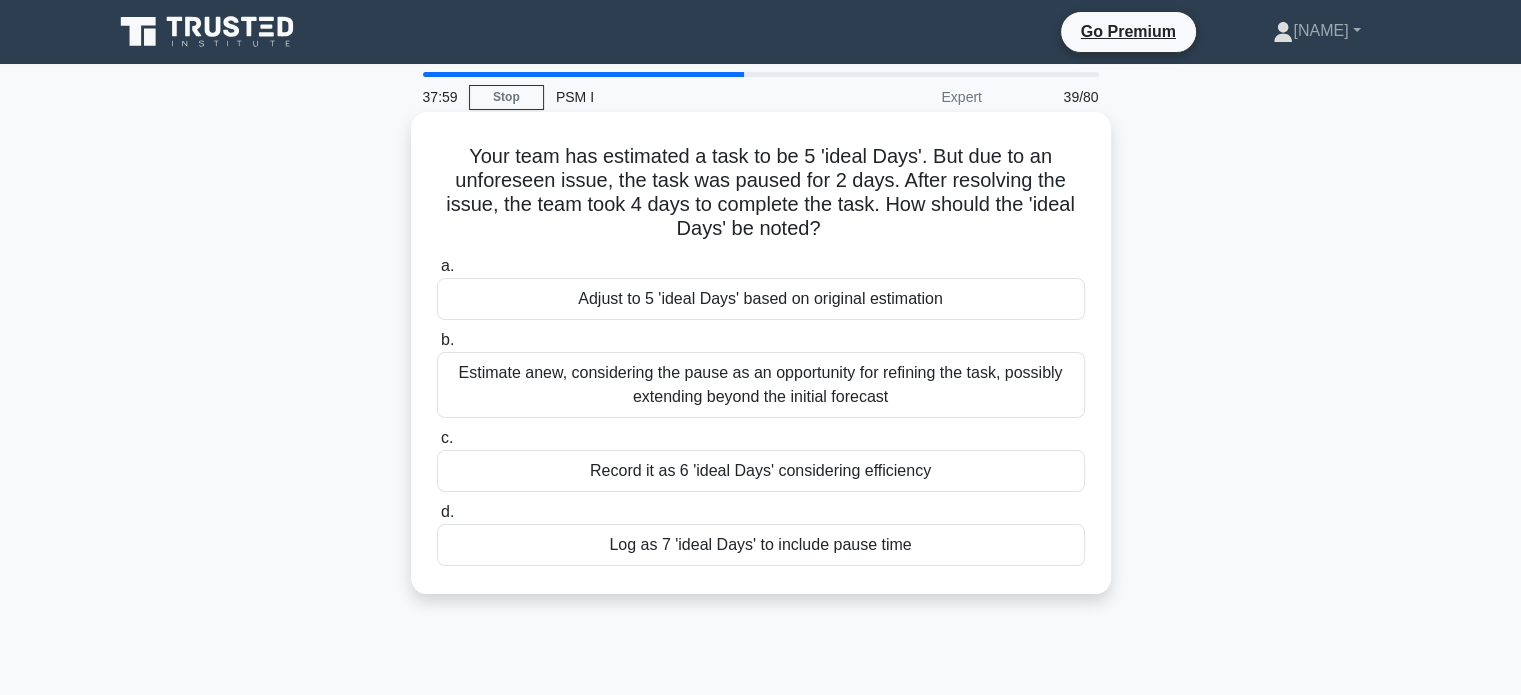 click on "Adjust to 5 'ideal Days' based on original estimation" at bounding box center (761, 299) 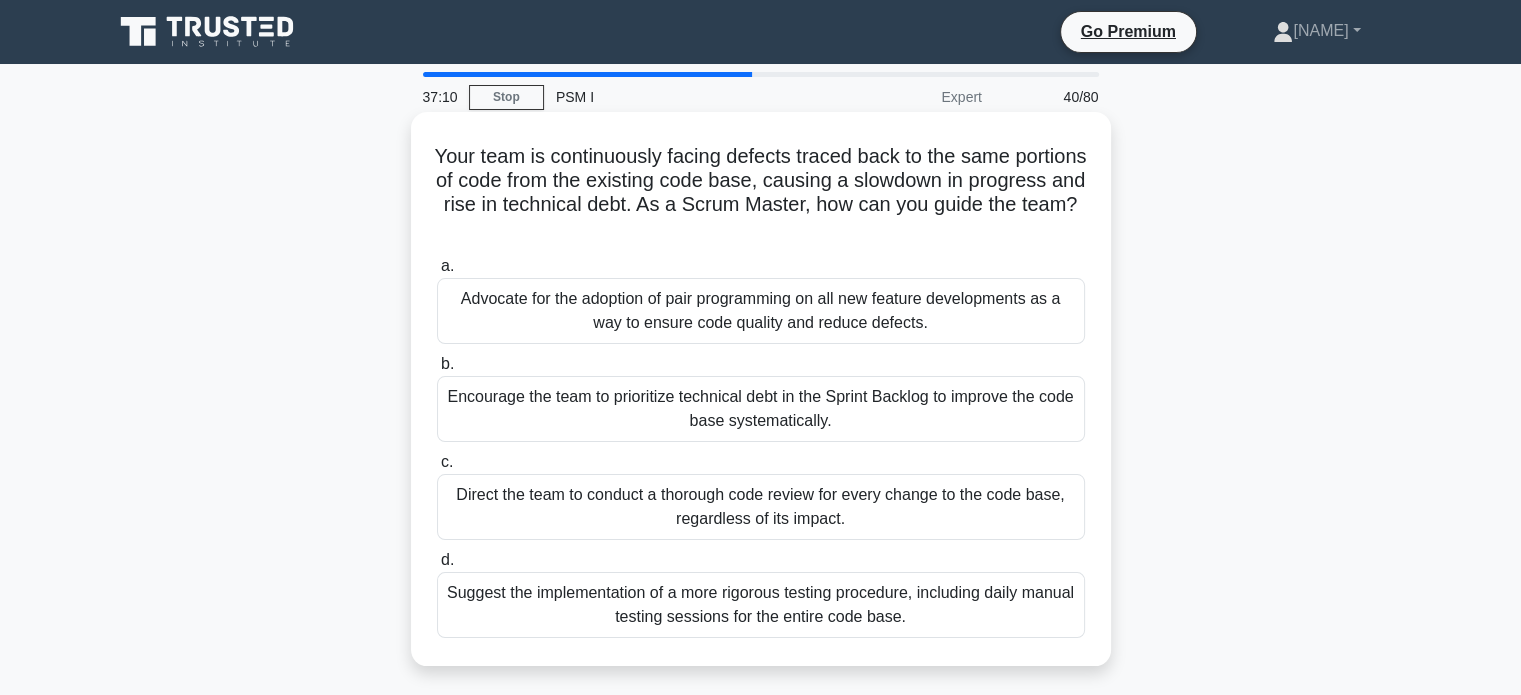 click on "Encourage the team to prioritize technical debt in the Sprint Backlog to improve the code base systematically." at bounding box center [761, 409] 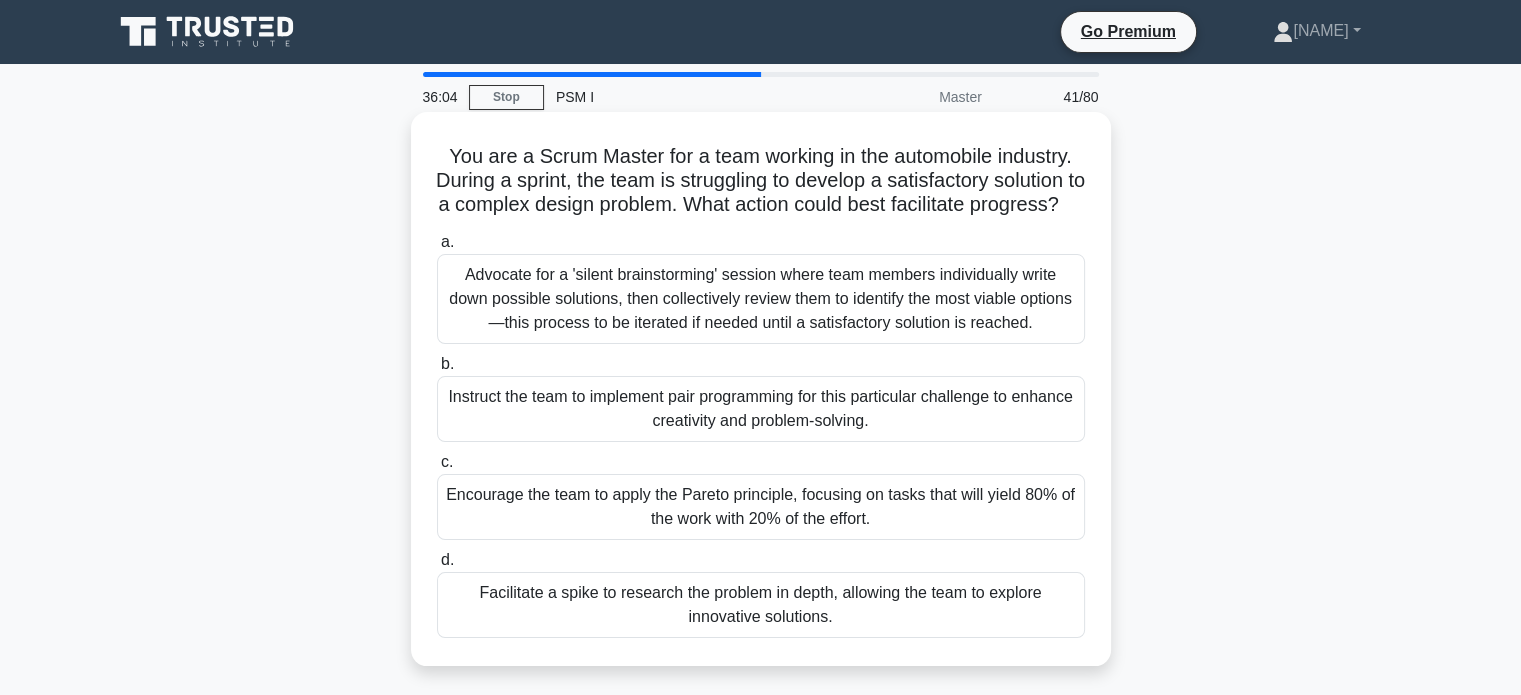 click on "Advocate for a 'silent brainstorming' session where team members individually write down possible solutions, then collectively review them to identify the most viable options—this process to be iterated if needed until a satisfactory solution is reached." at bounding box center [761, 299] 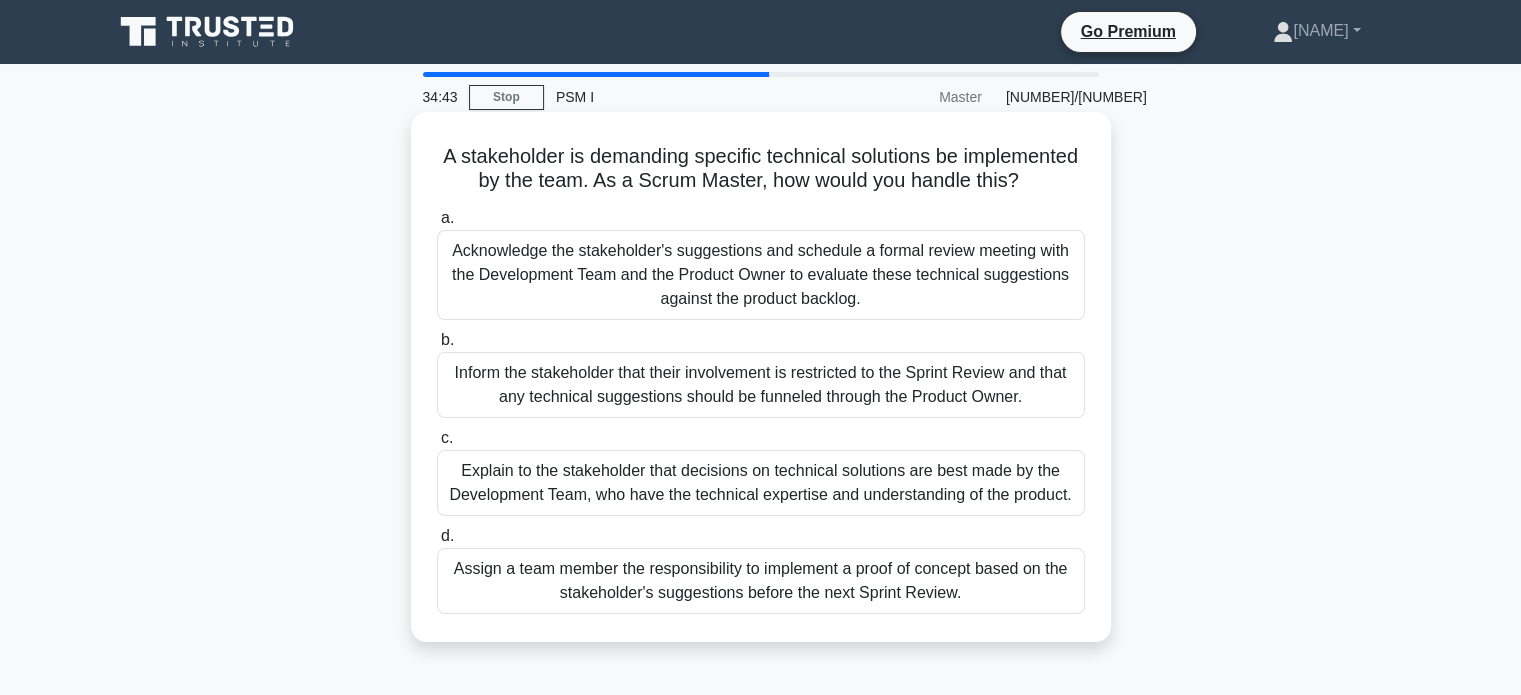 click on "Acknowledge the stakeholder's suggestions and schedule a formal review meeting with the Development Team and the Product Owner to evaluate these technical suggestions against the product backlog." at bounding box center [761, 275] 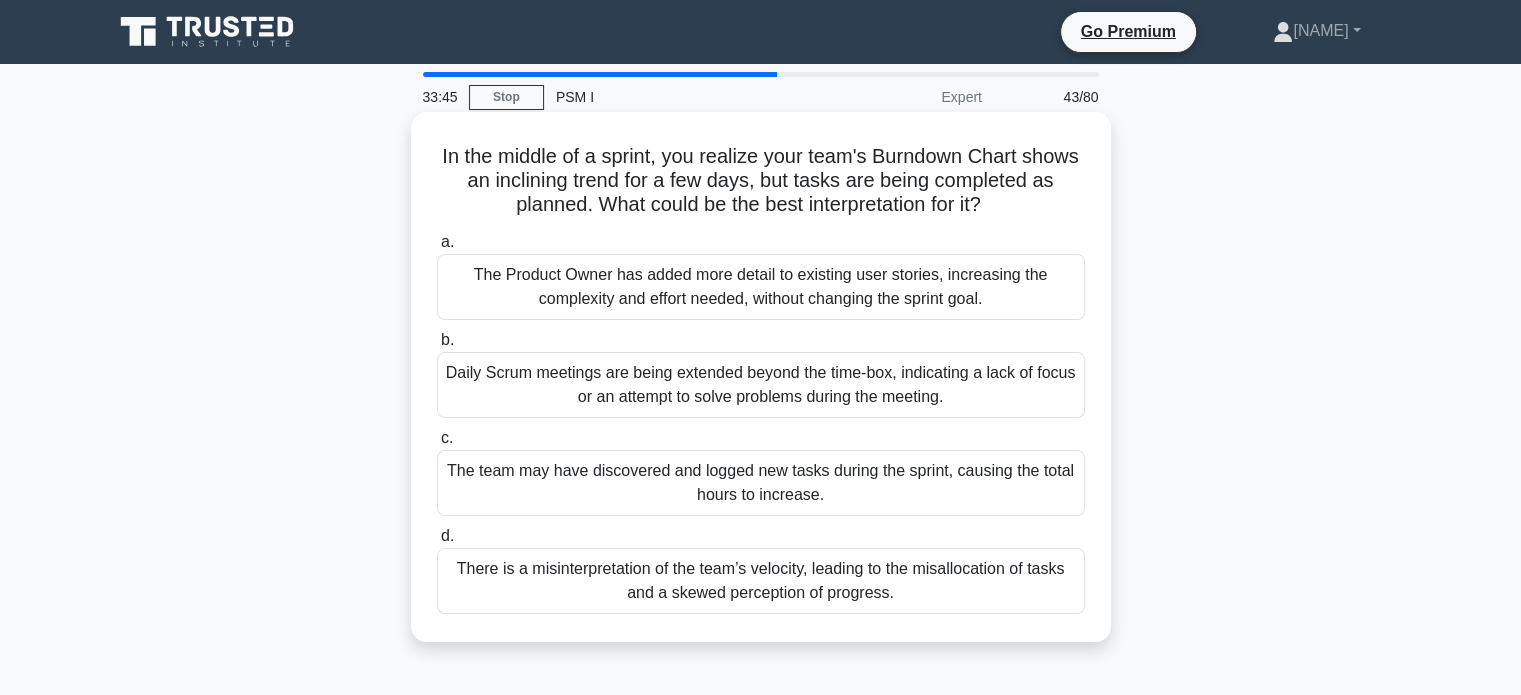 click on "The team may have discovered and logged new tasks during the sprint, causing the total hours to increase." at bounding box center (761, 483) 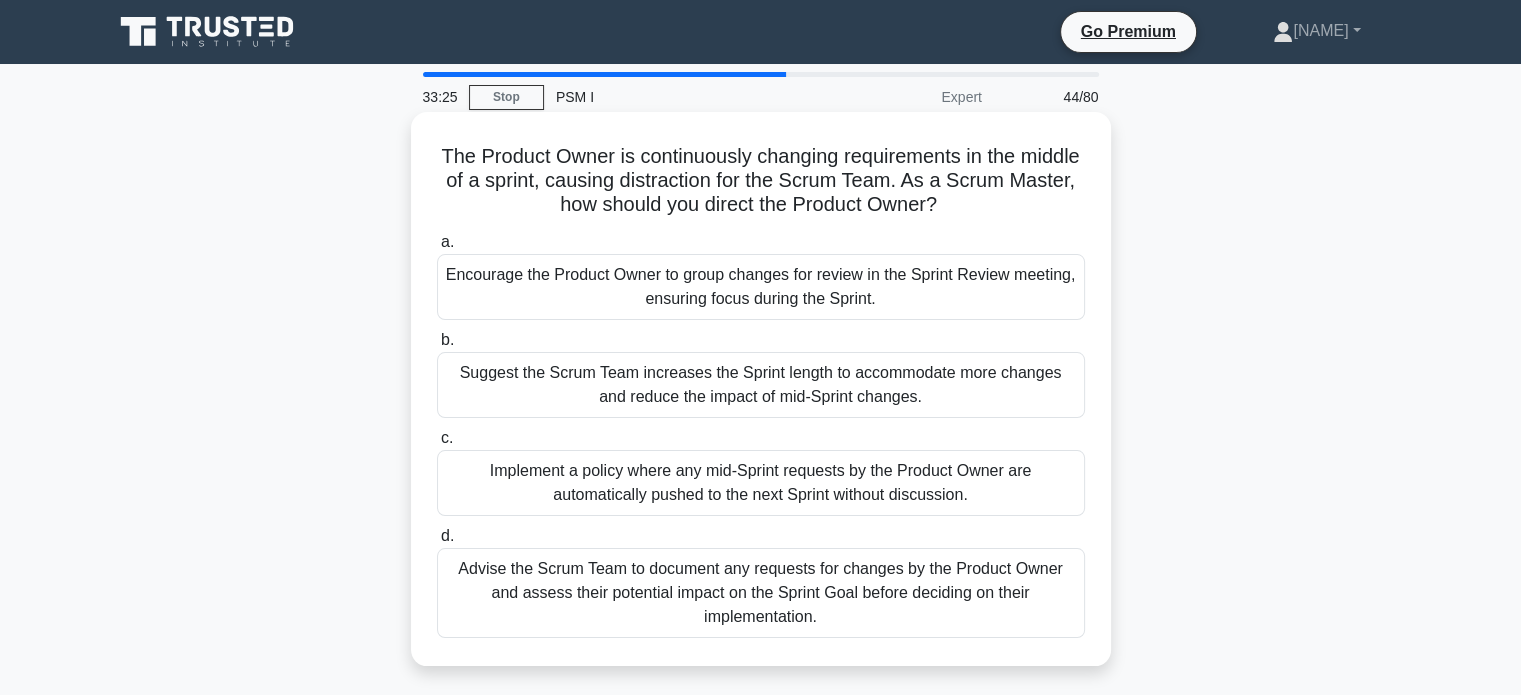 click on "Encourage the Product Owner to group changes for review in the Sprint Review meeting, ensuring focus during the Sprint." at bounding box center (761, 287) 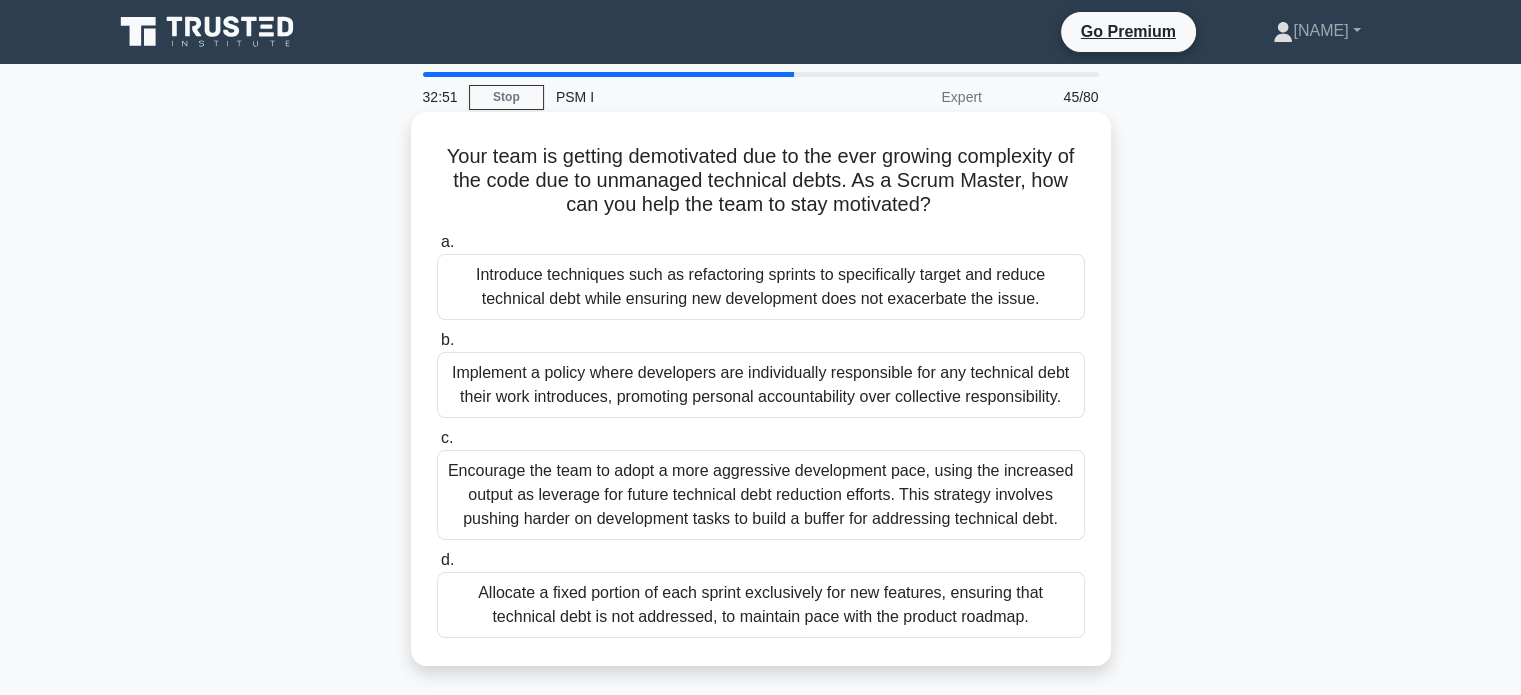 click on "Introduce techniques such as refactoring sprints to specifically target and reduce technical debt while ensuring new development does not exacerbate the issue." at bounding box center [761, 287] 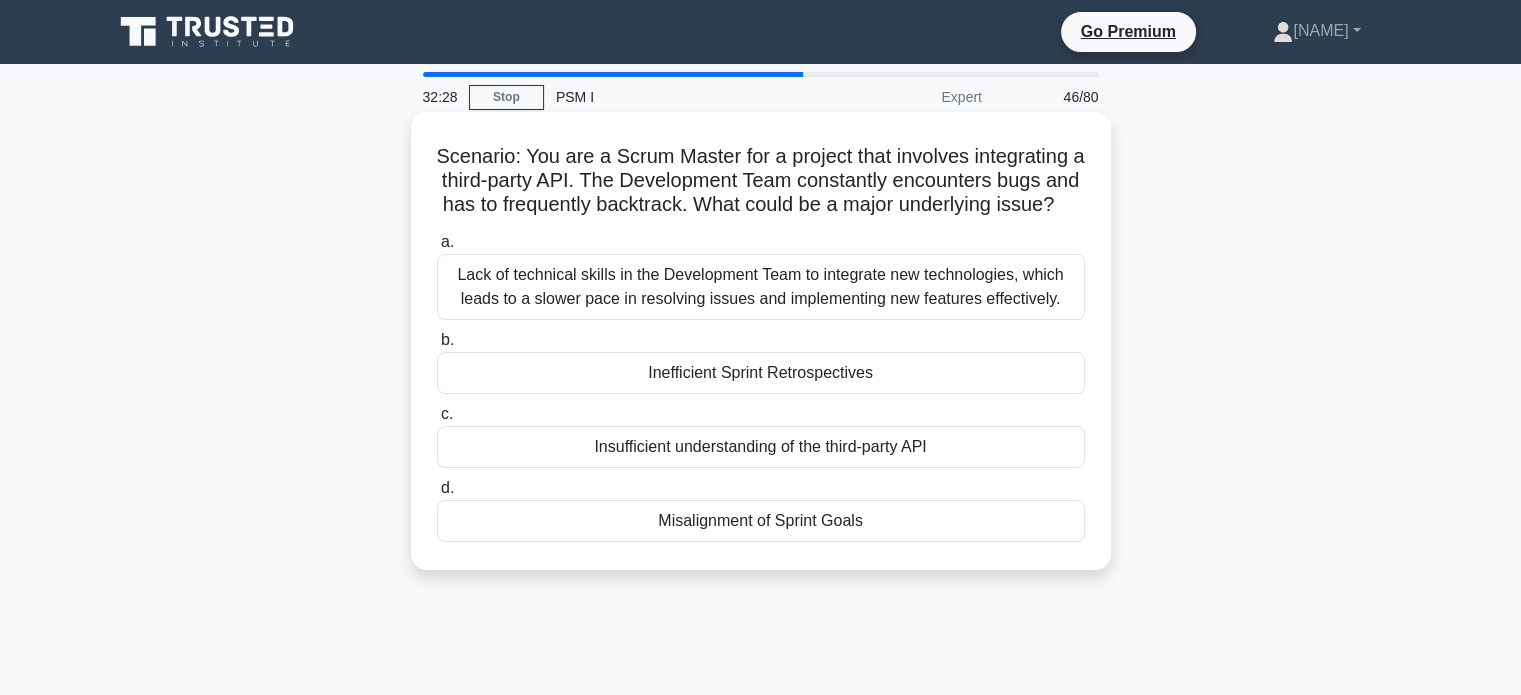 click on "Insufficient understanding of the third-party API" at bounding box center [761, 447] 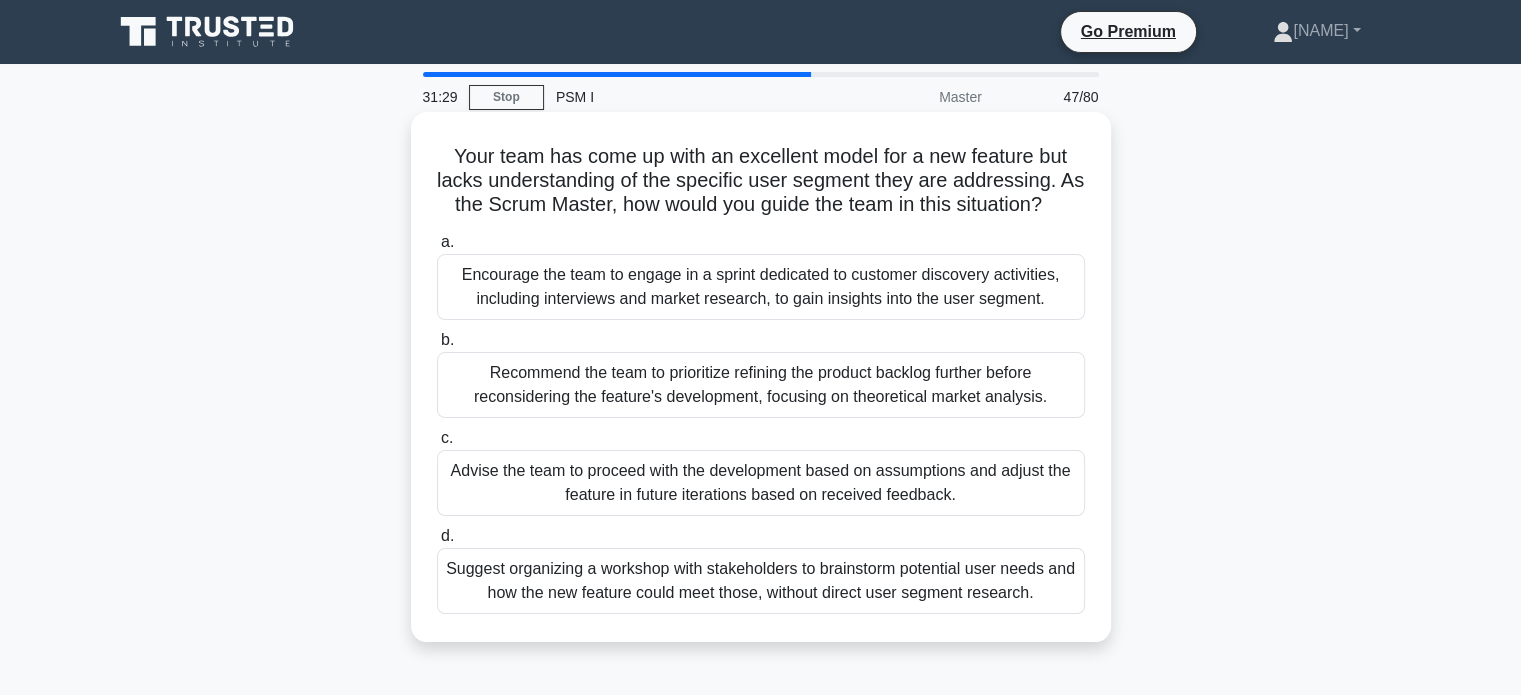 click on "Advise the team to proceed with the development based on assumptions and adjust the feature in future iterations based on received feedback." at bounding box center [761, 483] 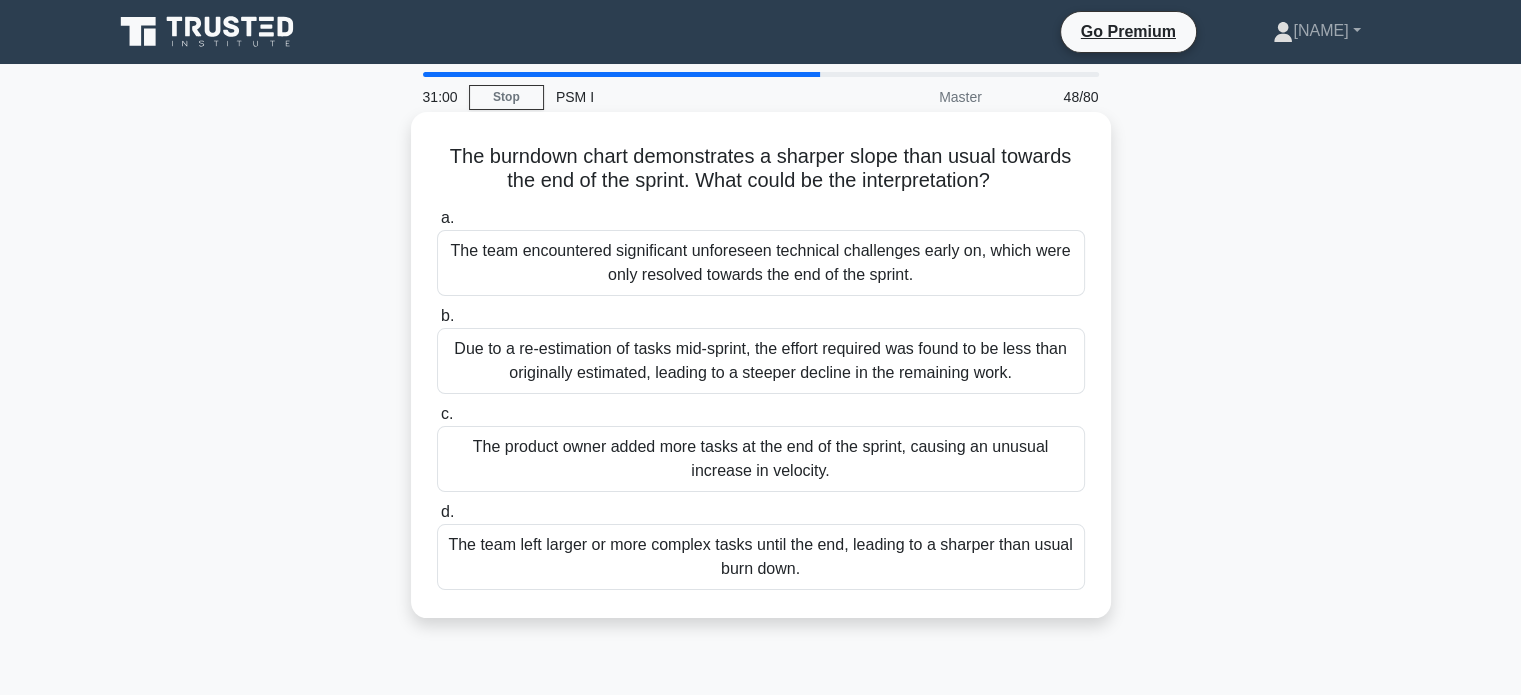 click on "The team encountered significant unforeseen technical challenges early on, which were only resolved towards the end of the sprint." at bounding box center [761, 263] 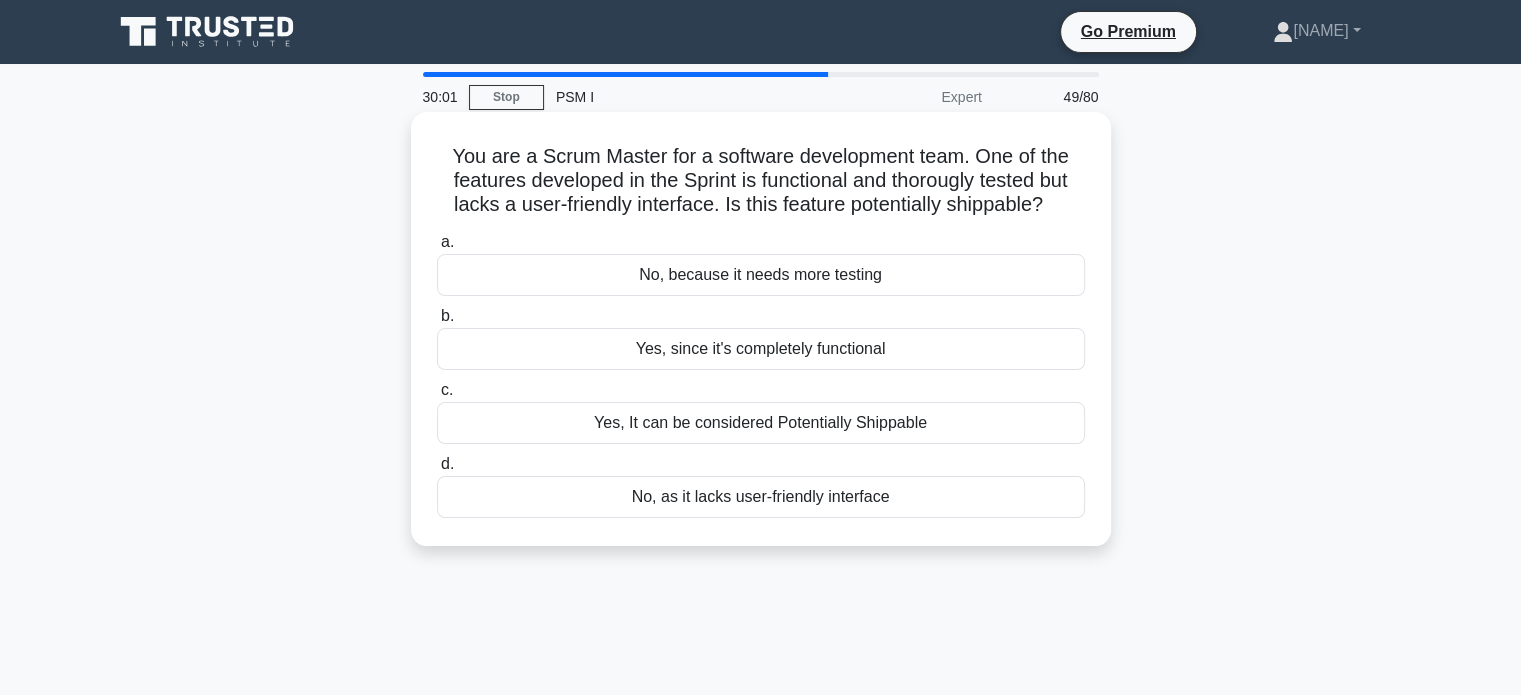 click on "No, as it lacks user-friendly interface" at bounding box center (761, 497) 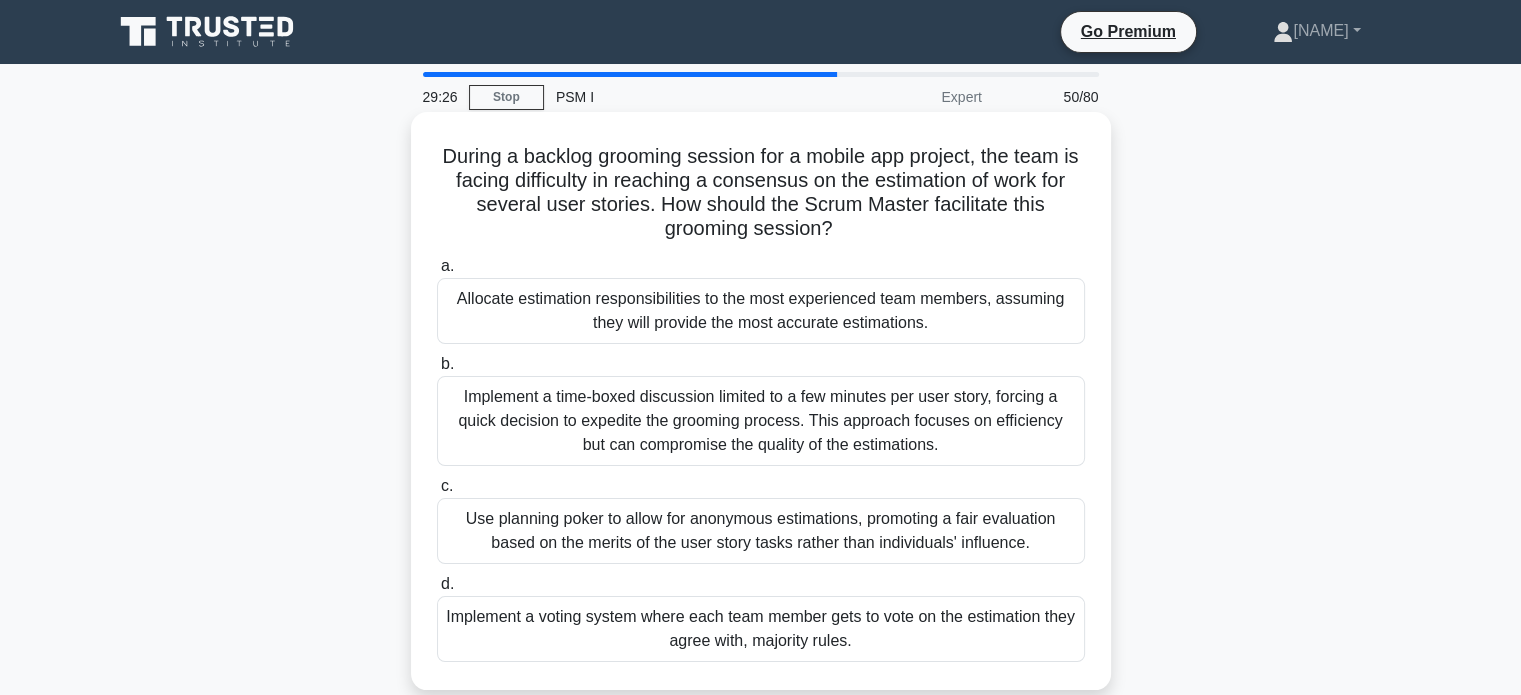 click on "Use planning poker to allow for anonymous estimations, promoting a fair evaluation based on the merits of the user story tasks rather than individuals' influence." at bounding box center (761, 531) 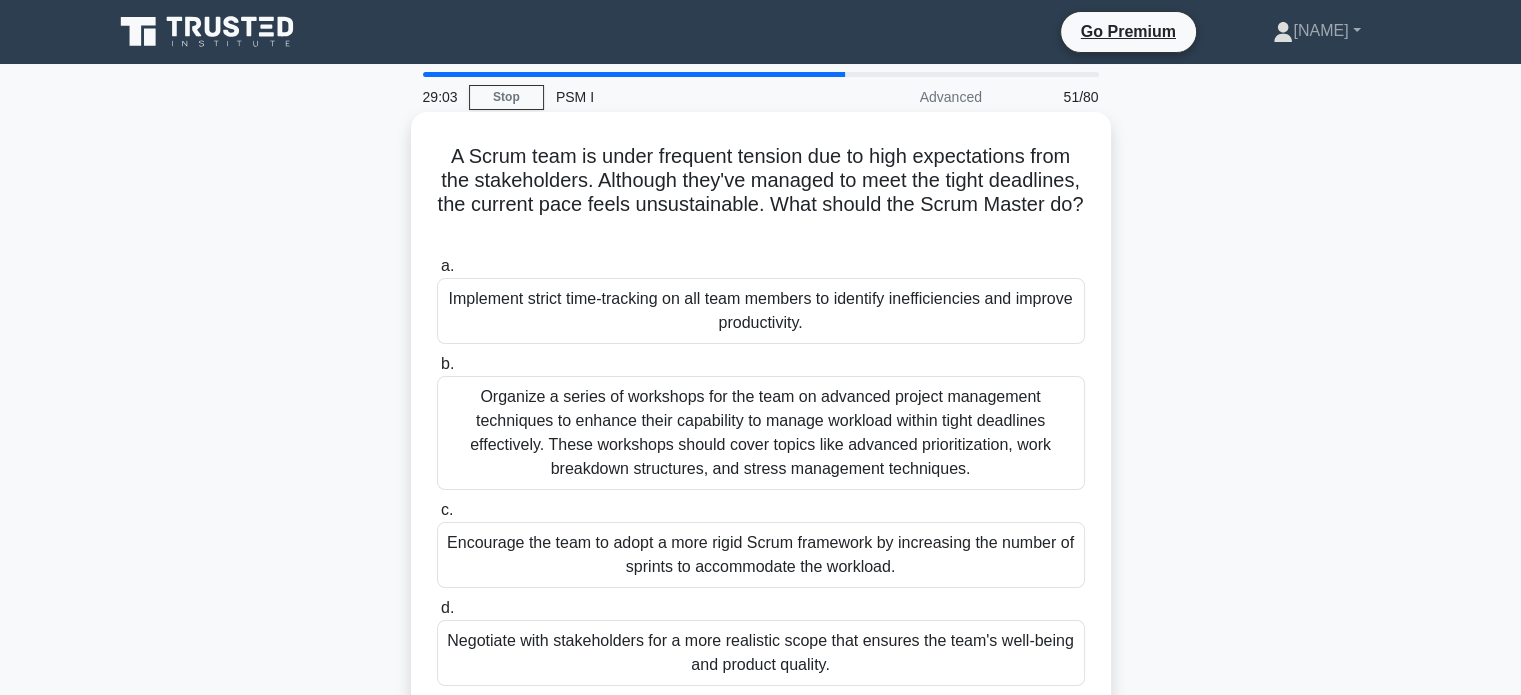 click on "Negotiate with stakeholders for a more realistic scope that ensures the team's well-being and product quality." at bounding box center [761, 653] 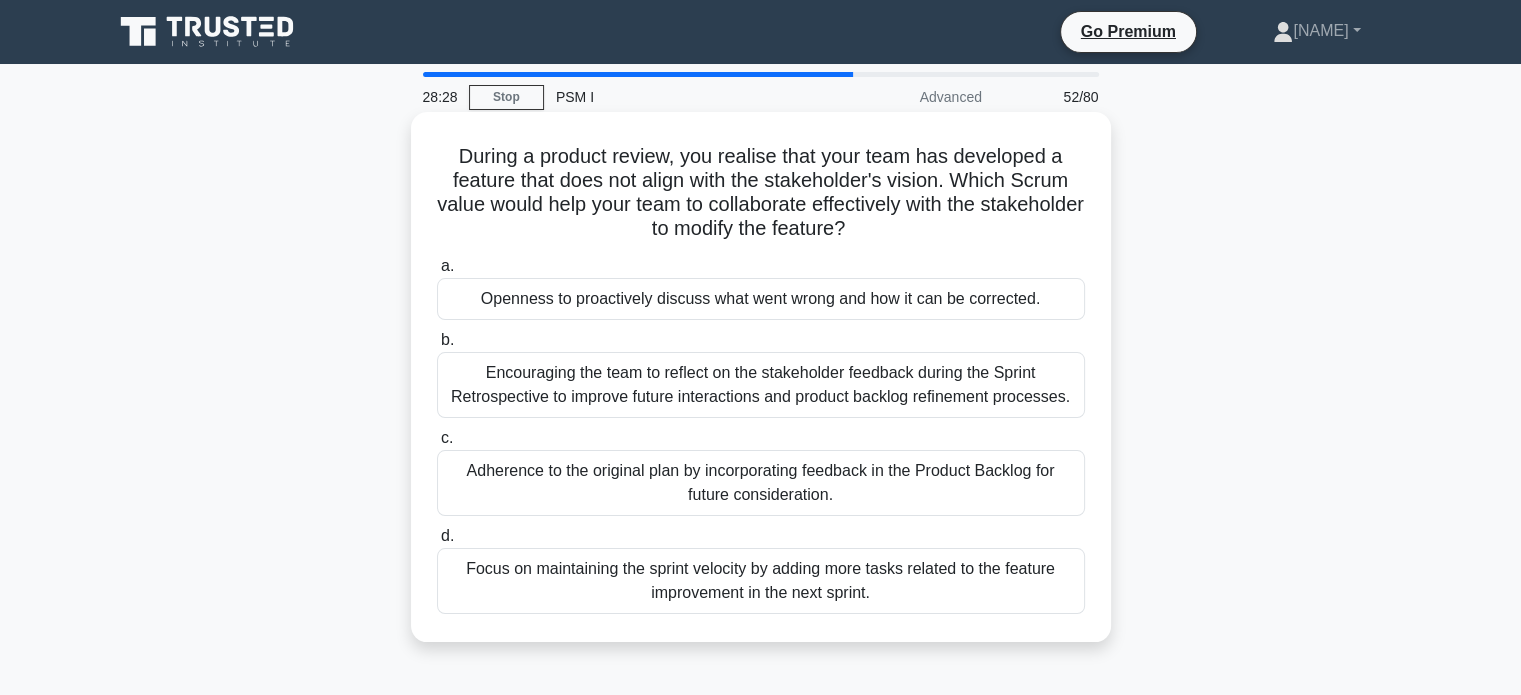 click on "Openness to proactively discuss what went wrong and how it can be corrected." at bounding box center (761, 299) 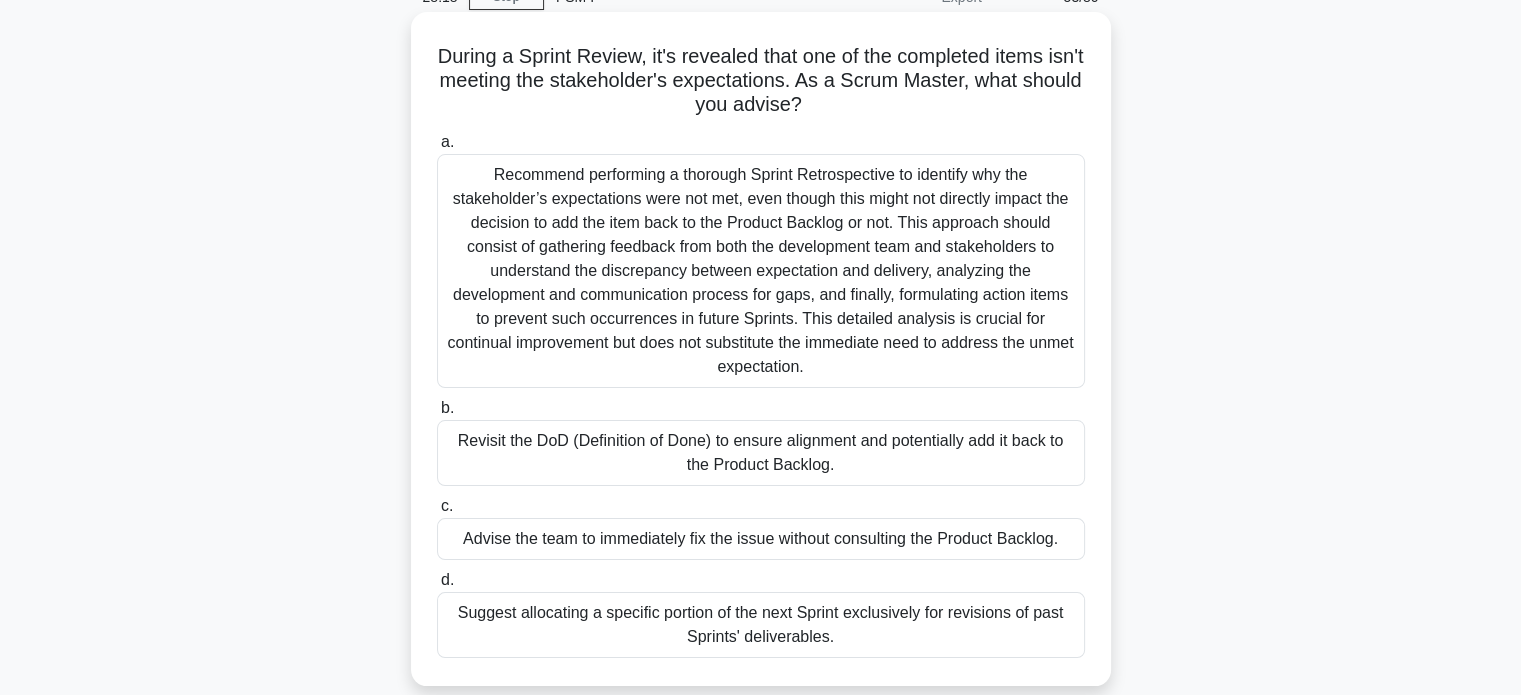 scroll, scrollTop: 104, scrollLeft: 0, axis: vertical 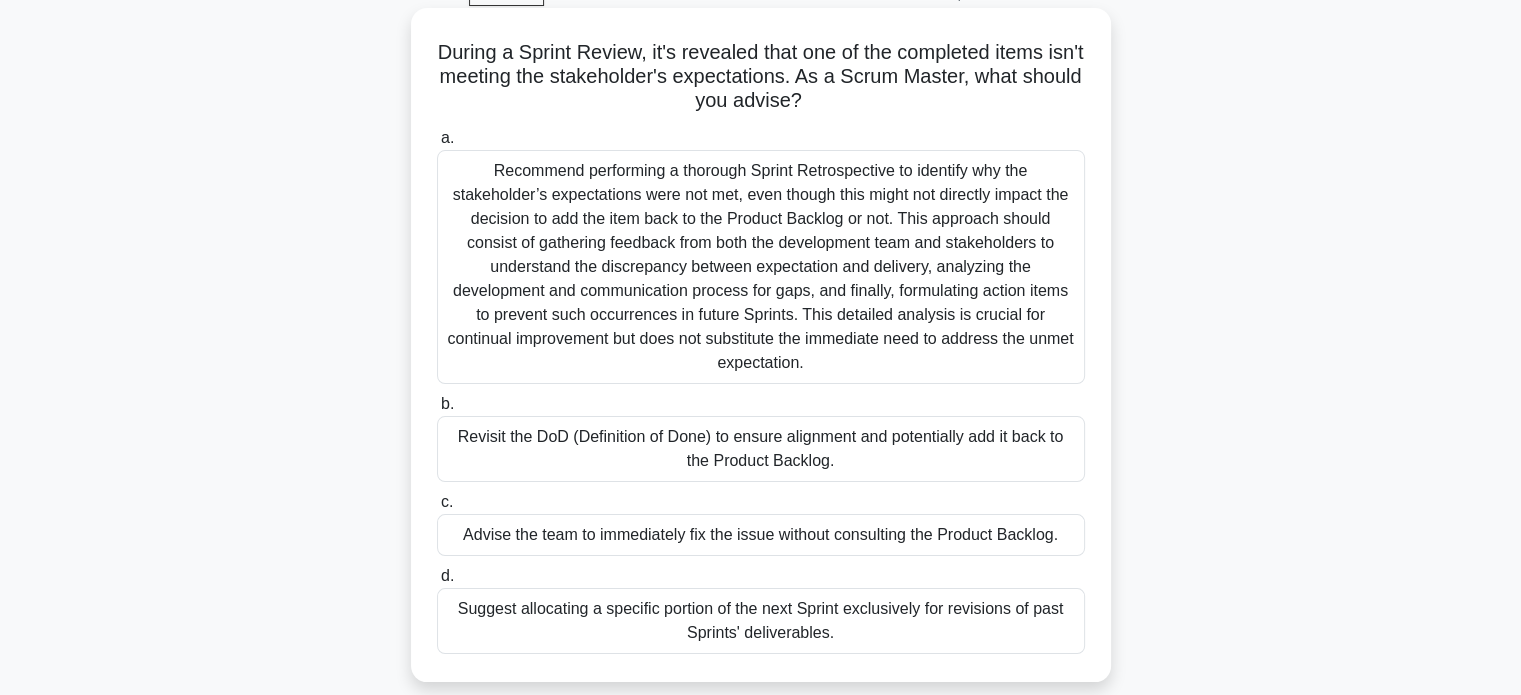 click on "Revisit the DoD (Definition of Done) to ensure alignment and potentially add it back to the Product Backlog." at bounding box center (761, 449) 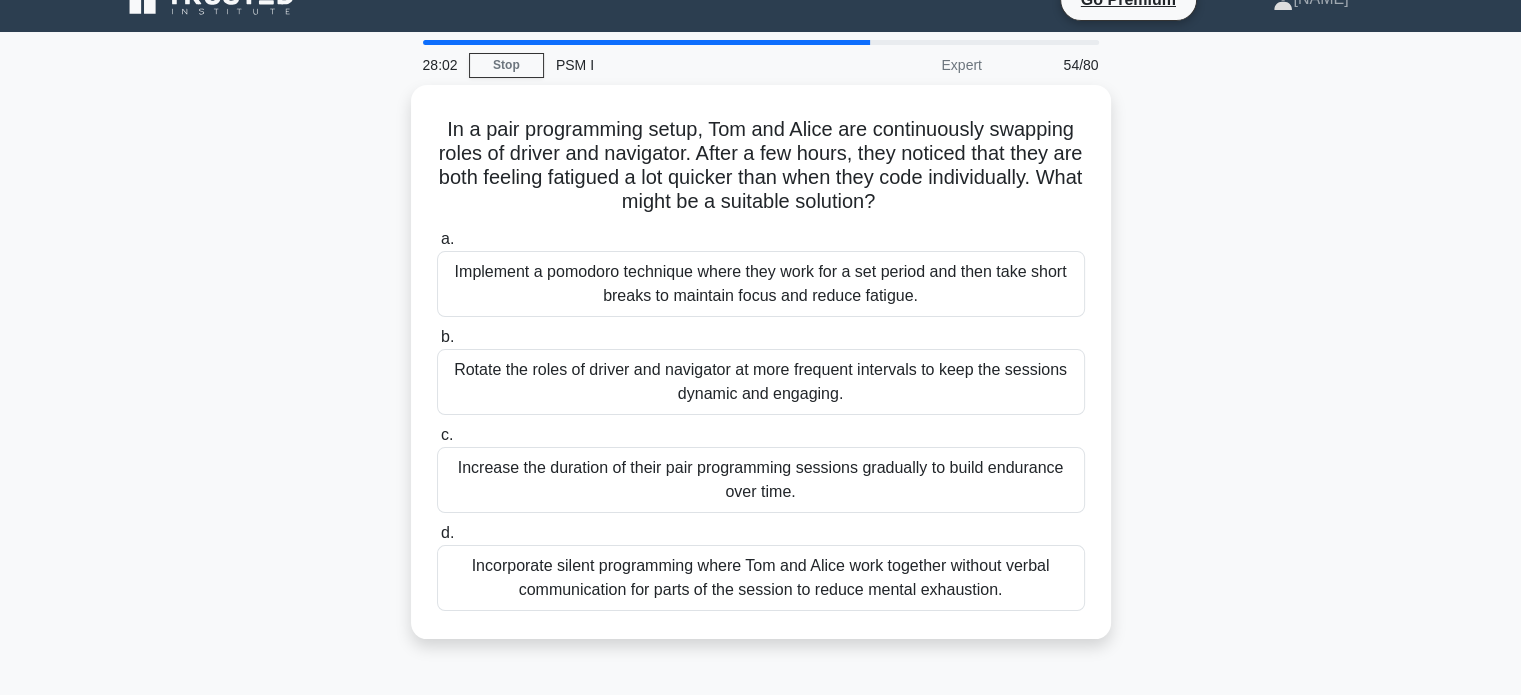 scroll, scrollTop: 0, scrollLeft: 0, axis: both 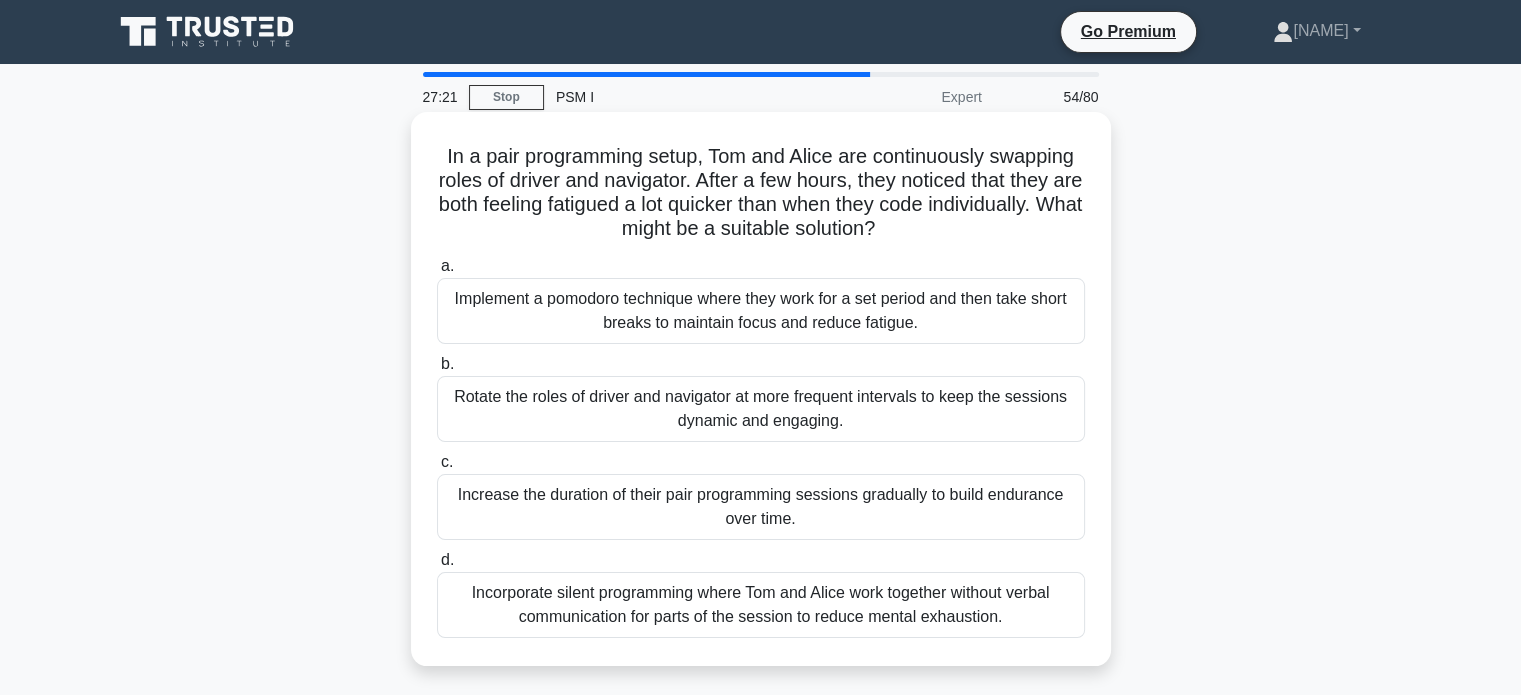 click on "Rotate the roles of driver and navigator at more frequent intervals to keep the sessions dynamic and engaging." at bounding box center (761, 409) 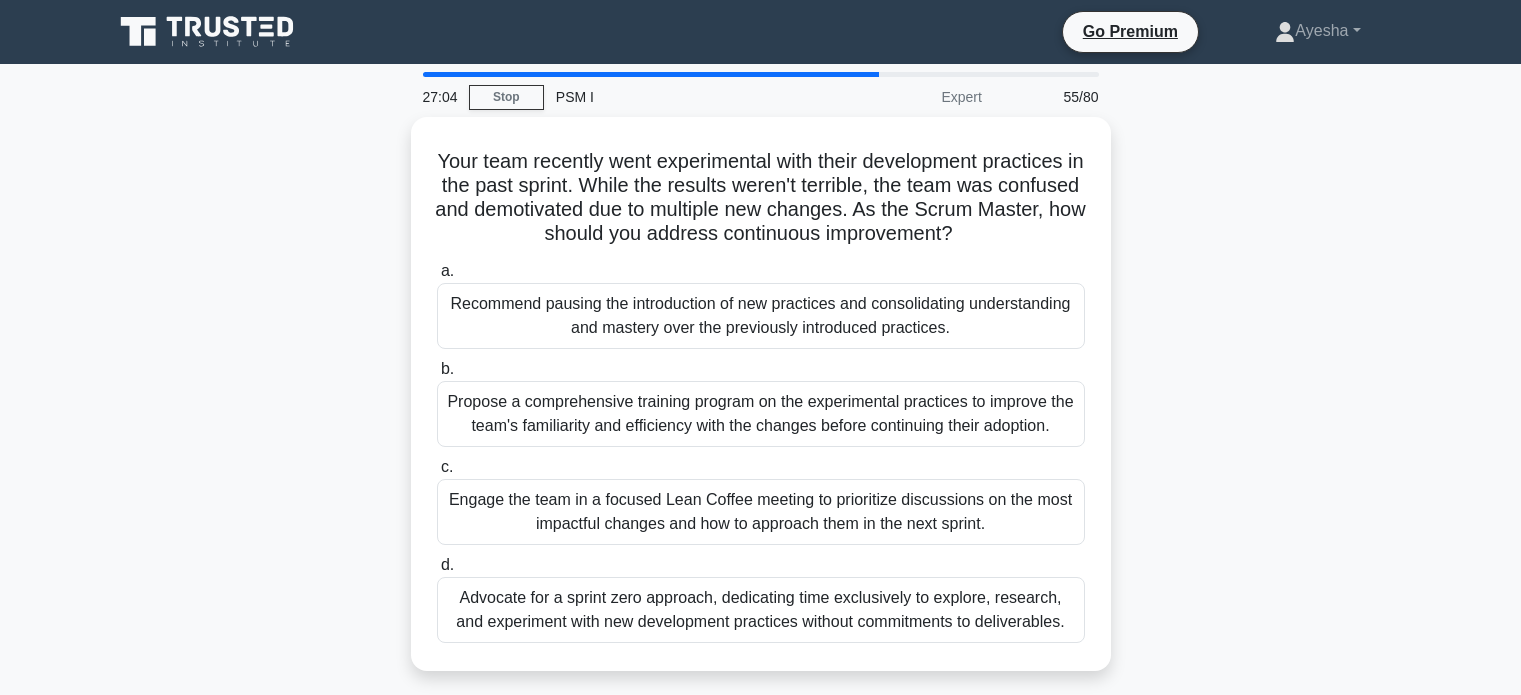 scroll, scrollTop: 0, scrollLeft: 0, axis: both 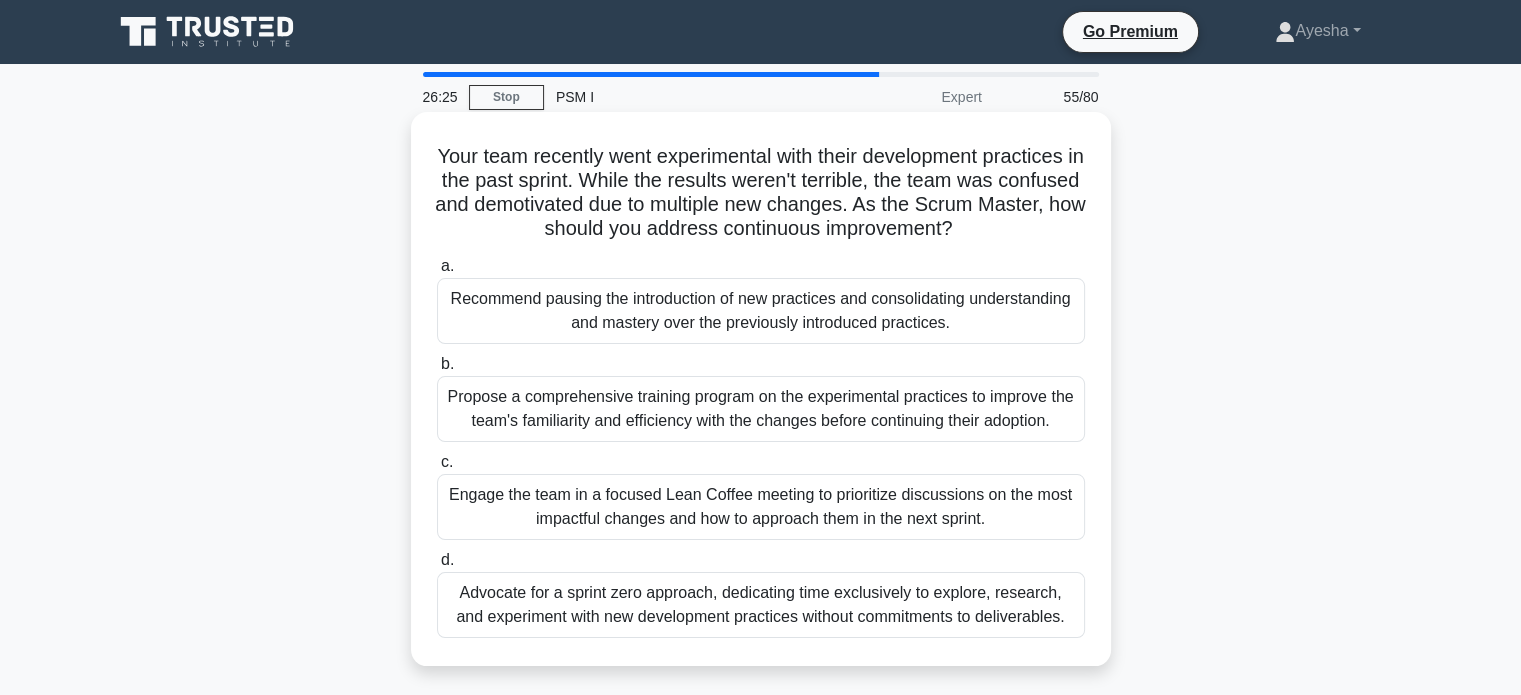 click on "Propose a comprehensive training program on the experimental practices to improve the team's familiarity and efficiency with the changes before continuing their adoption." at bounding box center [761, 409] 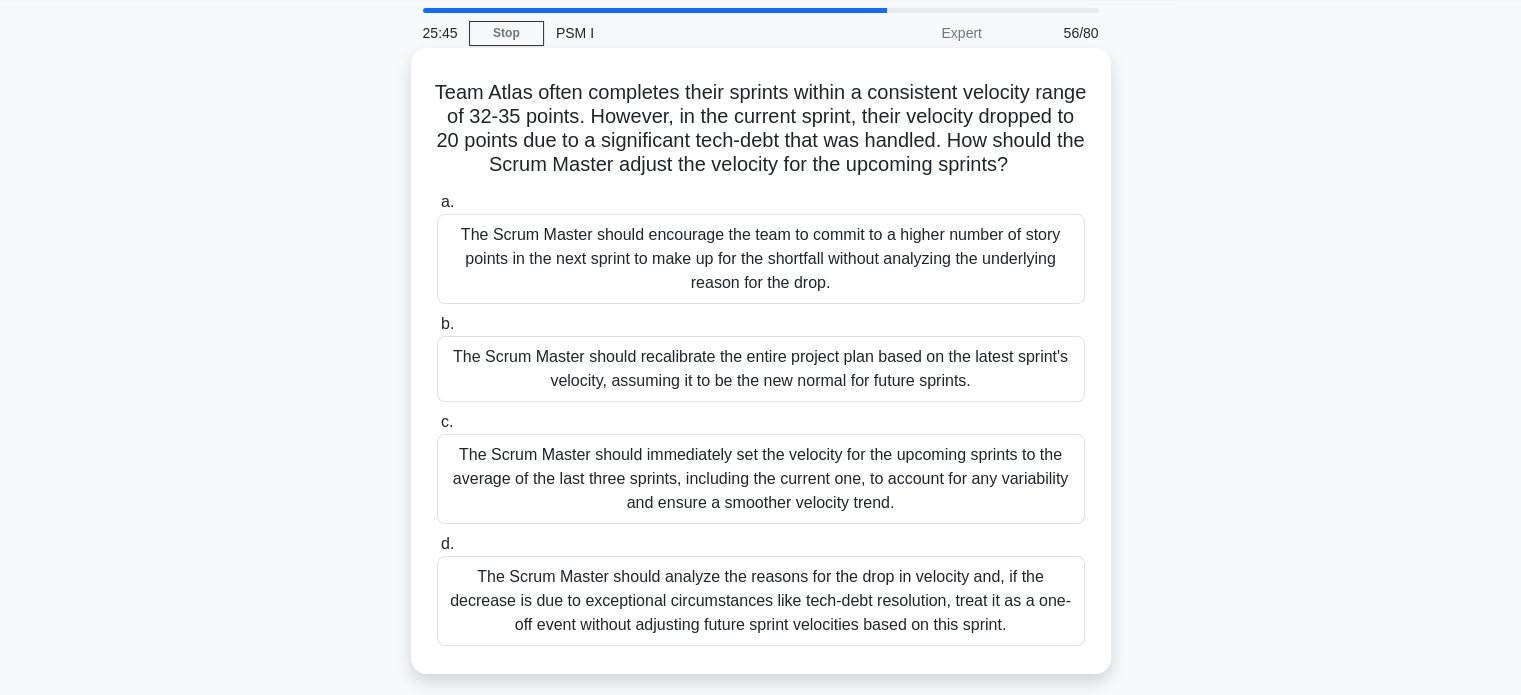 scroll, scrollTop: 100, scrollLeft: 0, axis: vertical 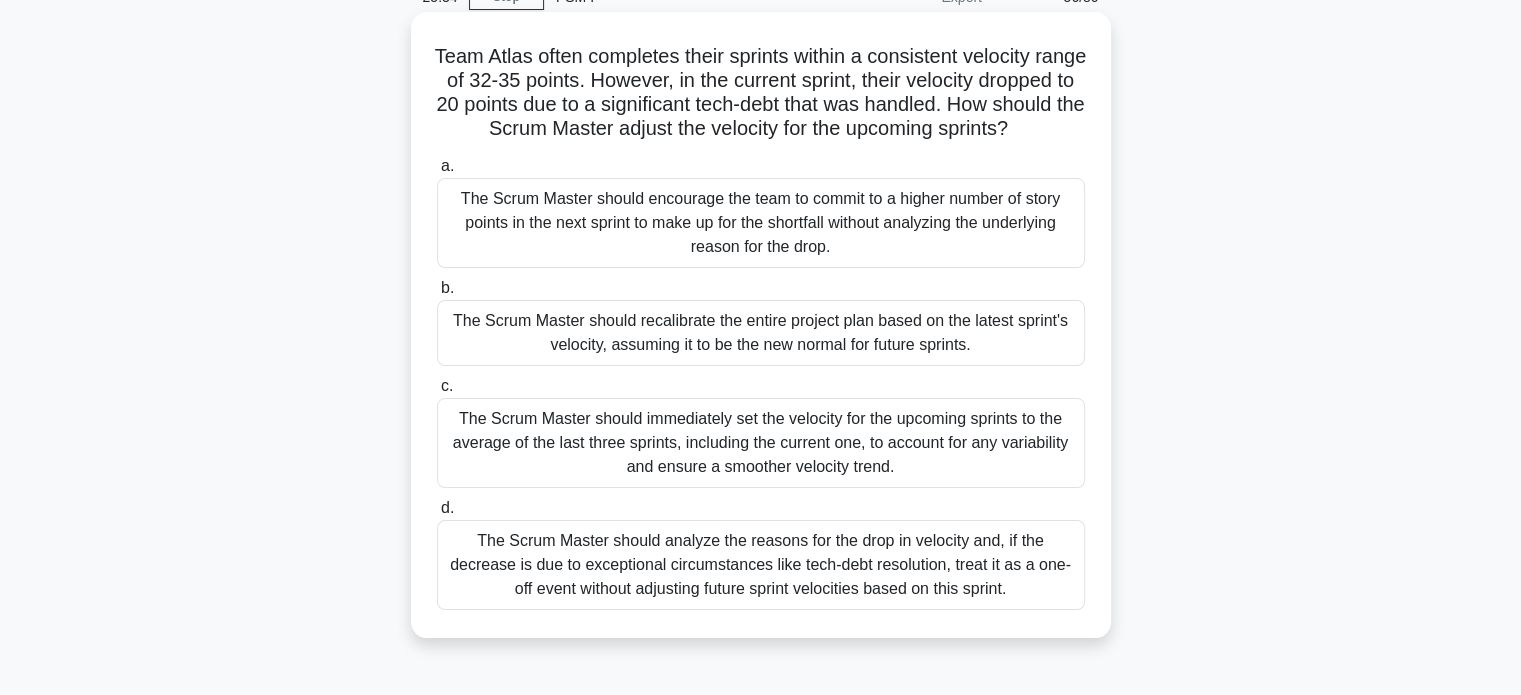 click on "The Scrum Master should analyze the reasons for the drop in velocity and, if the decrease is due to exceptional circumstances like tech-debt resolution, treat it as a one-off event without adjusting future sprint velocities based on this sprint." at bounding box center (761, 565) 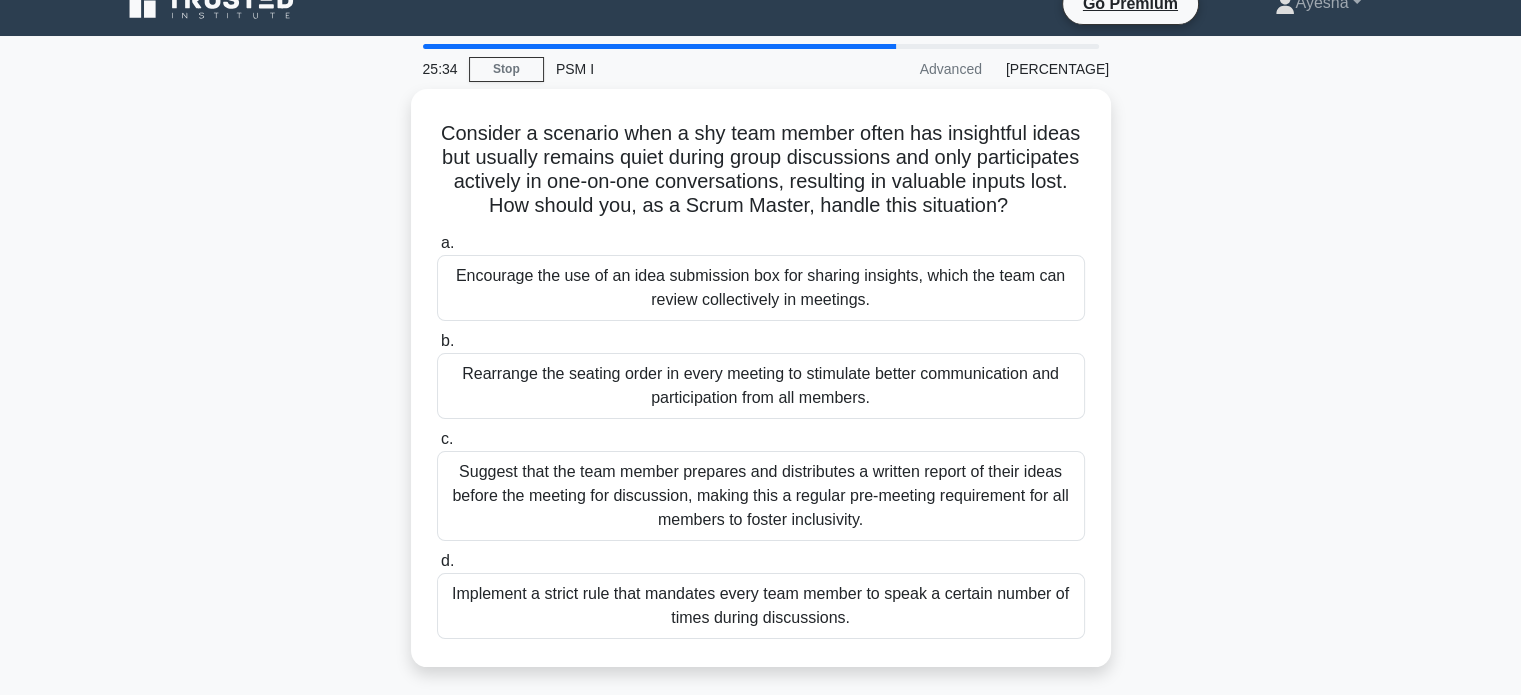 scroll, scrollTop: 0, scrollLeft: 0, axis: both 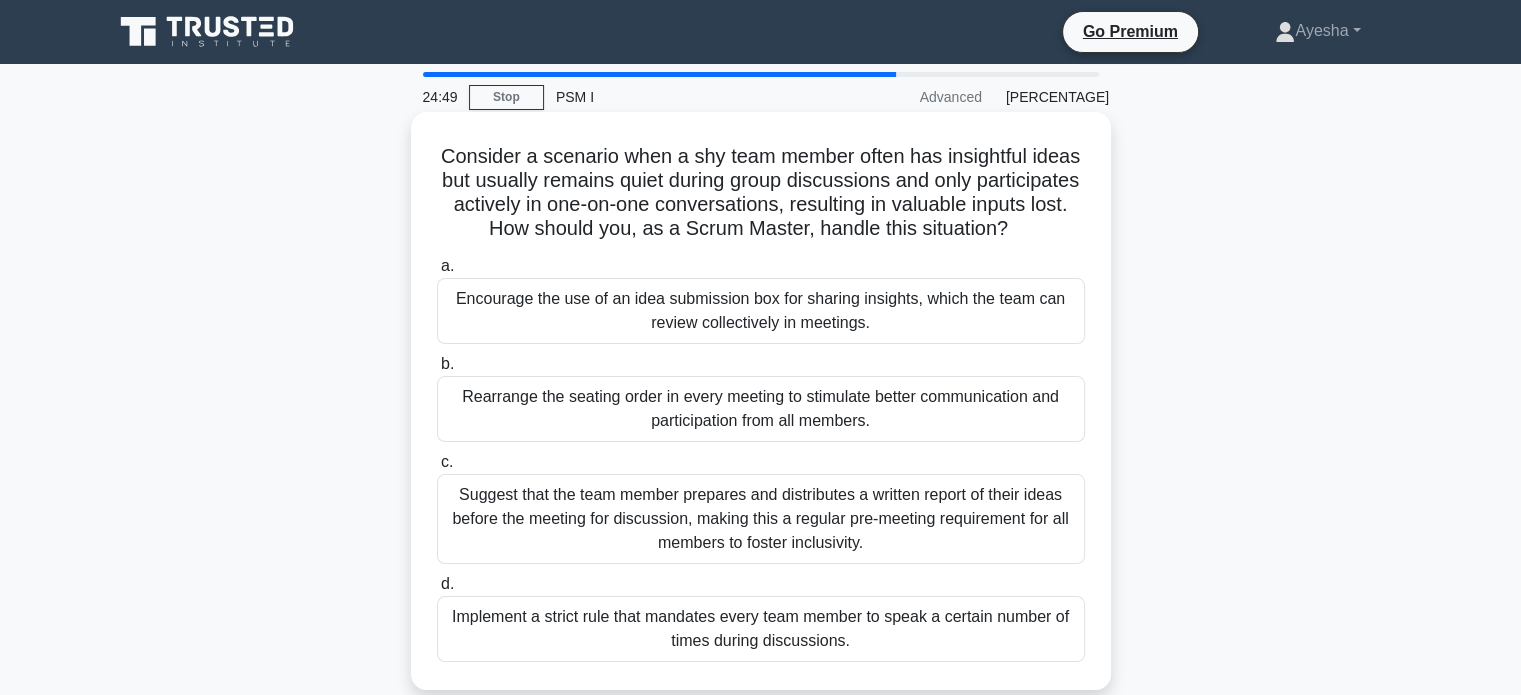 click on "Encourage the use of an idea submission box for sharing insights, which the team can review collectively in meetings." at bounding box center [761, 311] 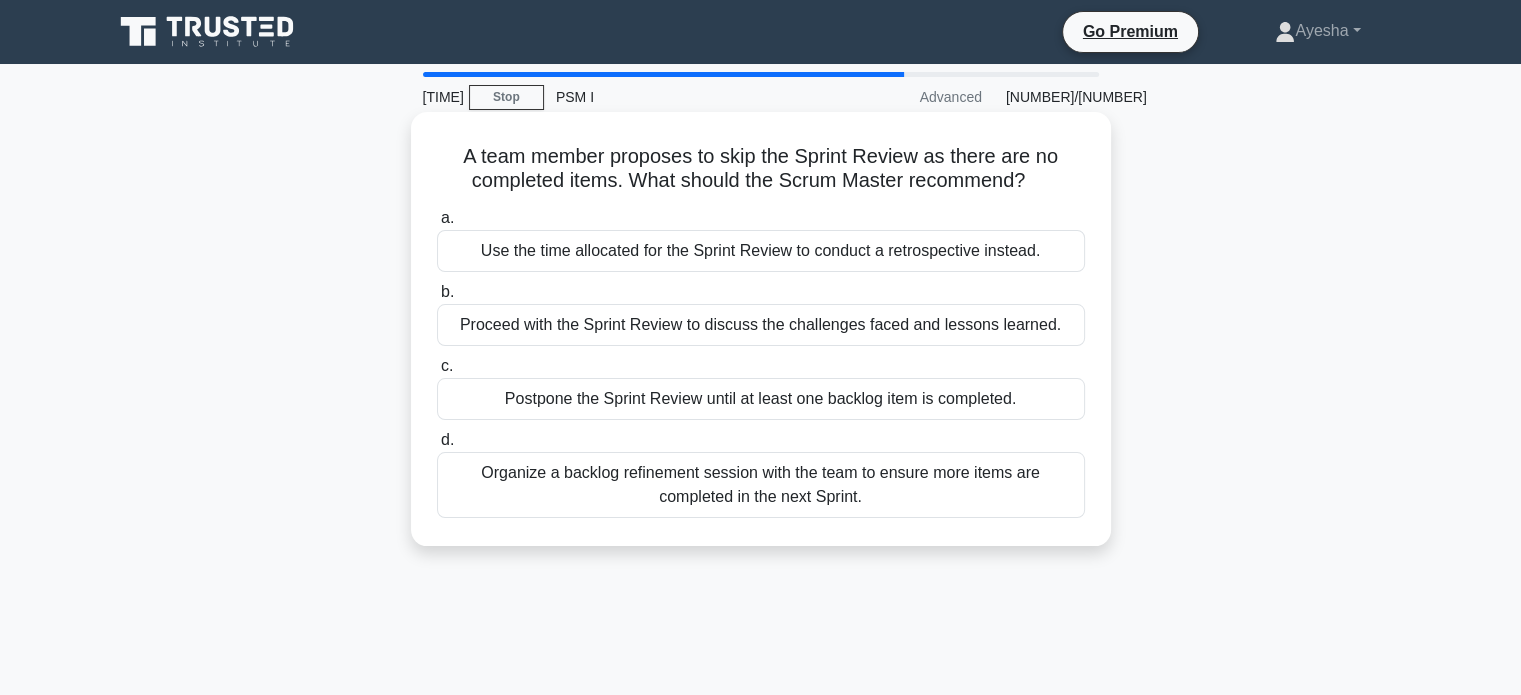 click on "Organize a backlog refinement session with the team to ensure more items are completed in the next Sprint." at bounding box center [761, 485] 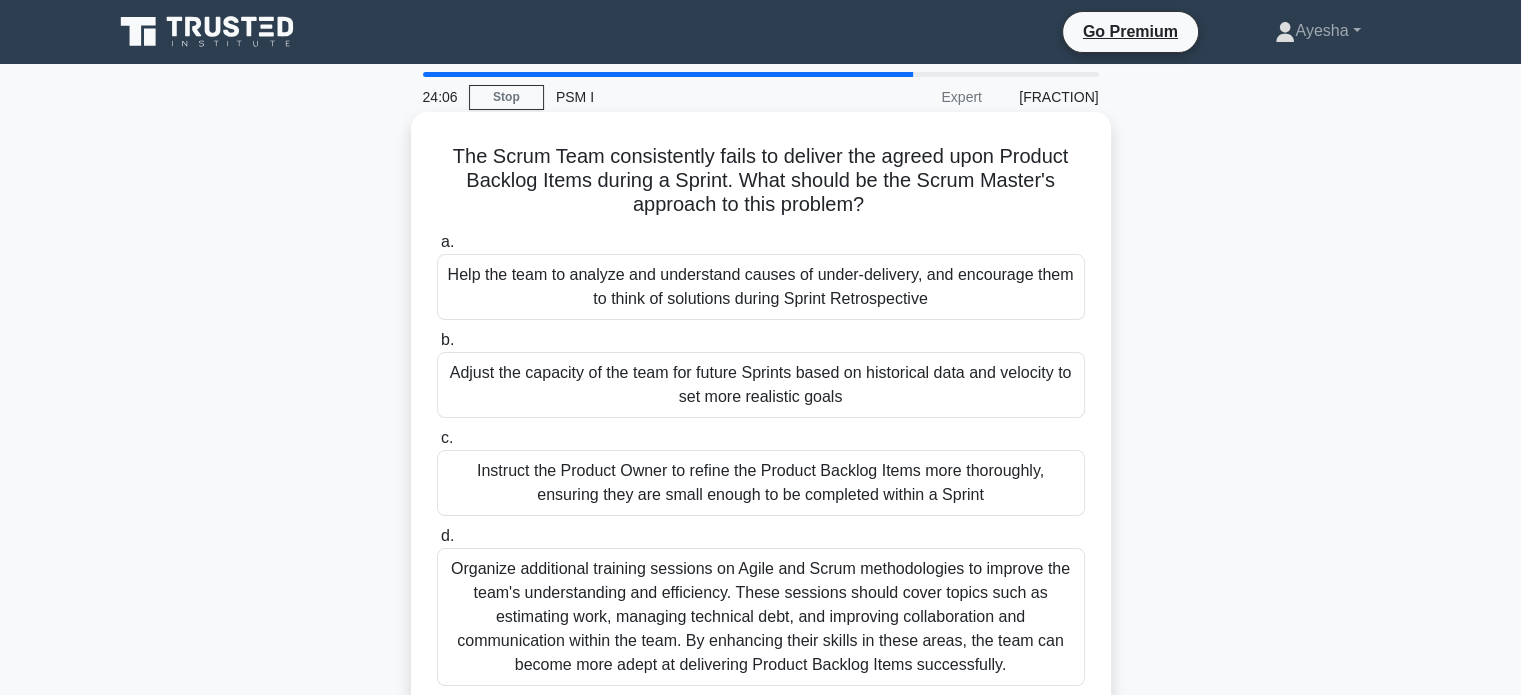 click on "Help the team to analyze and understand causes of under-delivery, and encourage them to think of solutions during Sprint Retrospective" at bounding box center (761, 287) 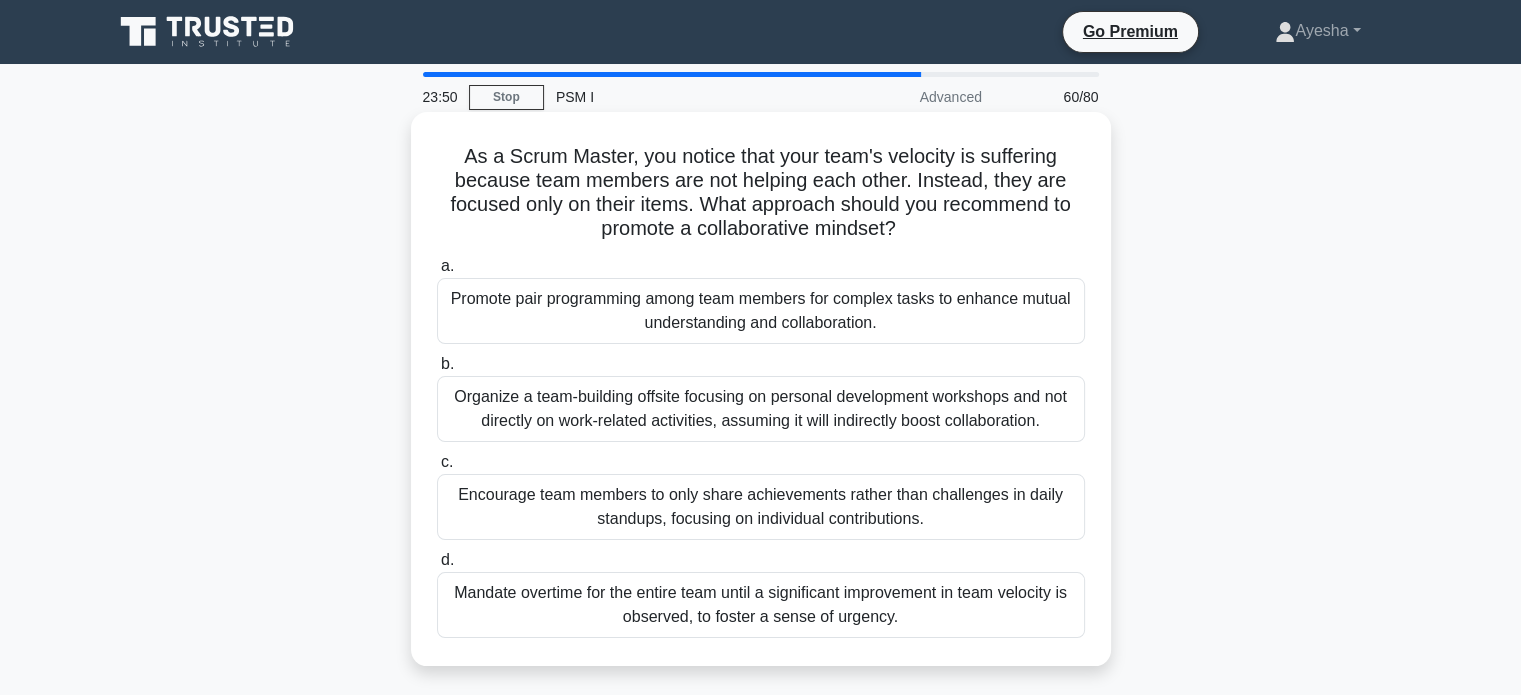 click on "Promote pair programming among team members for complex tasks to enhance mutual understanding and collaboration." at bounding box center (761, 311) 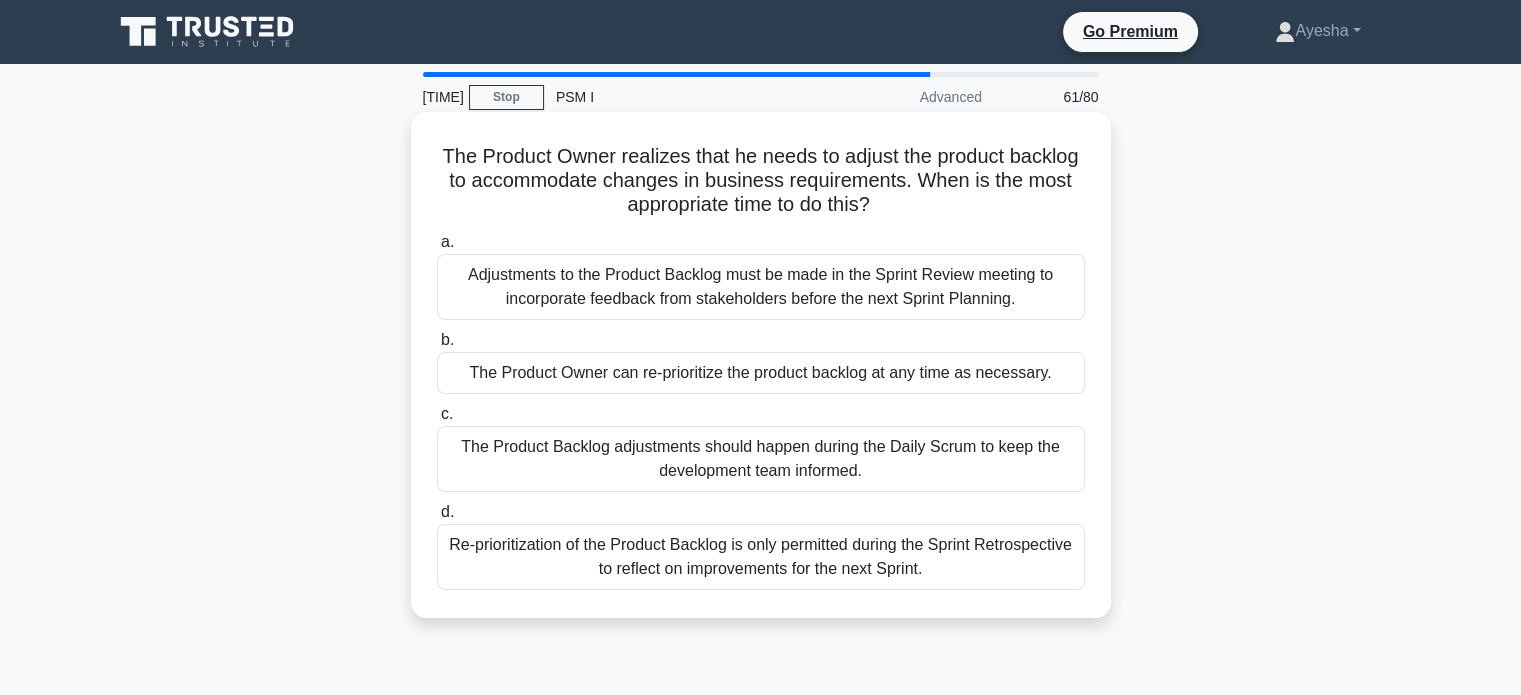 click on "Adjustments to the Product Backlog must be made in the Sprint Review meeting to incorporate feedback from stakeholders before the next Sprint Planning." at bounding box center [761, 287] 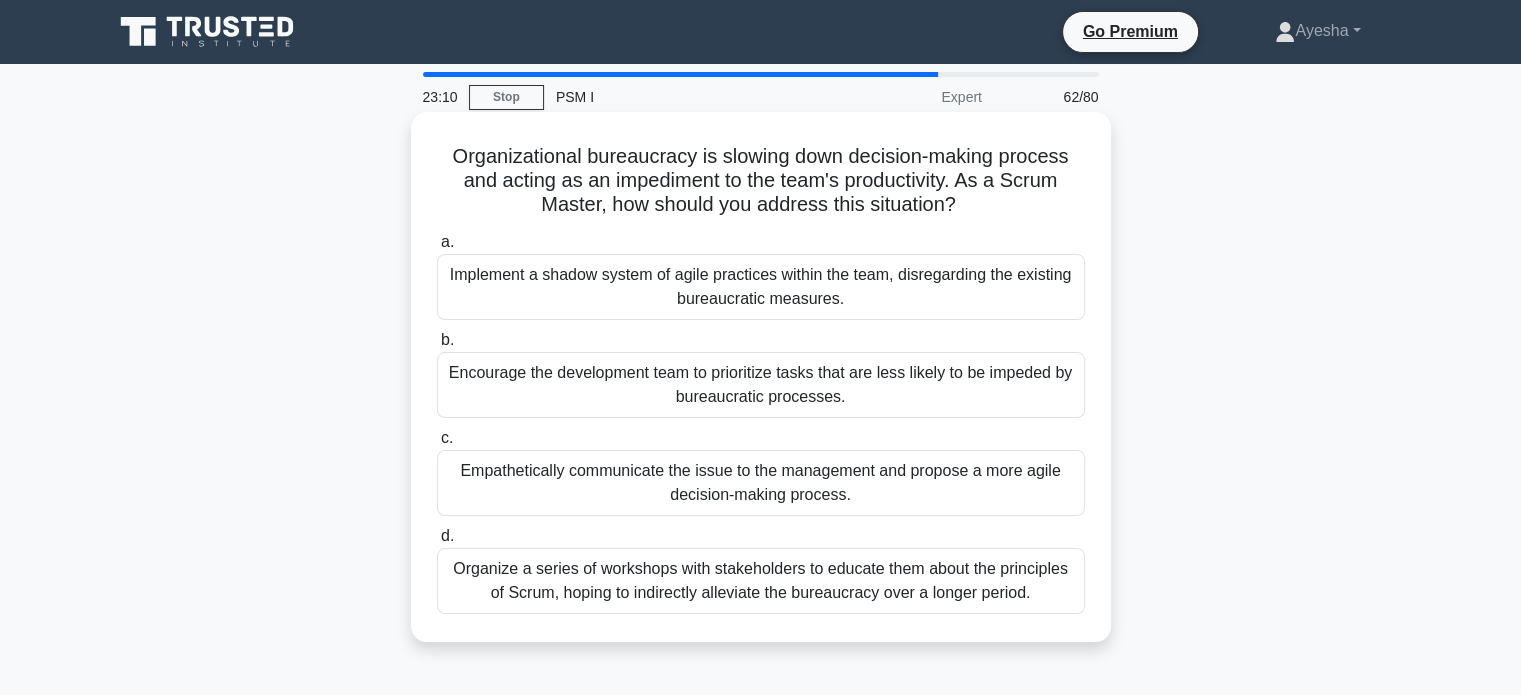 click on "Encourage the development team to prioritize tasks that are less likely to be impeded by bureaucratic processes." at bounding box center [761, 385] 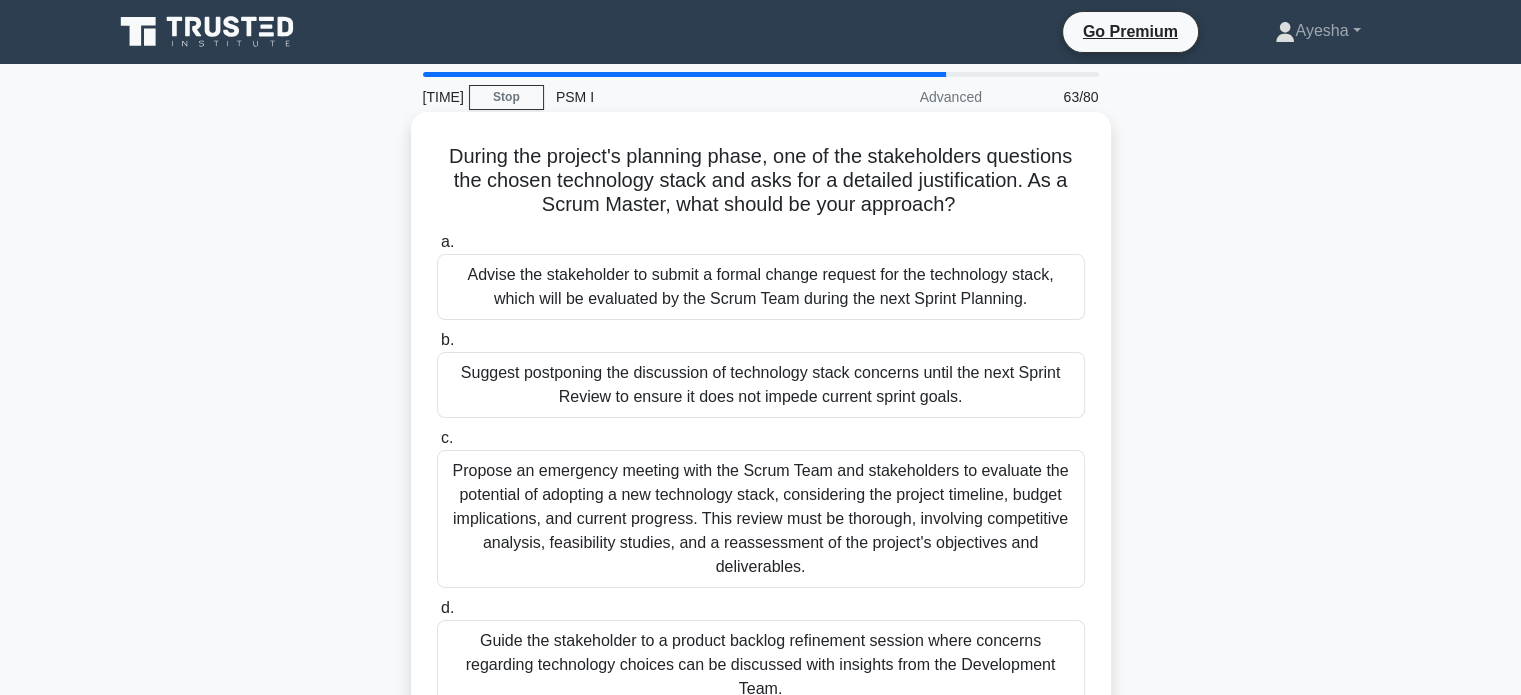 click on "Guide the stakeholder to a product backlog refinement session where concerns regarding technology choices can be discussed with insights from the Development Team." at bounding box center (761, 665) 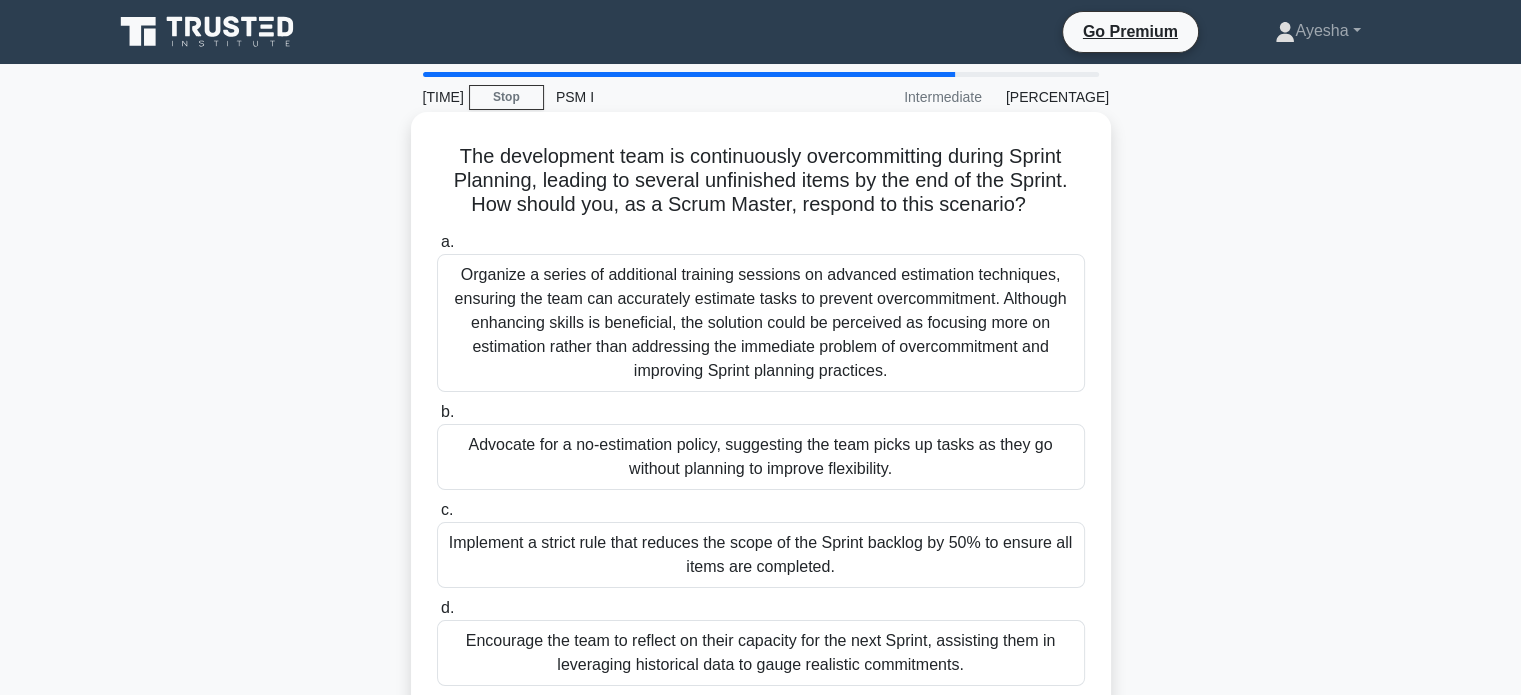 click on "Encourage the team to reflect on their capacity for the next Sprint, assisting them in leveraging historical data to gauge realistic commitments." at bounding box center (761, 653) 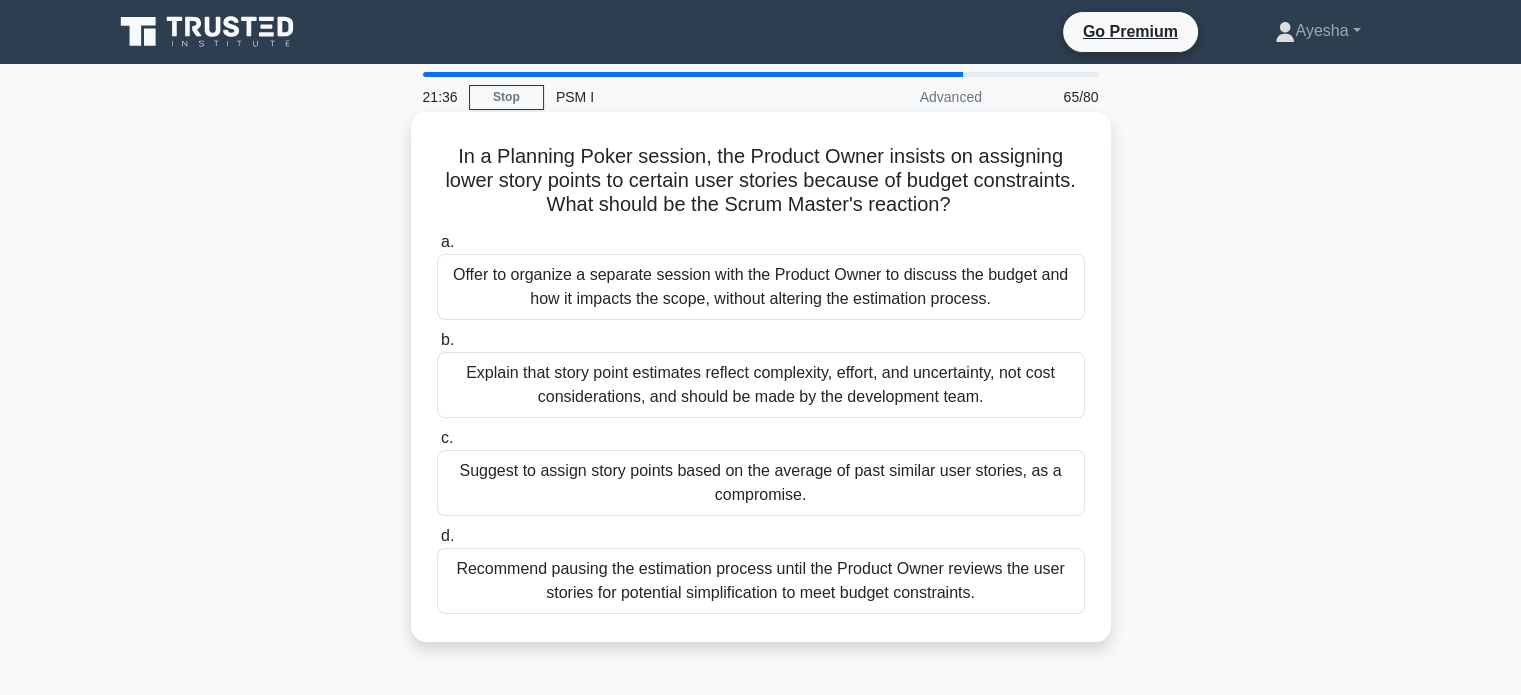 click on "Explain that story point estimates reflect complexity, effort, and uncertainty, not cost considerations, and should be made by the development team." at bounding box center (761, 385) 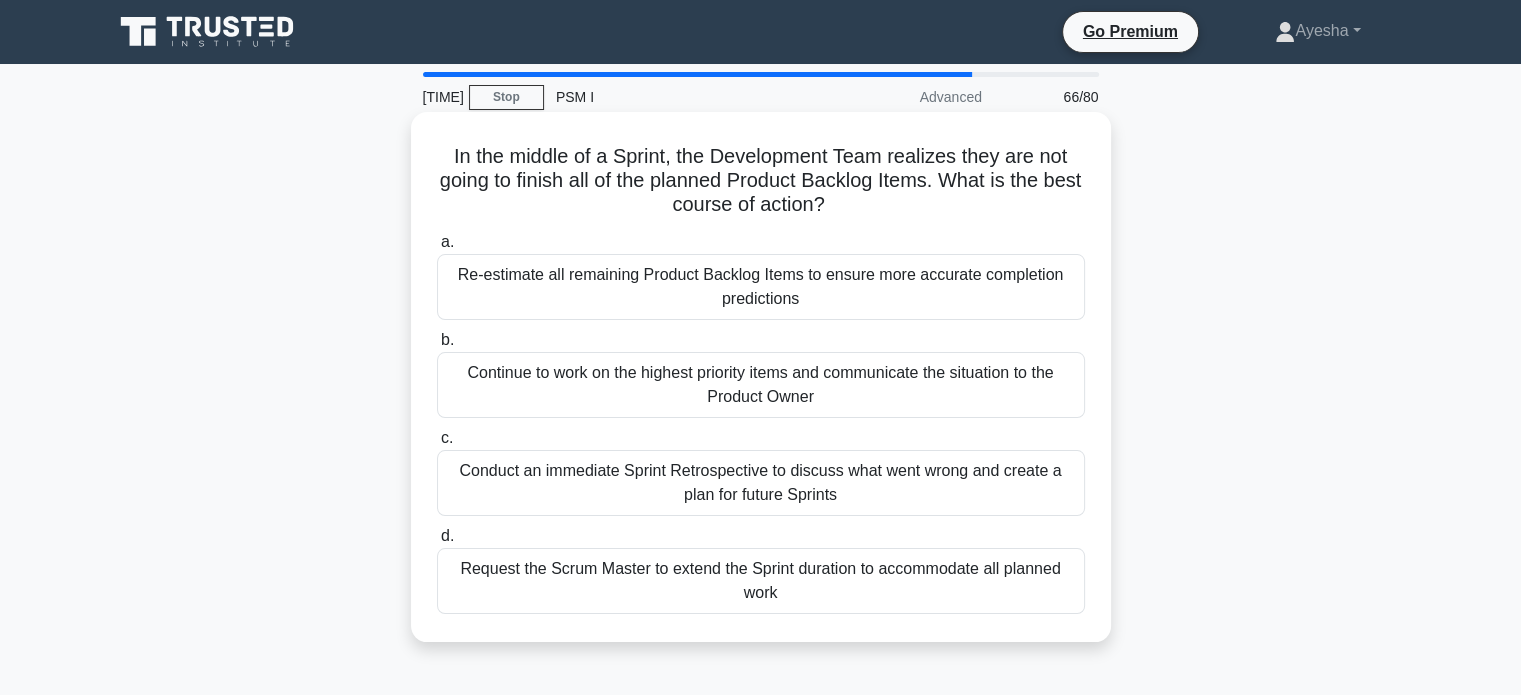 click on "Continue to work on the highest priority items and communicate the situation to the Product Owner" at bounding box center (761, 385) 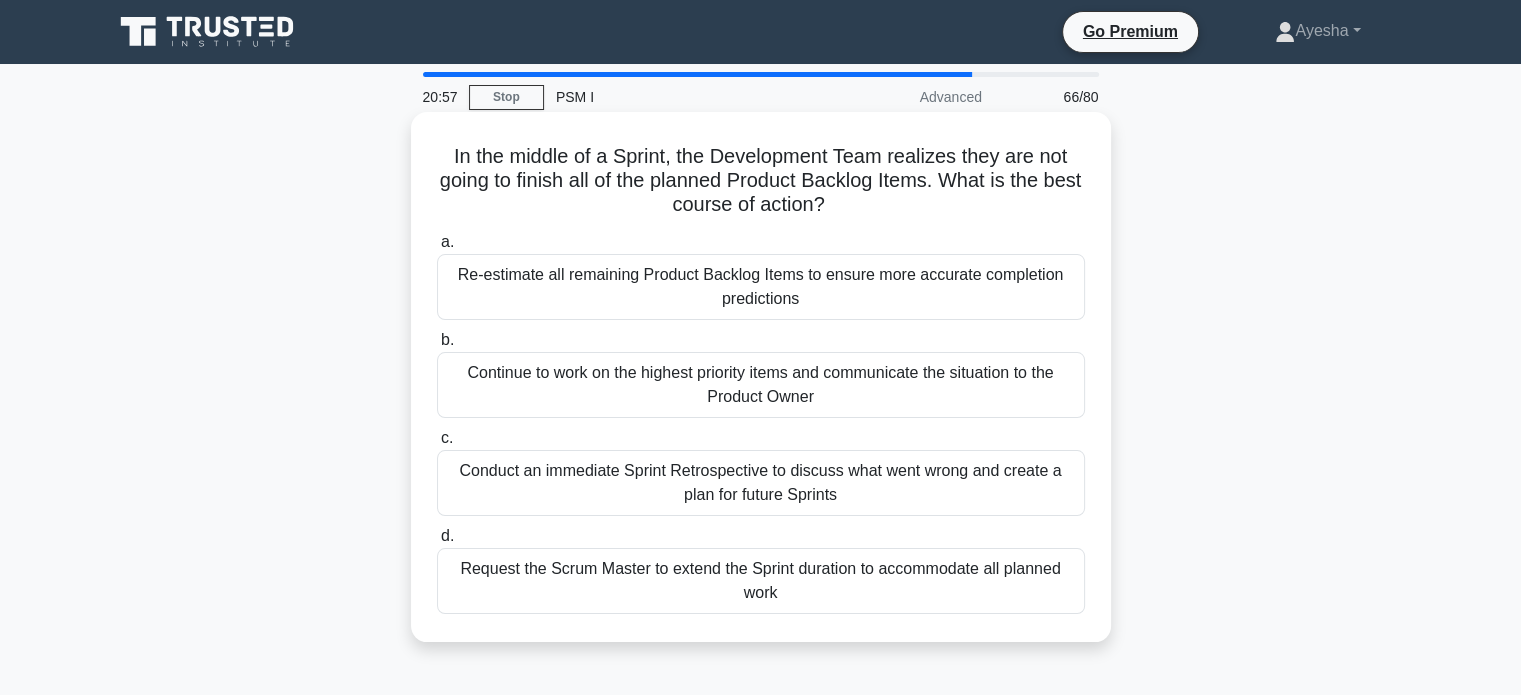 click on "Continue to work on the highest priority items and communicate the situation to the Product Owner" at bounding box center [761, 385] 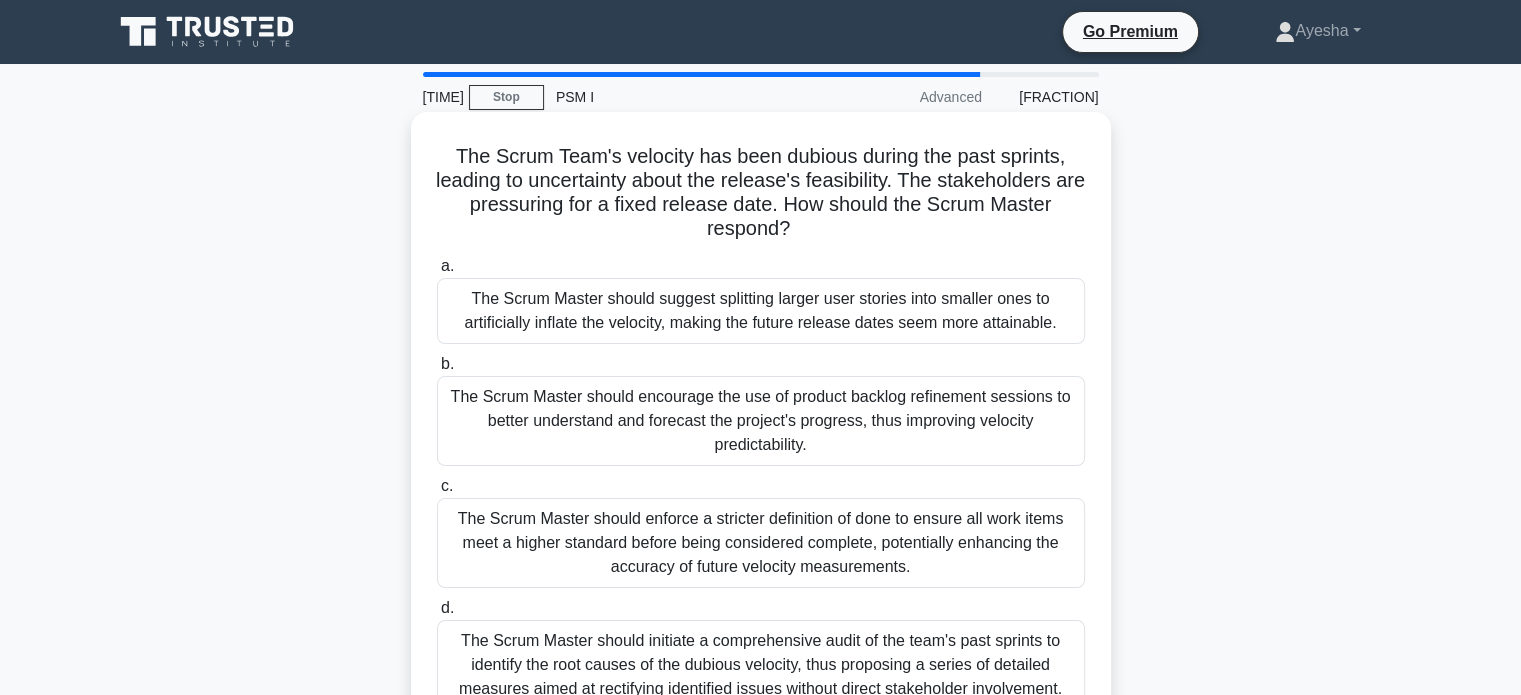 click on "The Scrum Master should encourage the use of product backlog refinement sessions to better understand and forecast the project's progress, thus improving velocity predictability." at bounding box center (761, 421) 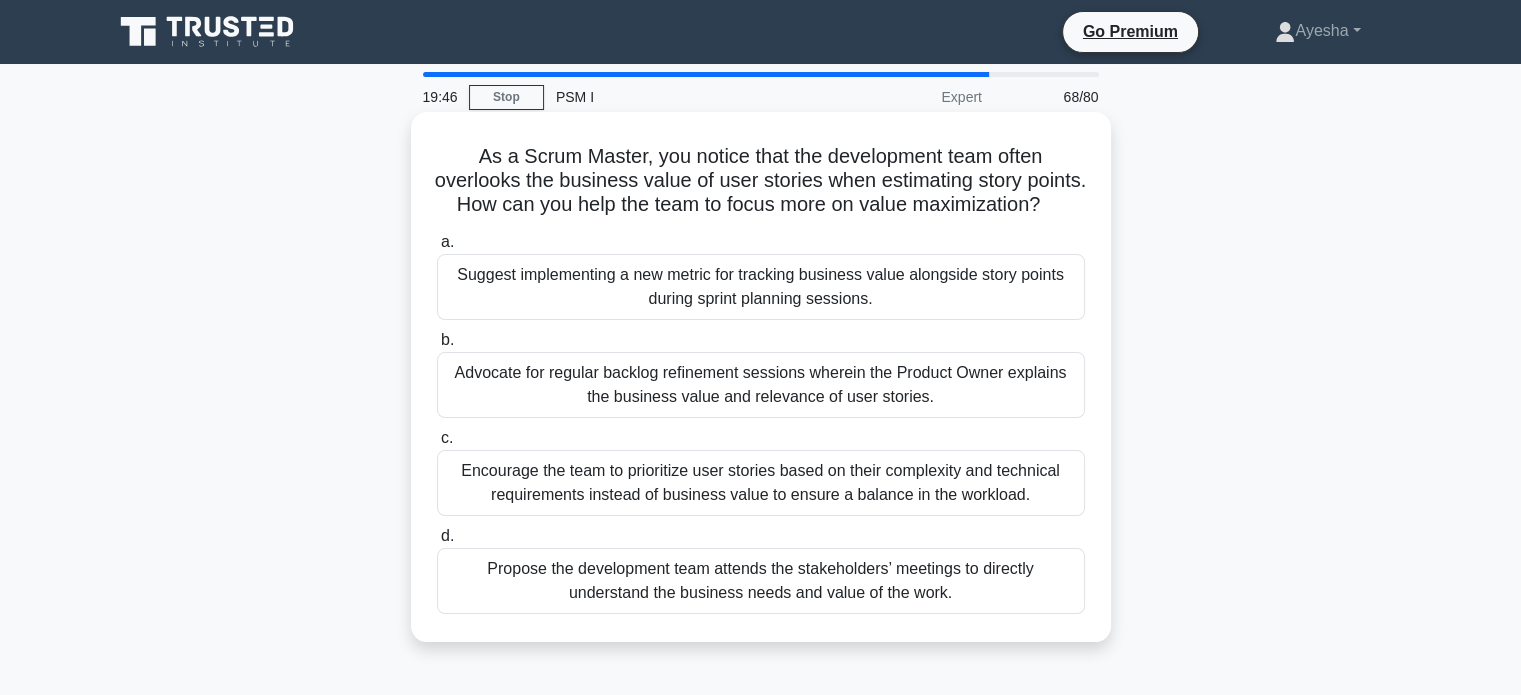 click on "Encourage the team to prioritize user stories based on their complexity and technical requirements instead of business value to ensure a balance in the workload." at bounding box center [761, 483] 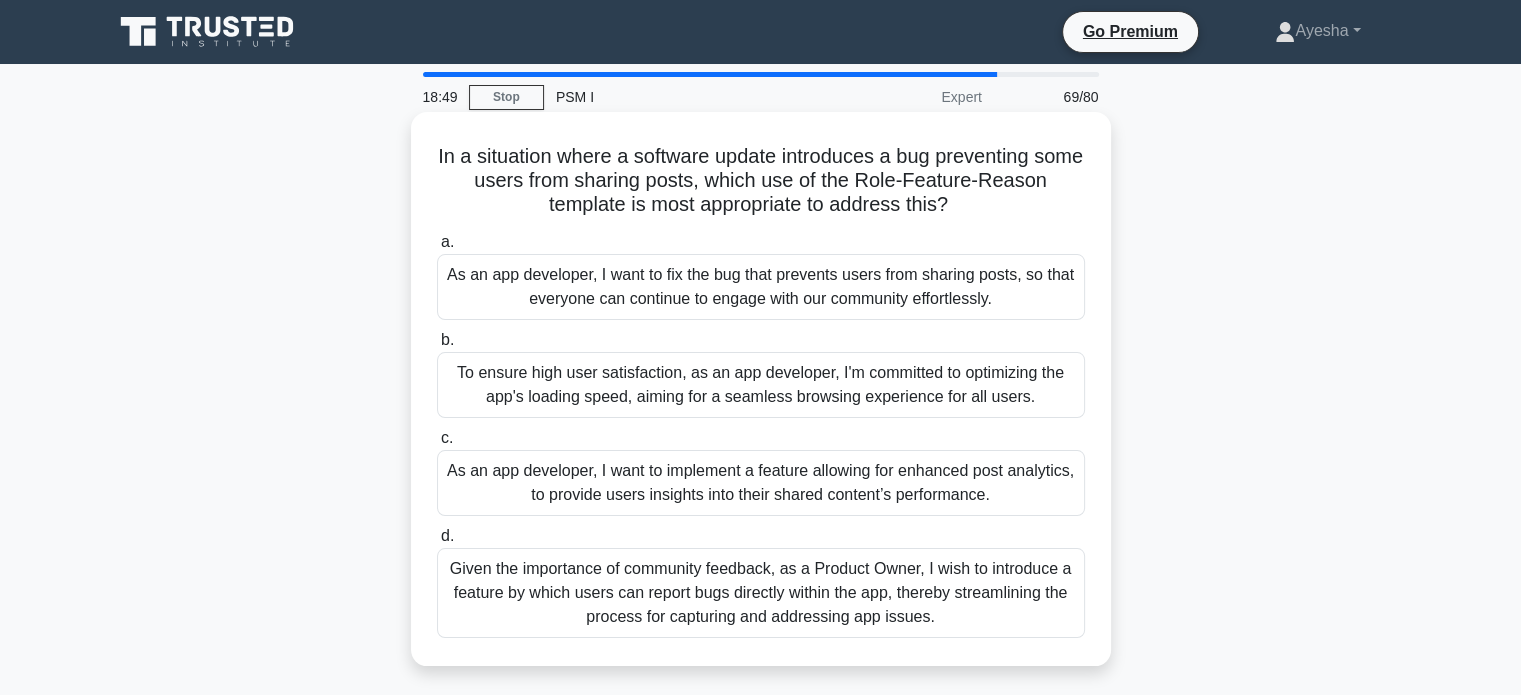 click on "Given the importance of community feedback, as a Product Owner, I wish to introduce a feature by which users can report bugs directly within the app, thereby streamlining the process for capturing and addressing app issues." at bounding box center [761, 593] 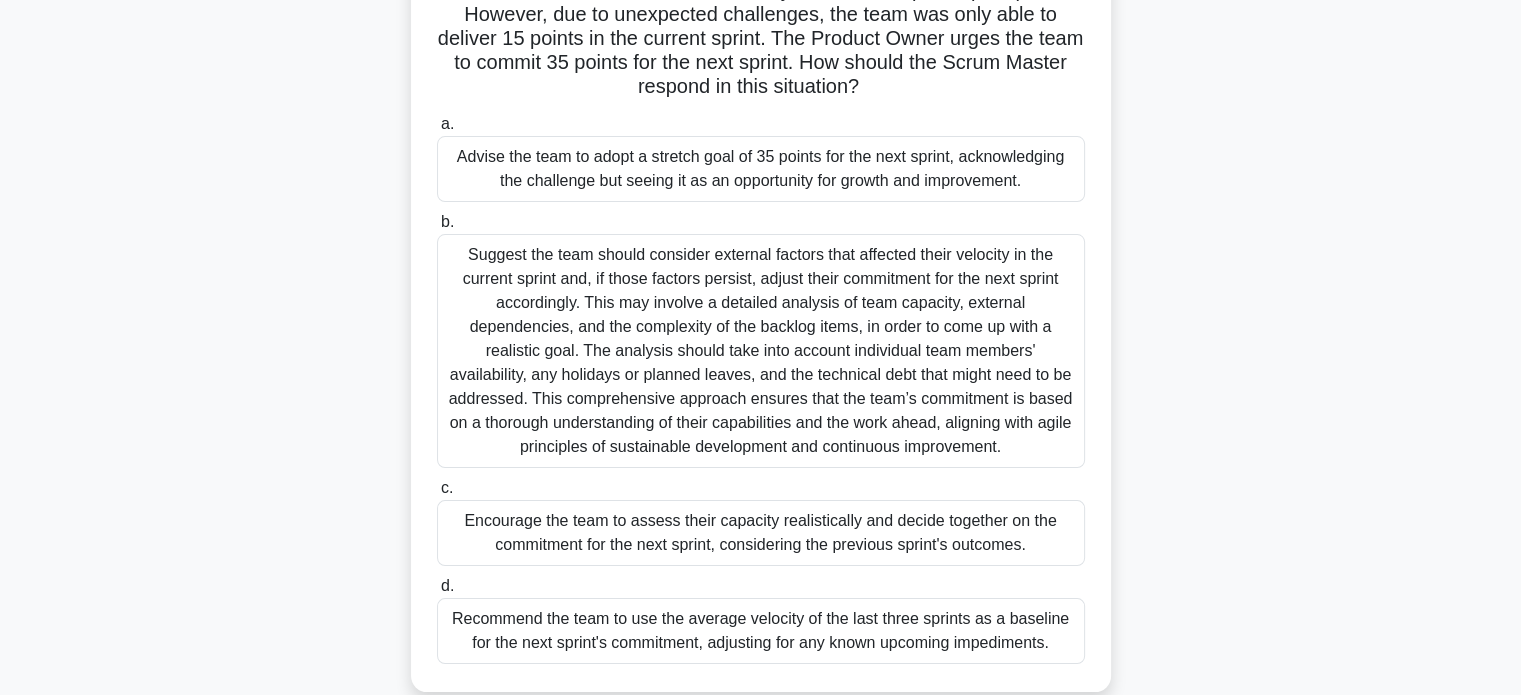 scroll, scrollTop: 200, scrollLeft: 0, axis: vertical 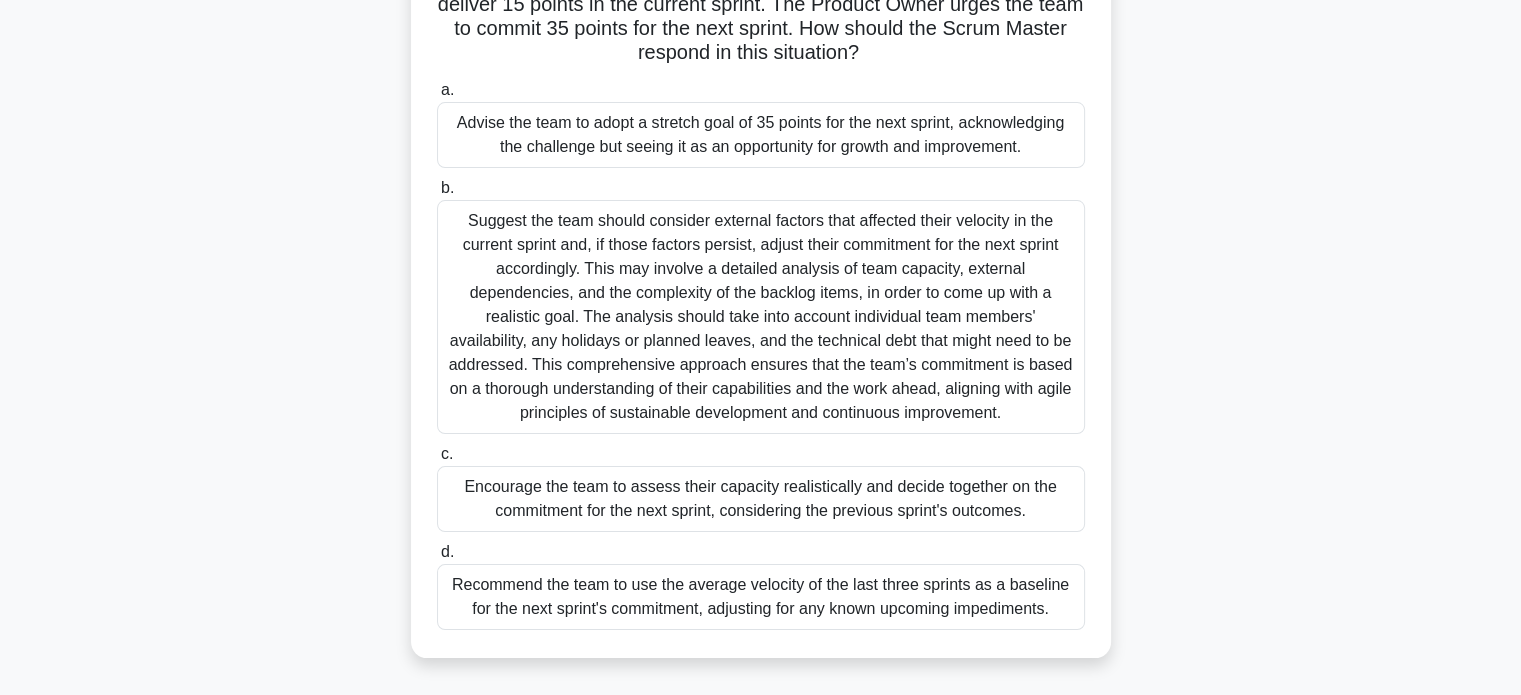 click on "Recommend the team to use the average velocity of the last three sprints as a baseline for the next sprint's commitment, adjusting for any known upcoming impediments." at bounding box center (761, 597) 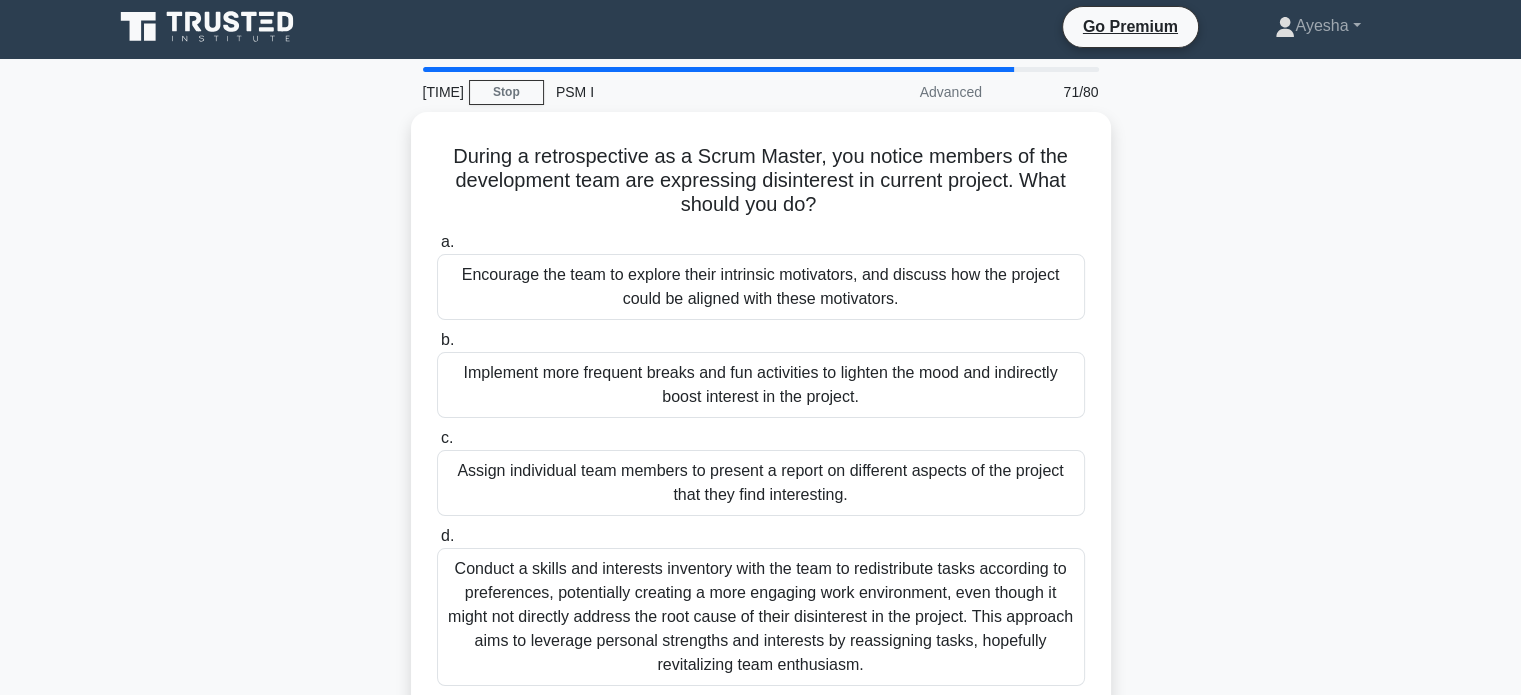 scroll, scrollTop: 0, scrollLeft: 0, axis: both 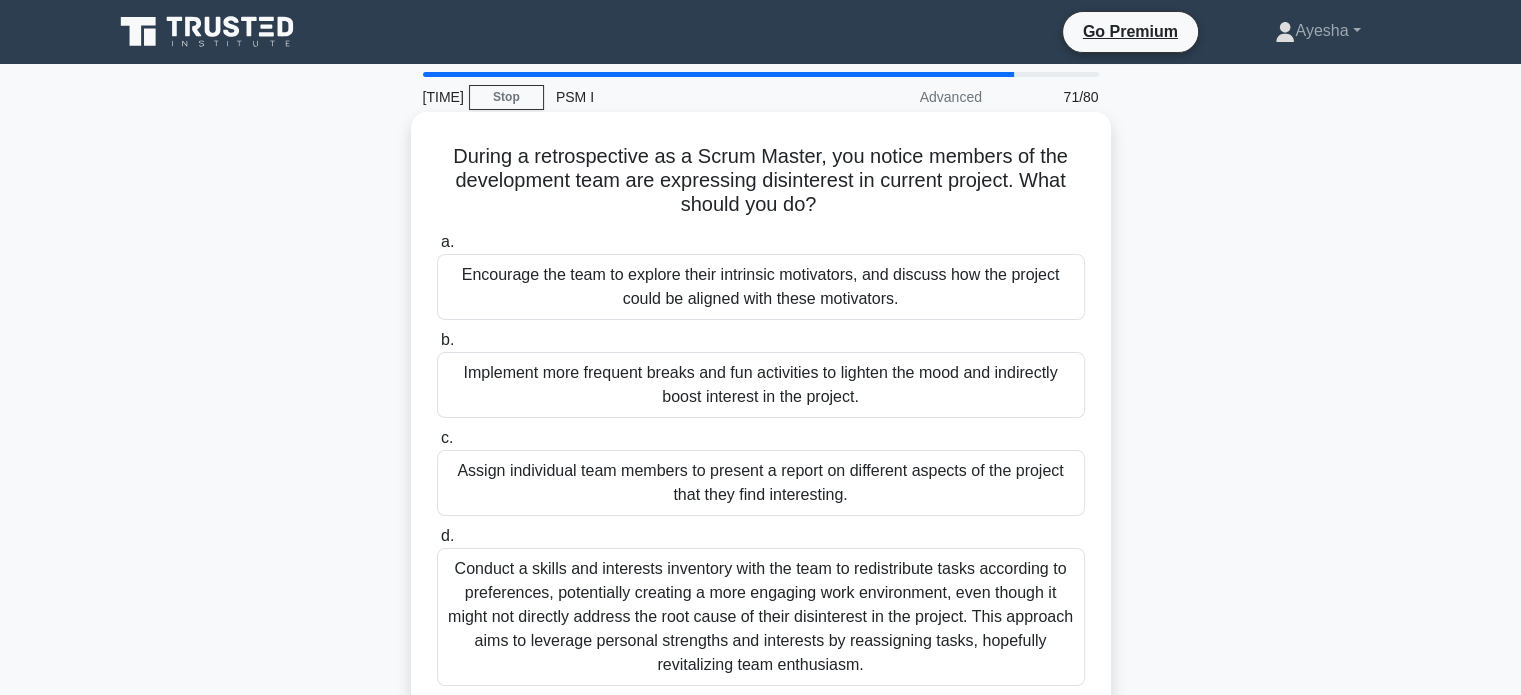 click on "Encourage the team to explore their intrinsic motivators, and discuss how the project could be aligned with these motivators." at bounding box center (761, 287) 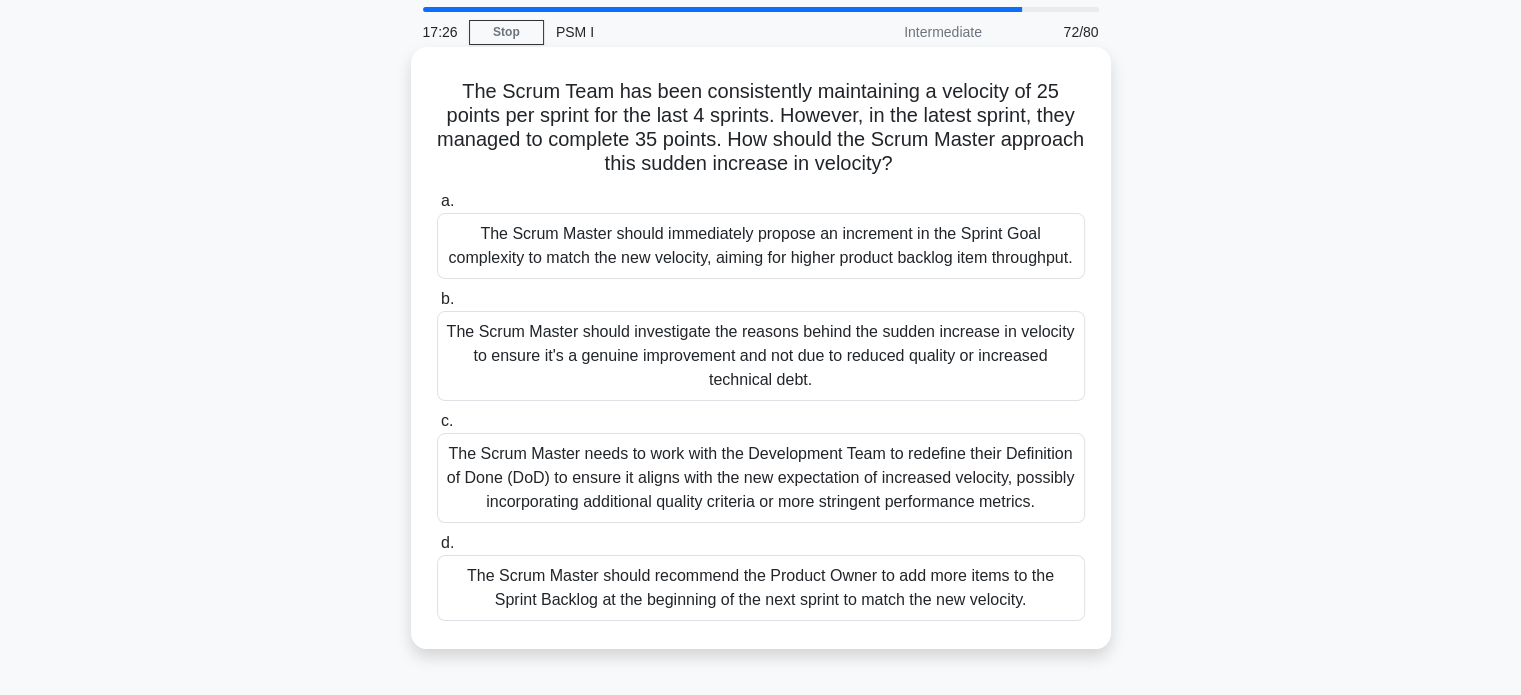 scroll, scrollTop: 100, scrollLeft: 0, axis: vertical 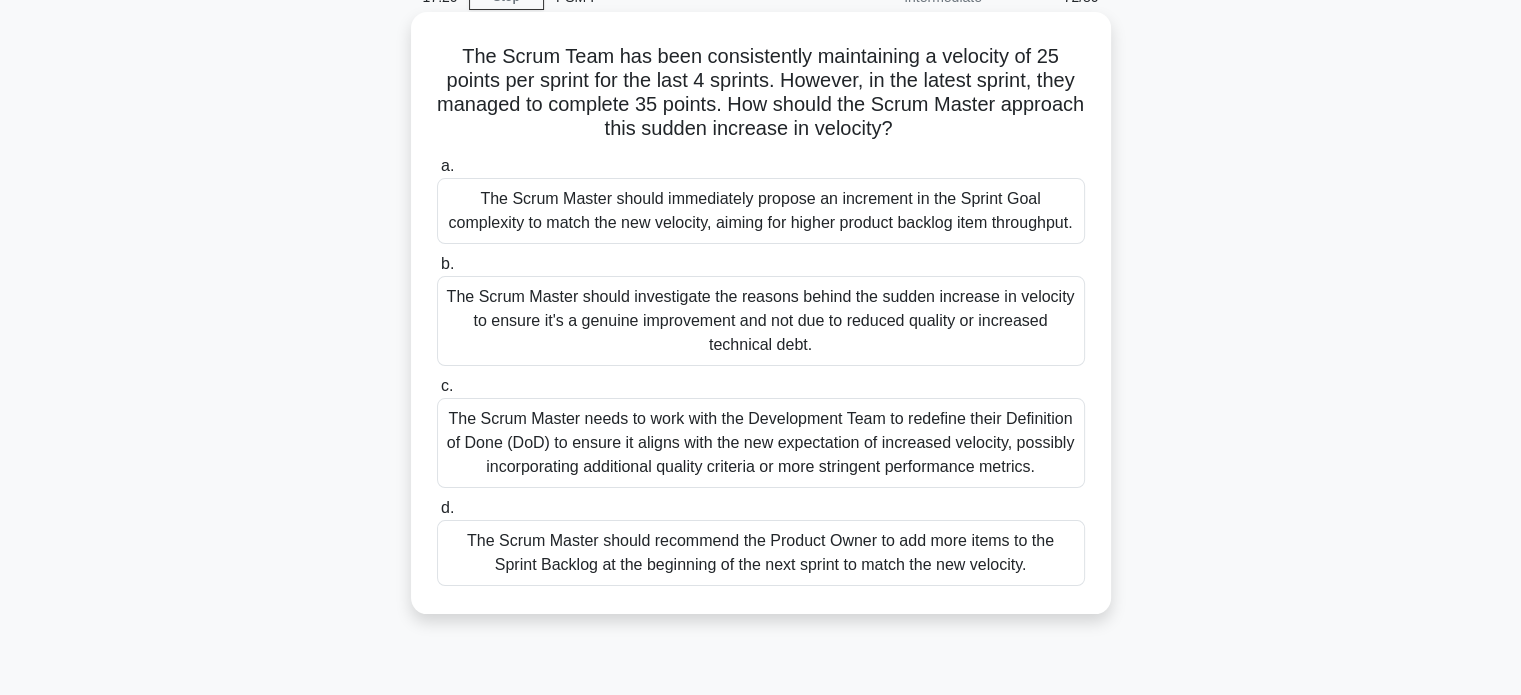 click on "The Scrum Master should investigate the reasons behind the sudden increase in velocity to ensure it's a genuine improvement and not due to reduced quality or increased technical debt." at bounding box center [761, 321] 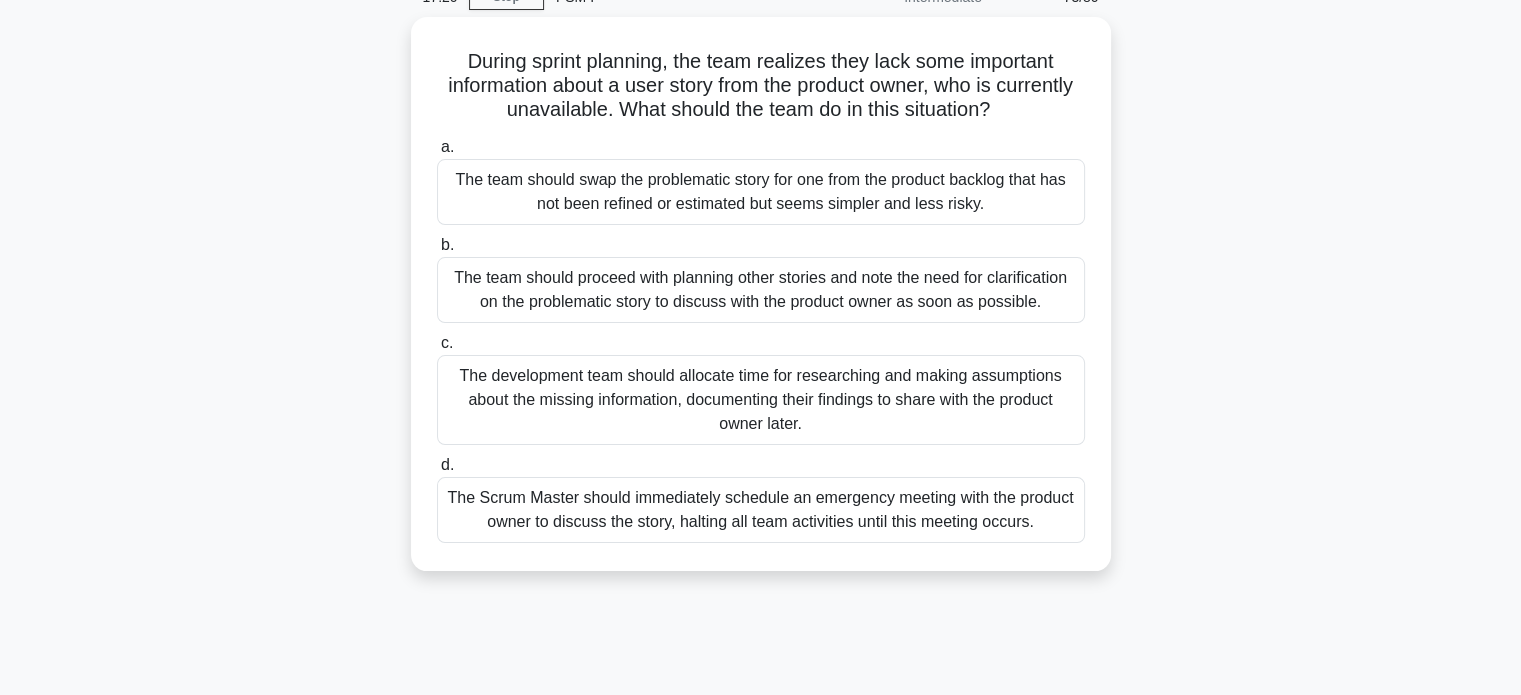scroll, scrollTop: 0, scrollLeft: 0, axis: both 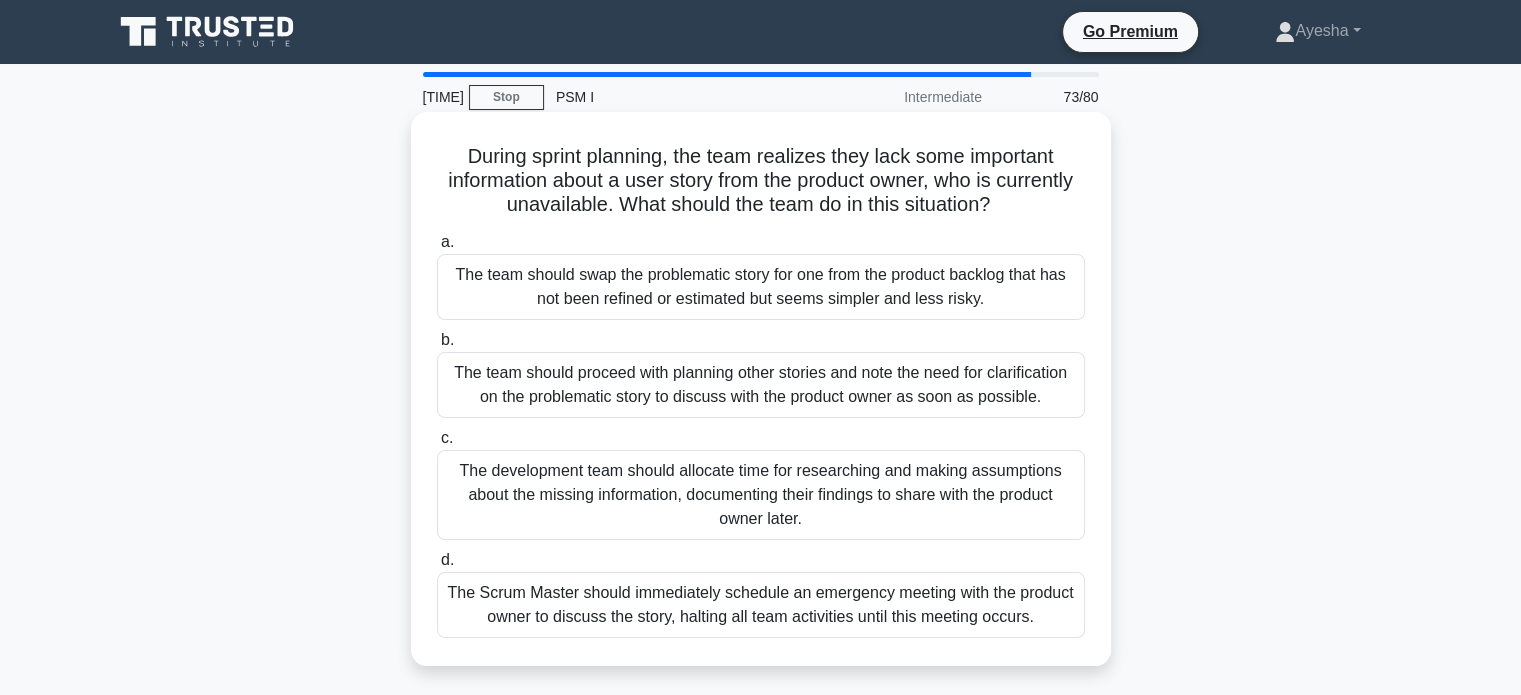 click on "The team should proceed with planning other stories and note the need for clarification on the problematic story to discuss with the product owner as soon as possible." at bounding box center [761, 385] 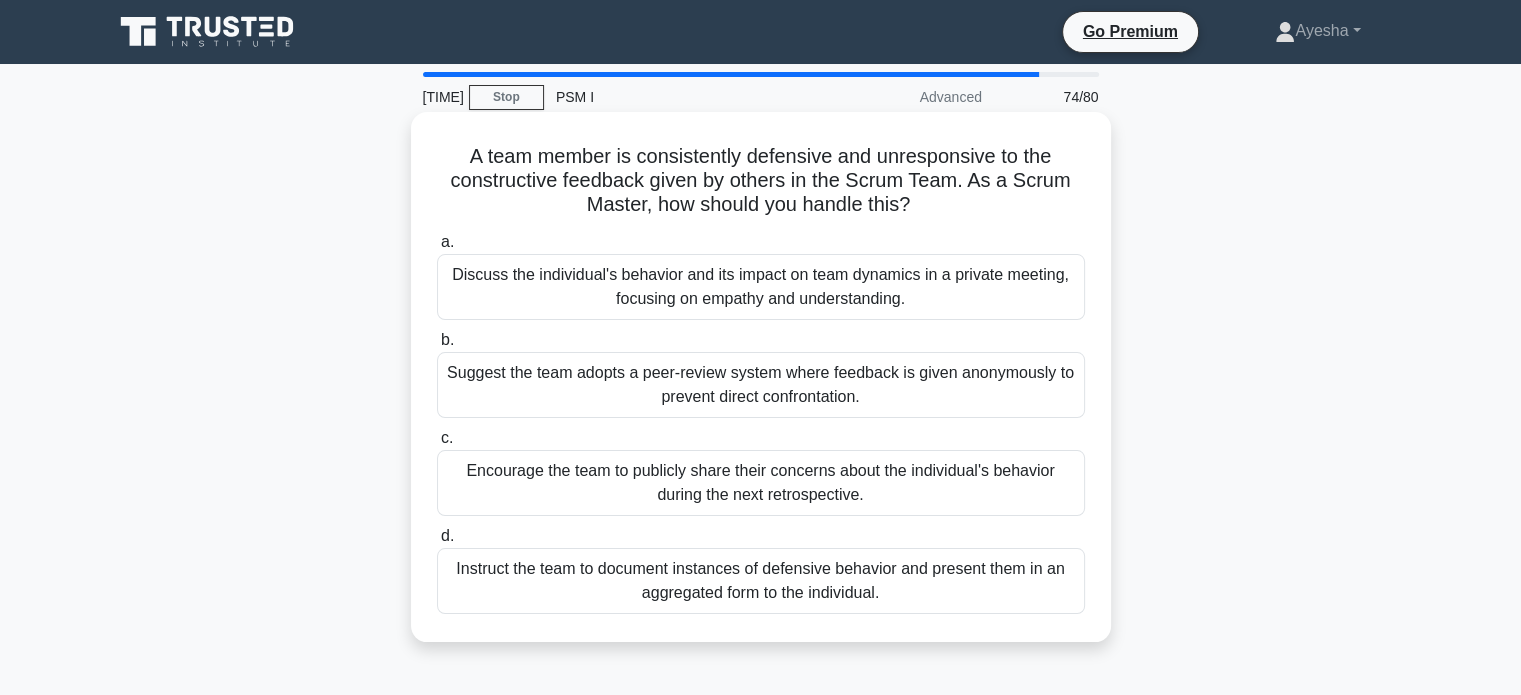 click on "Discuss the individual's behavior and its impact on team dynamics in a private meeting, focusing on empathy and understanding." at bounding box center [761, 287] 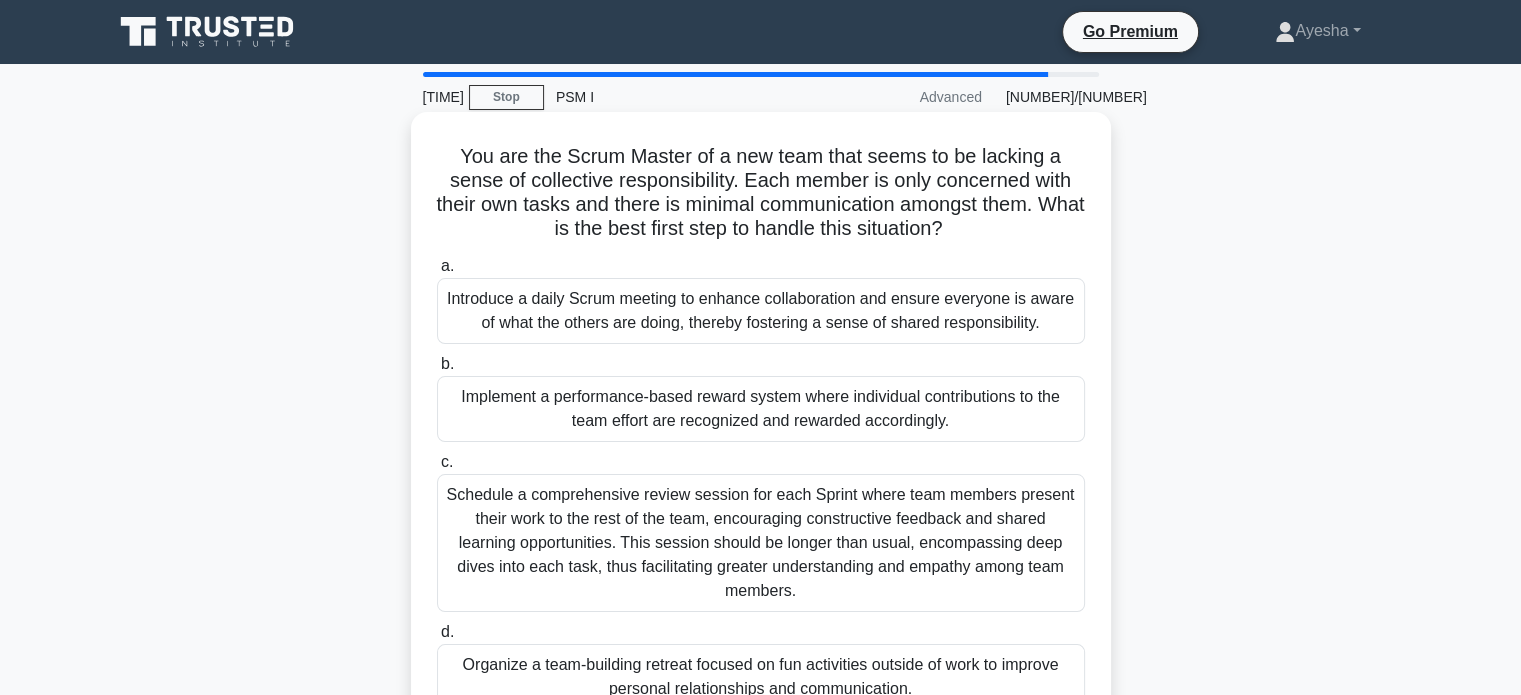 click on "Introduce a daily Scrum meeting to enhance collaboration and ensure everyone is aware of what the others are doing, thereby fostering a sense of shared responsibility." at bounding box center (761, 311) 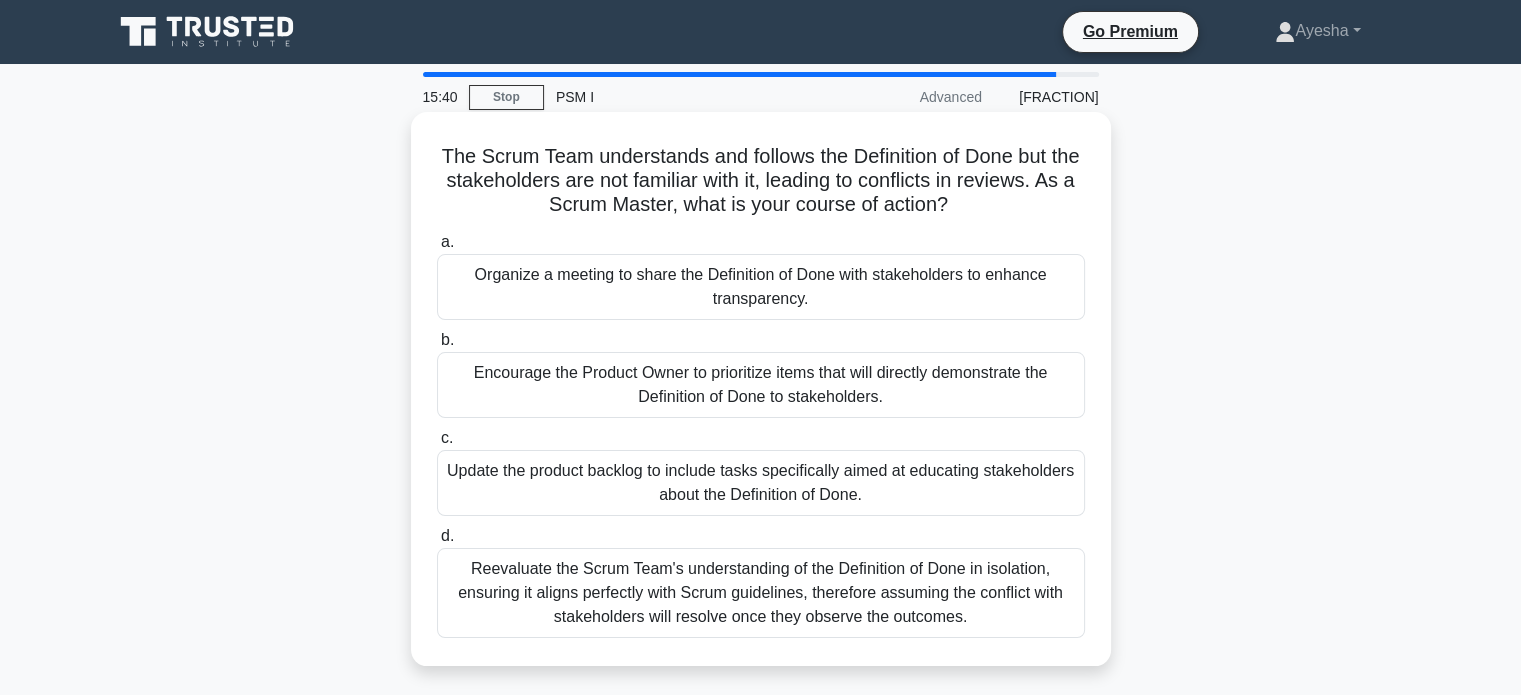 click on "Organize a meeting to share the Definition of Done with stakeholders to enhance transparency." at bounding box center [761, 287] 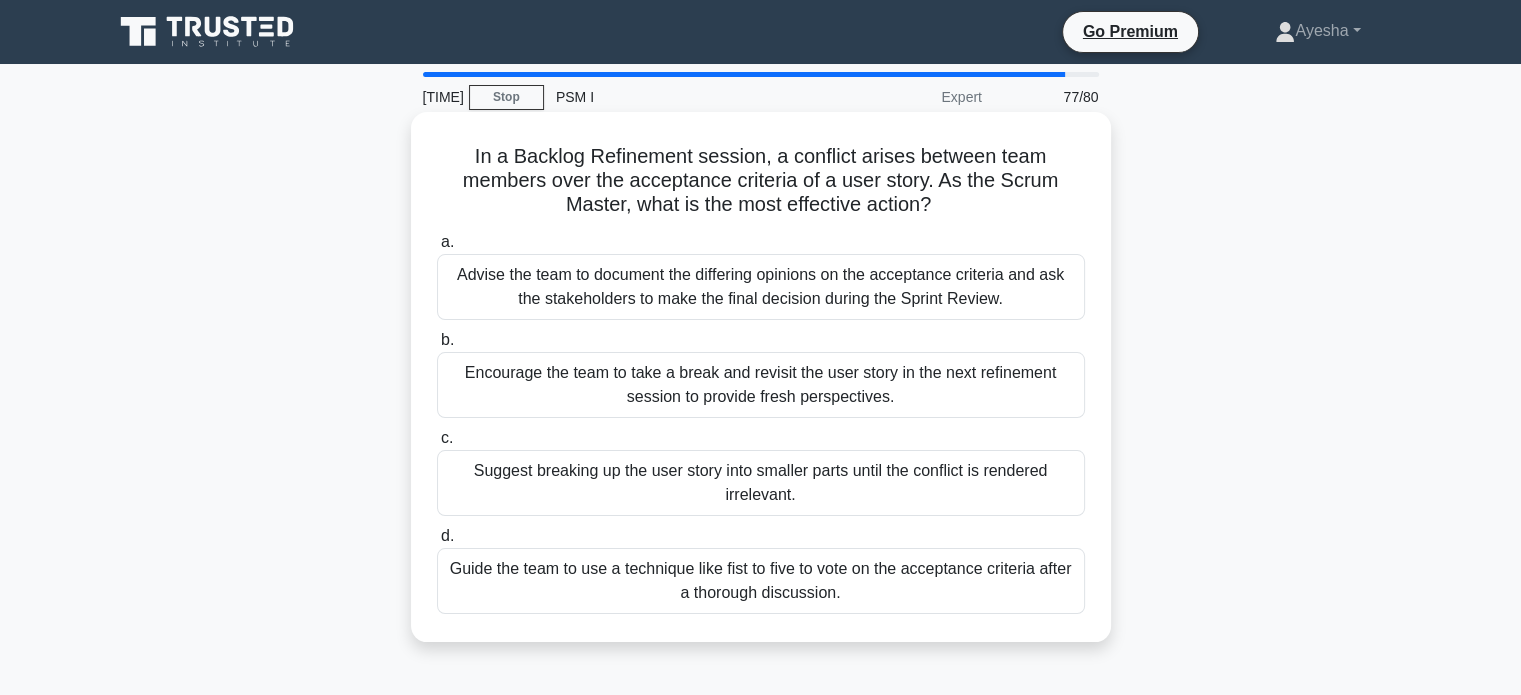 click on "Suggest breaking up the user story into smaller parts until the conflict is rendered irrelevant." at bounding box center (761, 483) 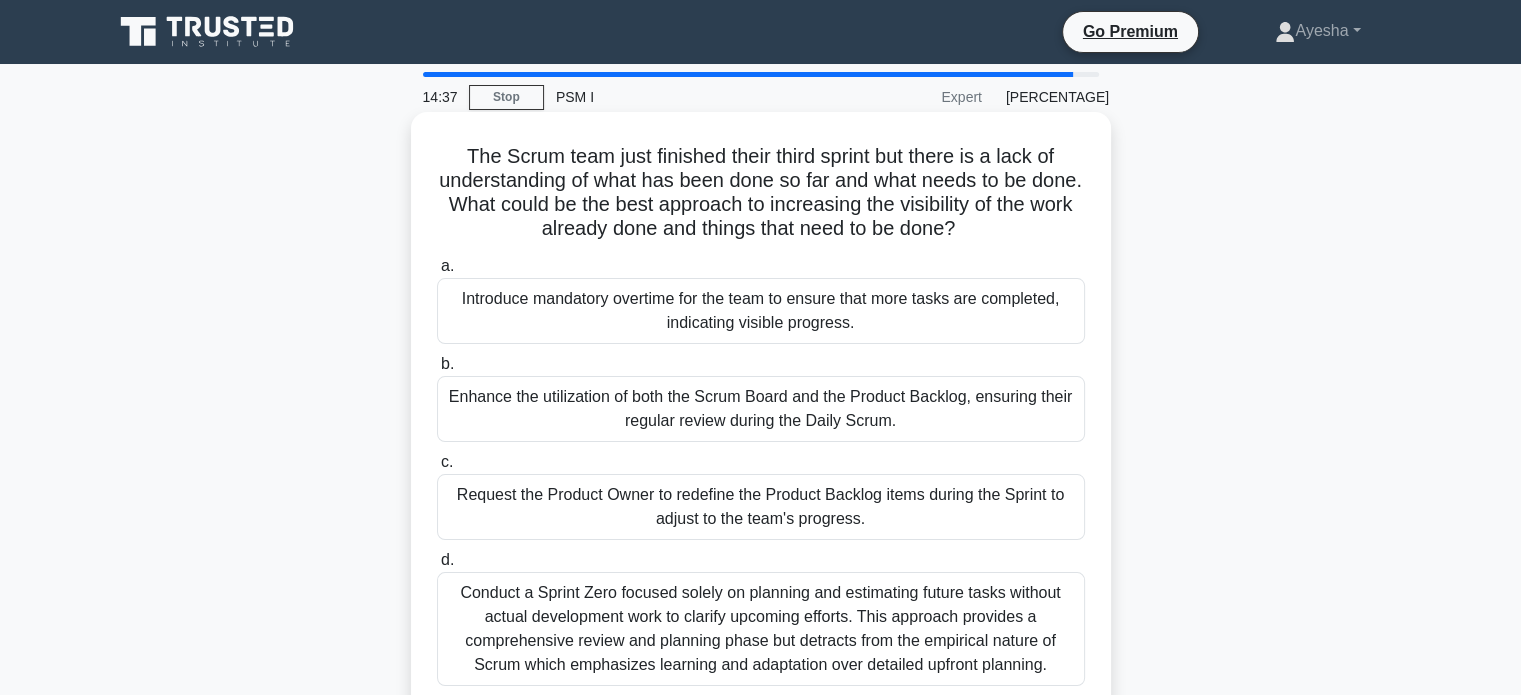 scroll, scrollTop: 100, scrollLeft: 0, axis: vertical 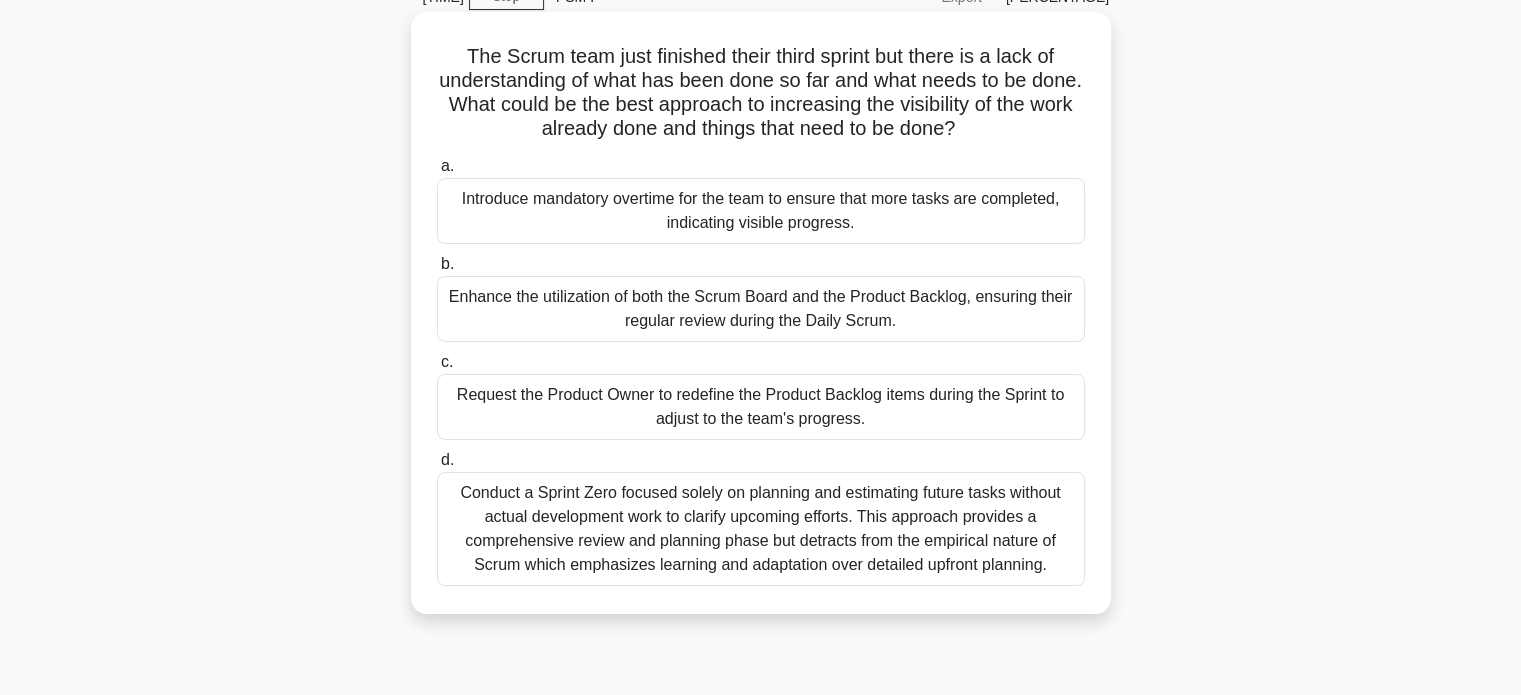 click on "b.
Enhance the utilization of both the Scrum Board and the Product Backlog, ensuring their regular review during the Daily Scrum." at bounding box center (761, 297) 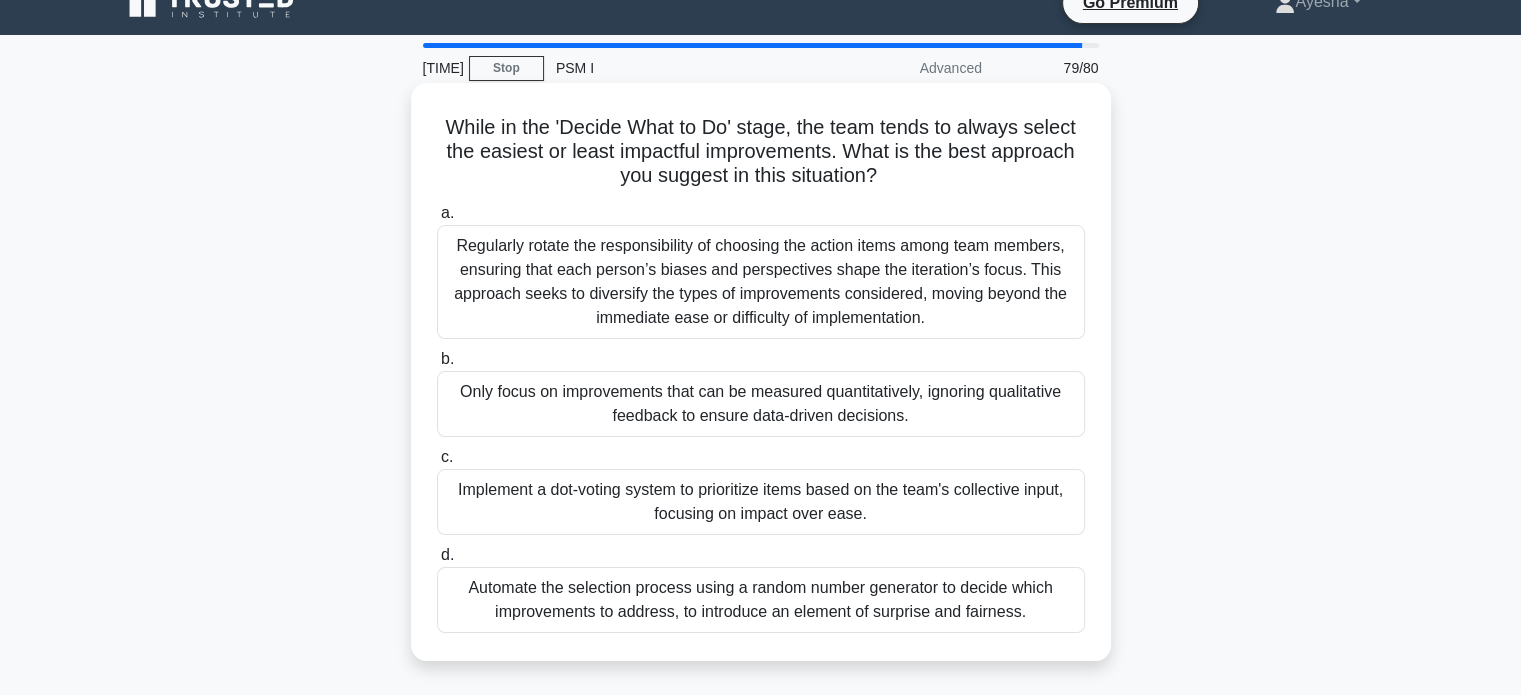 scroll, scrollTop: 0, scrollLeft: 0, axis: both 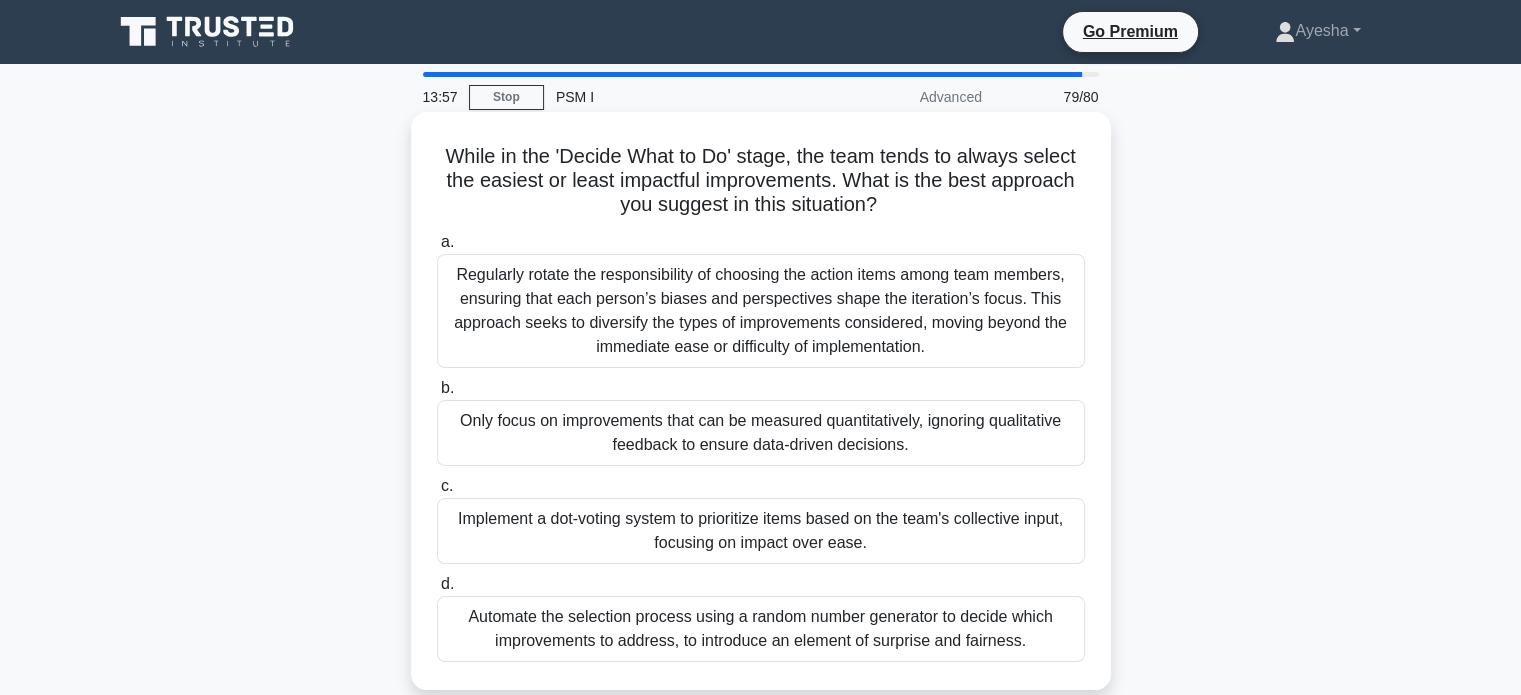 click on "Only focus on improvements that can be measured quantitatively, ignoring qualitative feedback to ensure data-driven decisions." at bounding box center [761, 433] 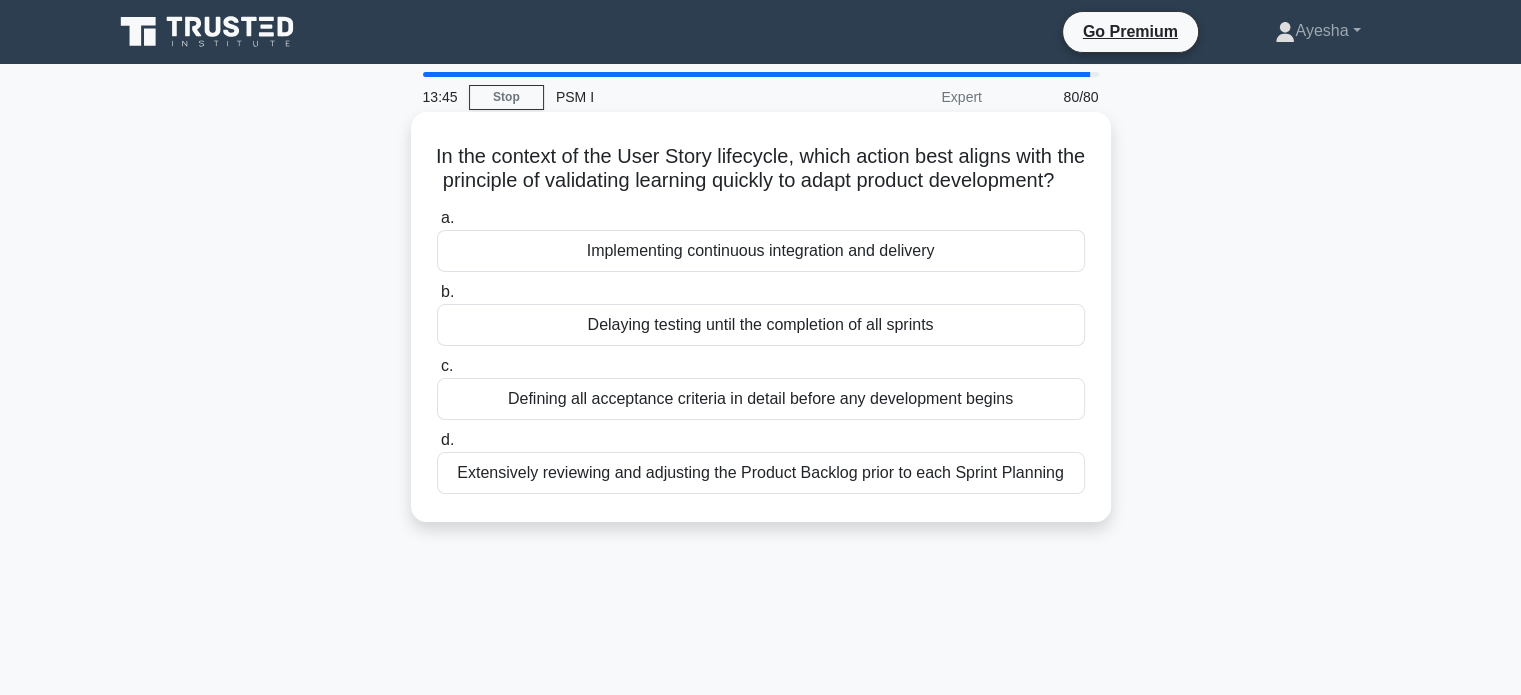 click on "Implementing continuous integration and delivery" at bounding box center [761, 251] 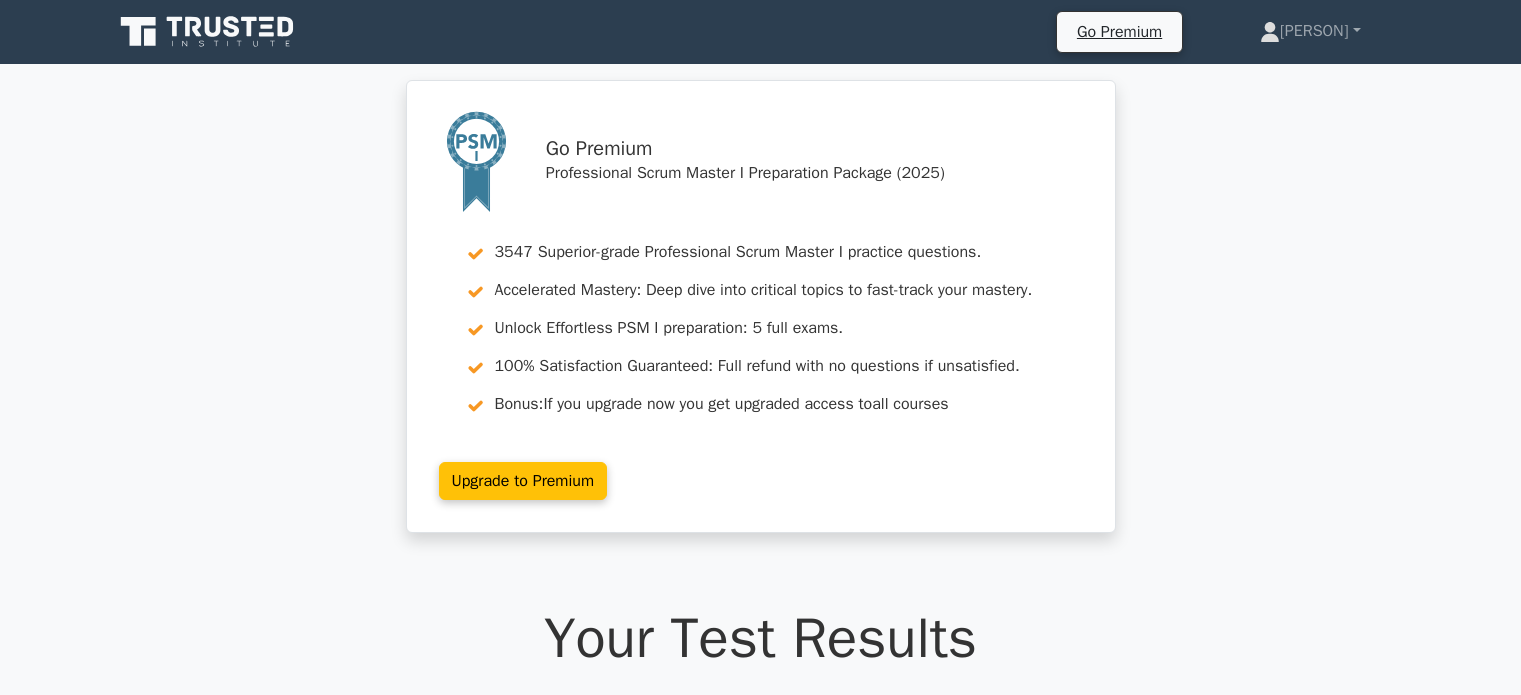 scroll, scrollTop: 0, scrollLeft: 0, axis: both 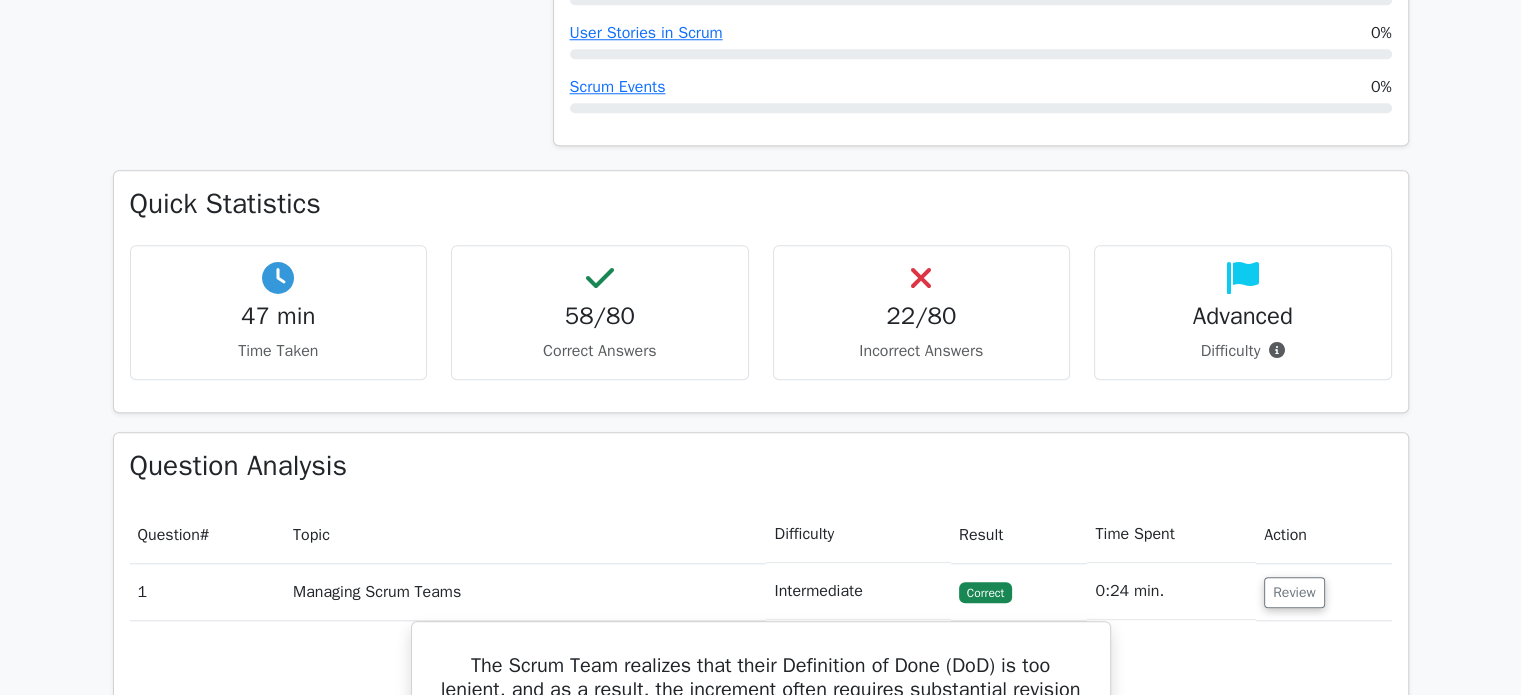click on "Review" at bounding box center (1323, 591) 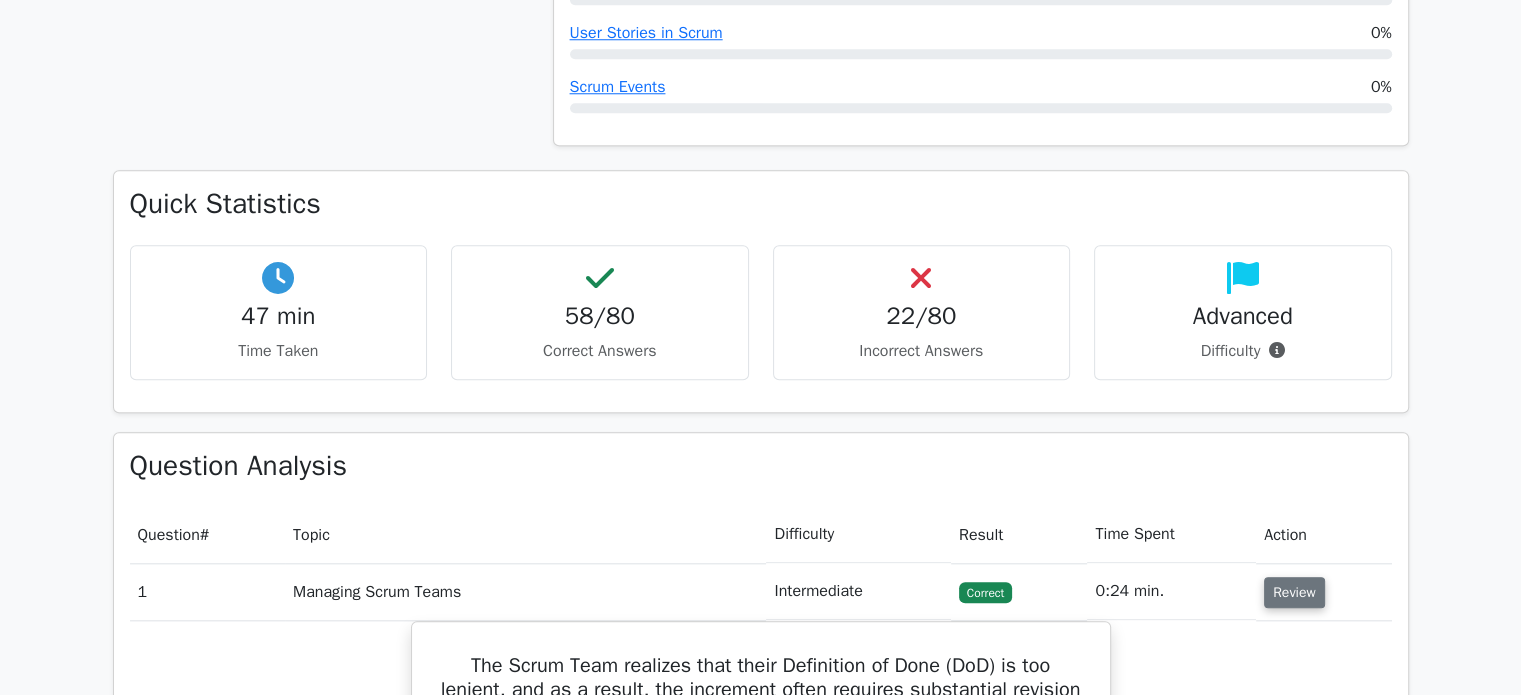 click on "Review" at bounding box center [1294, 592] 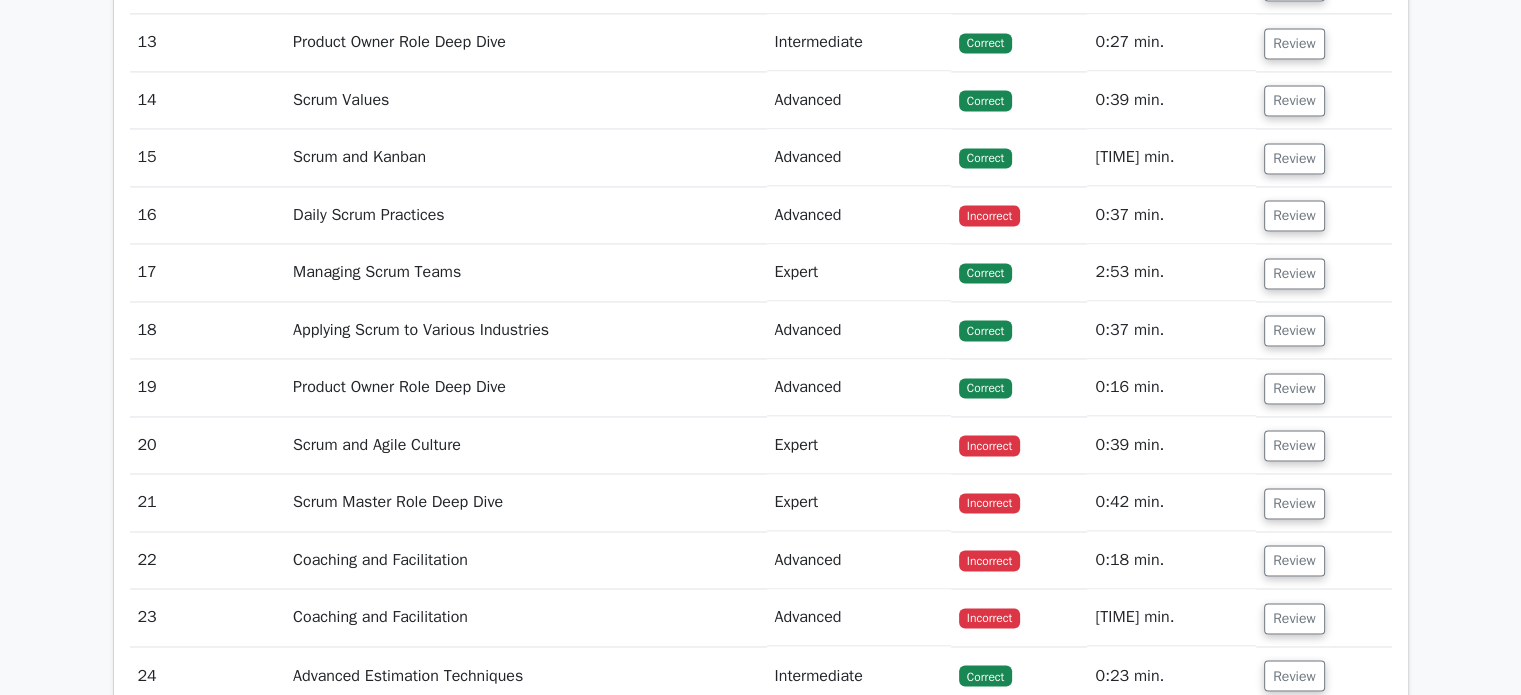 scroll, scrollTop: 3200, scrollLeft: 0, axis: vertical 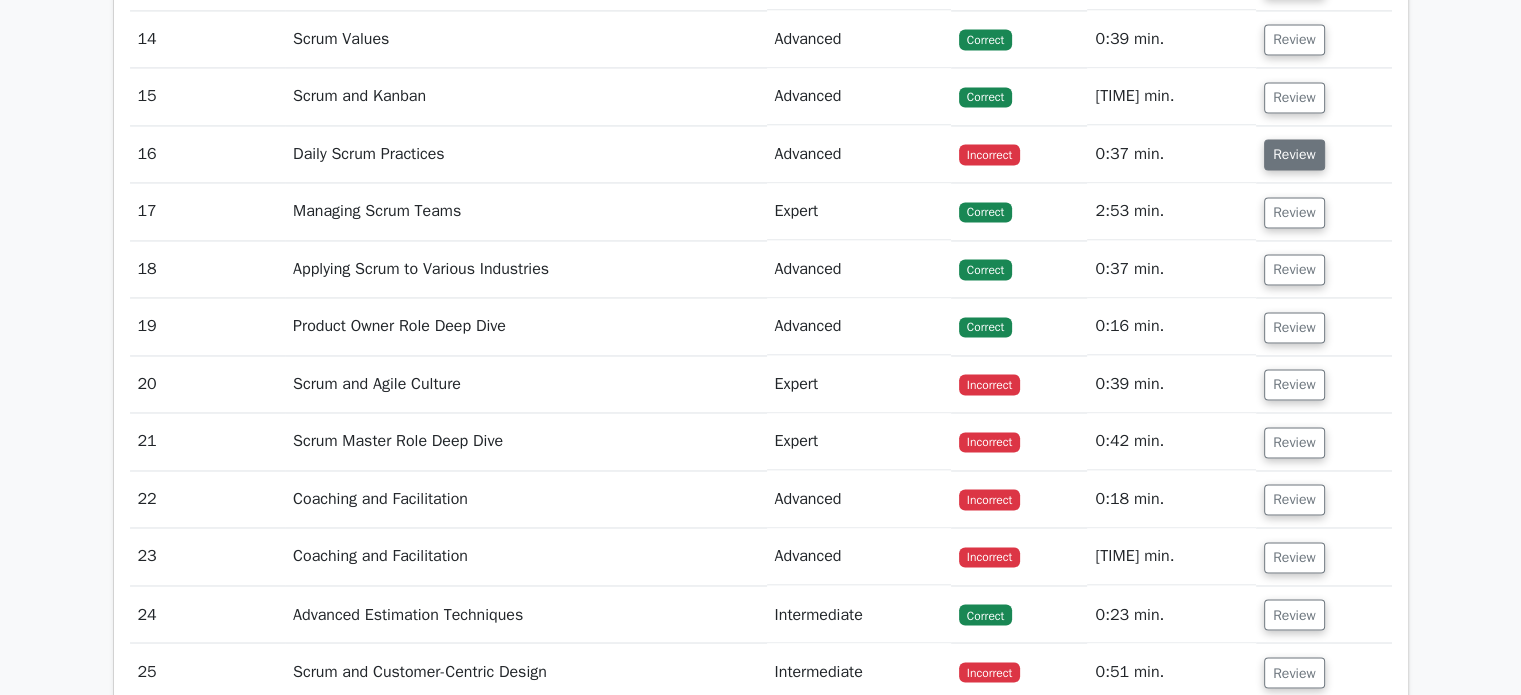 click on "Review" at bounding box center [1294, 154] 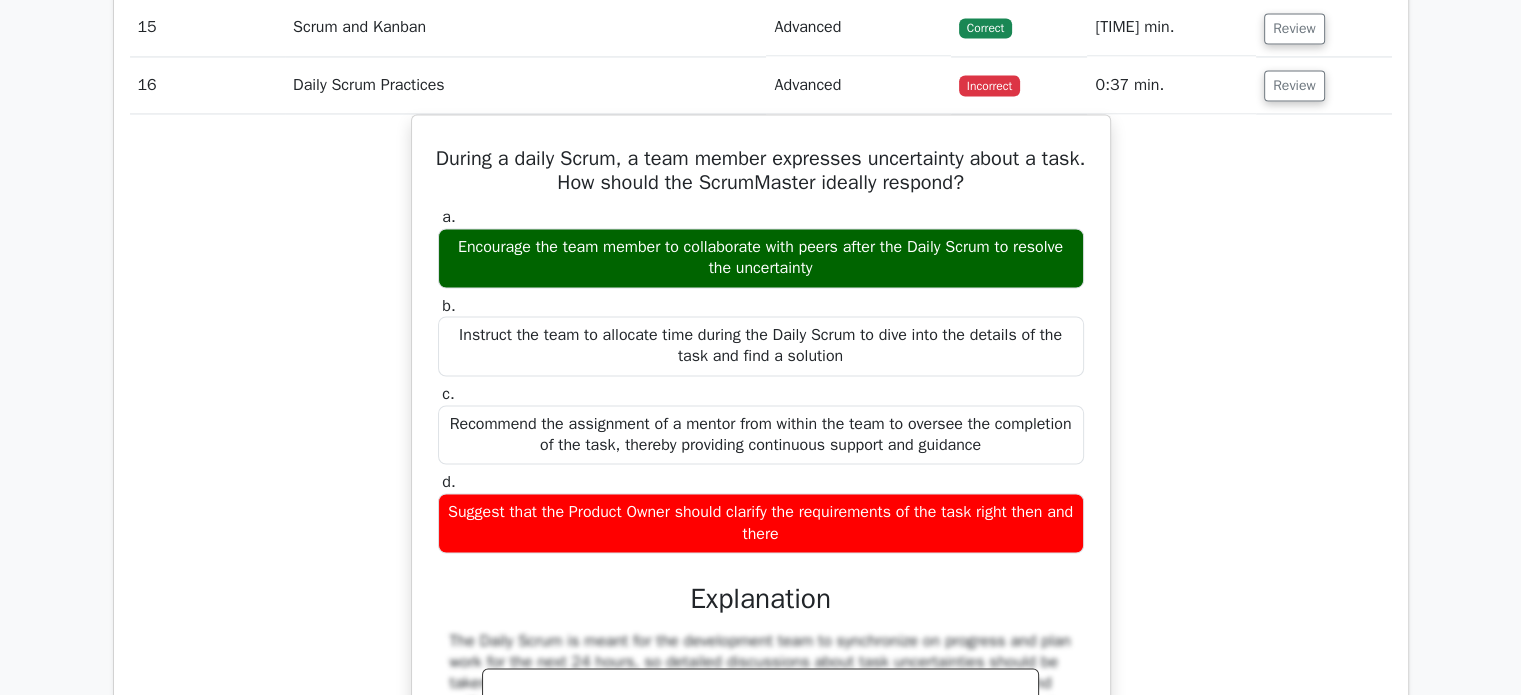 scroll, scrollTop: 3300, scrollLeft: 0, axis: vertical 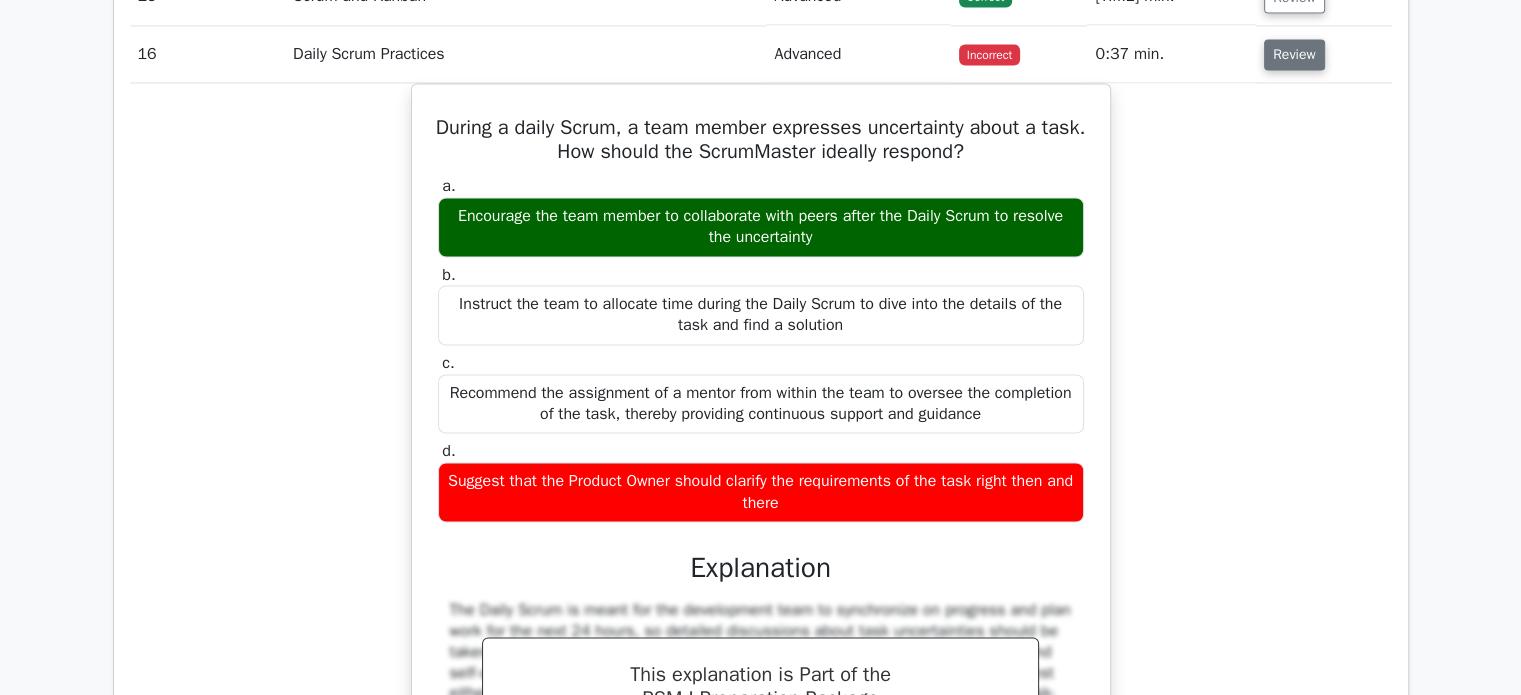 click on "Review" at bounding box center (1294, 54) 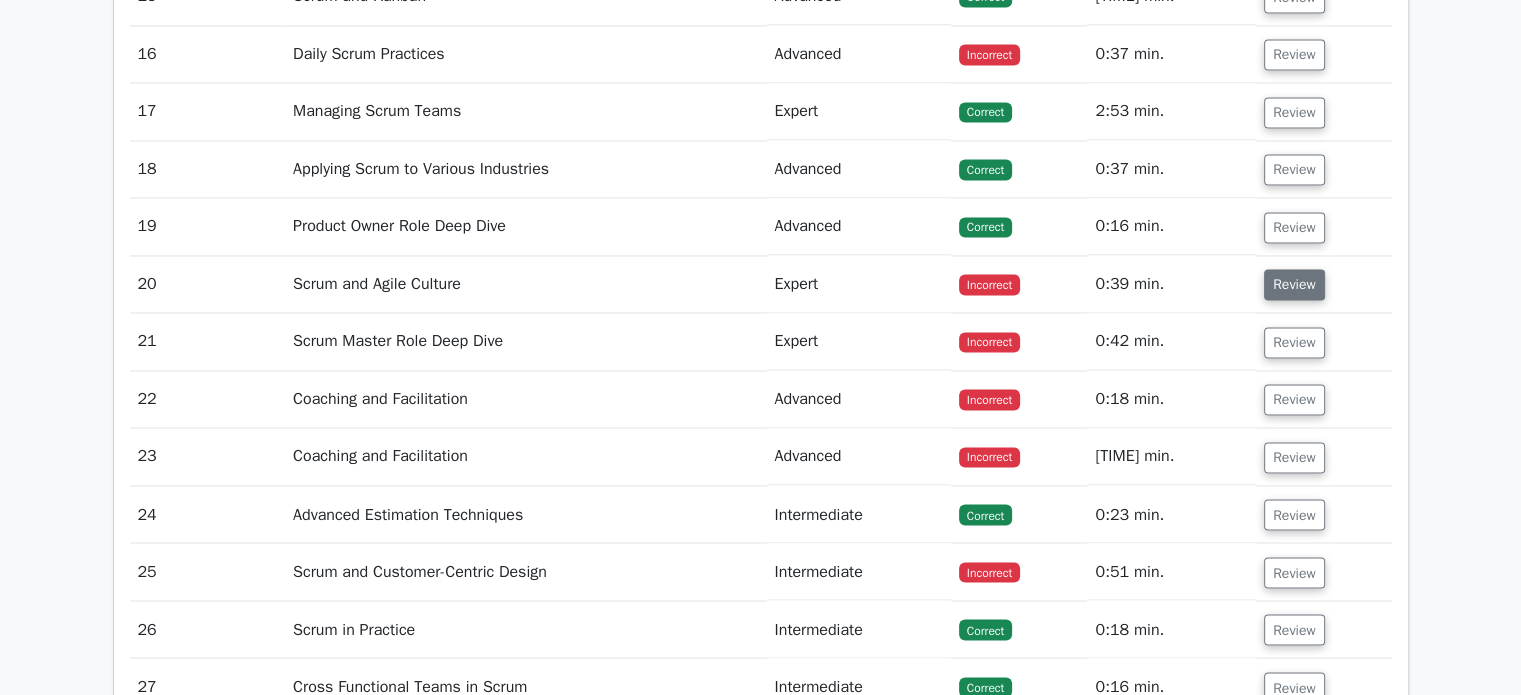 click on "Review" at bounding box center (1294, 284) 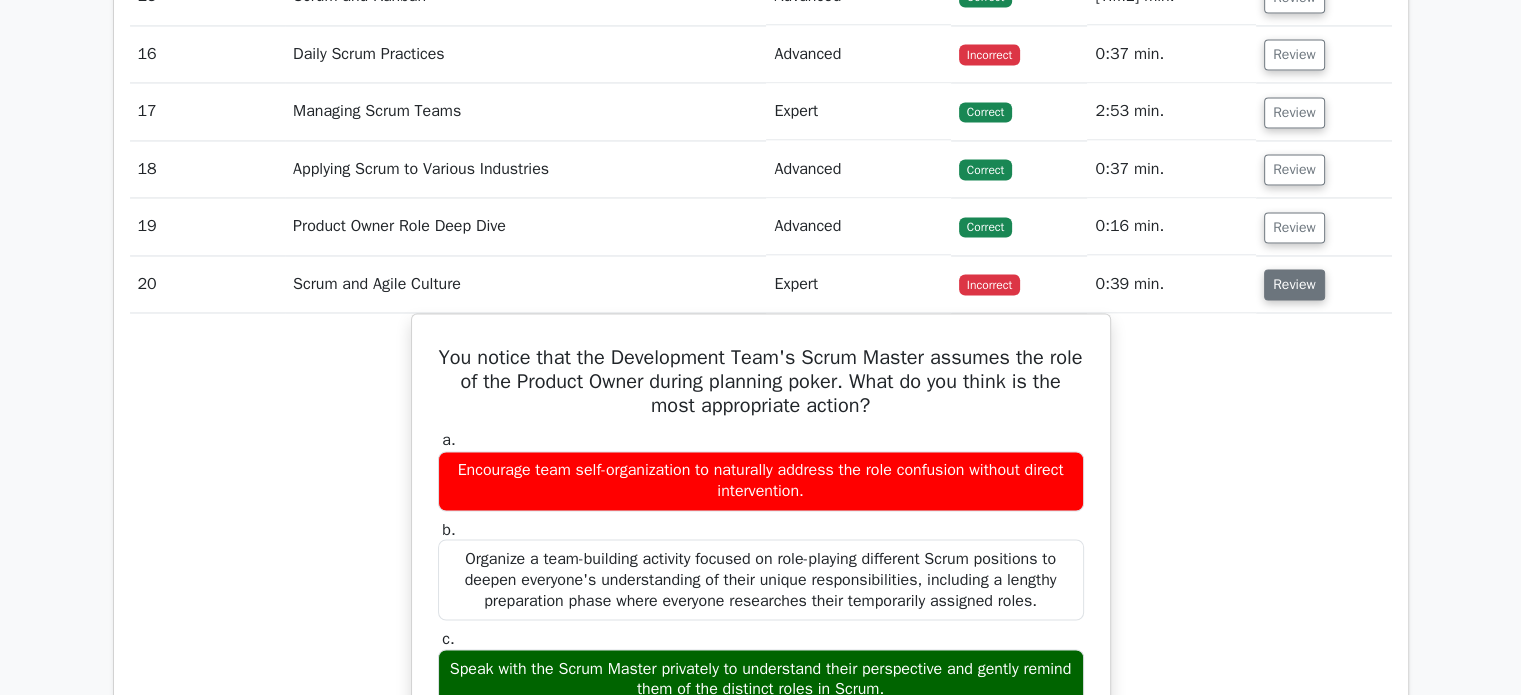 click on "Review" at bounding box center (1294, 284) 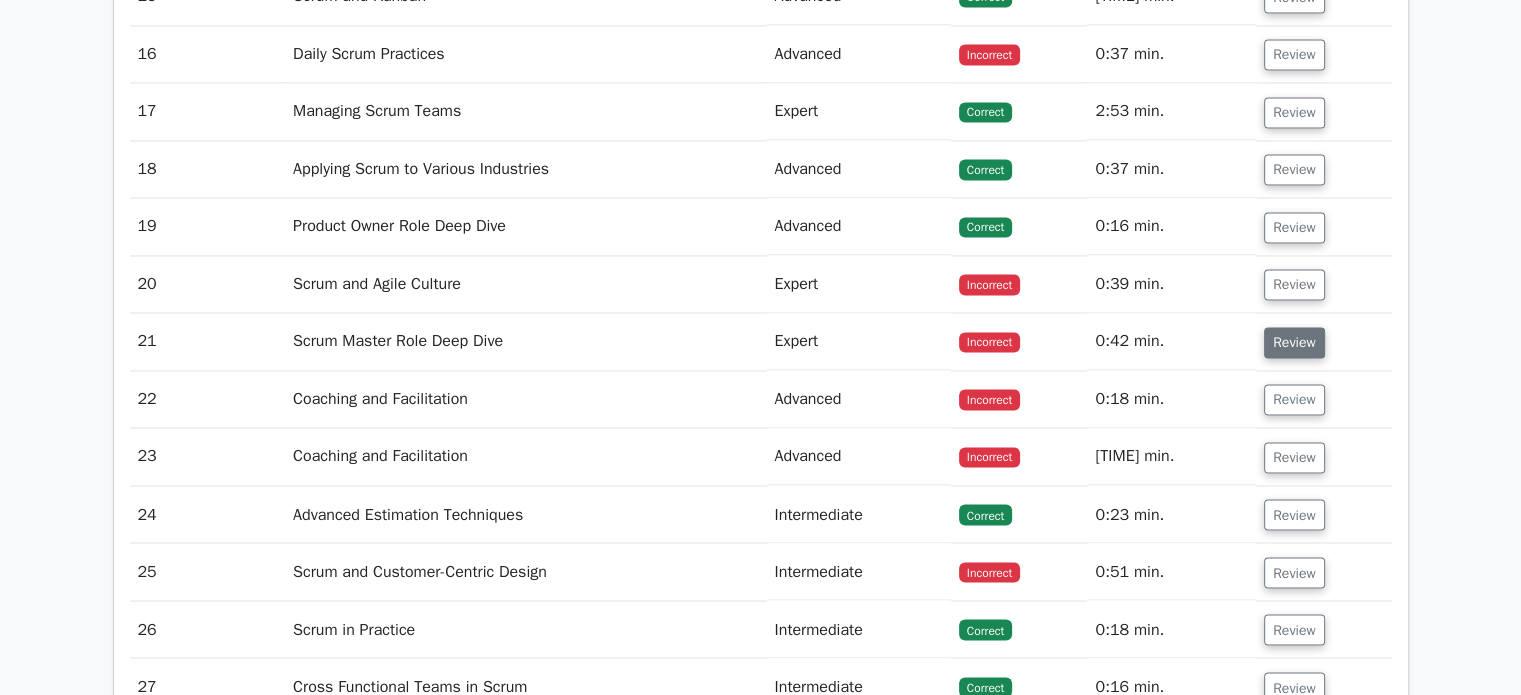 click on "Review" at bounding box center [1294, 342] 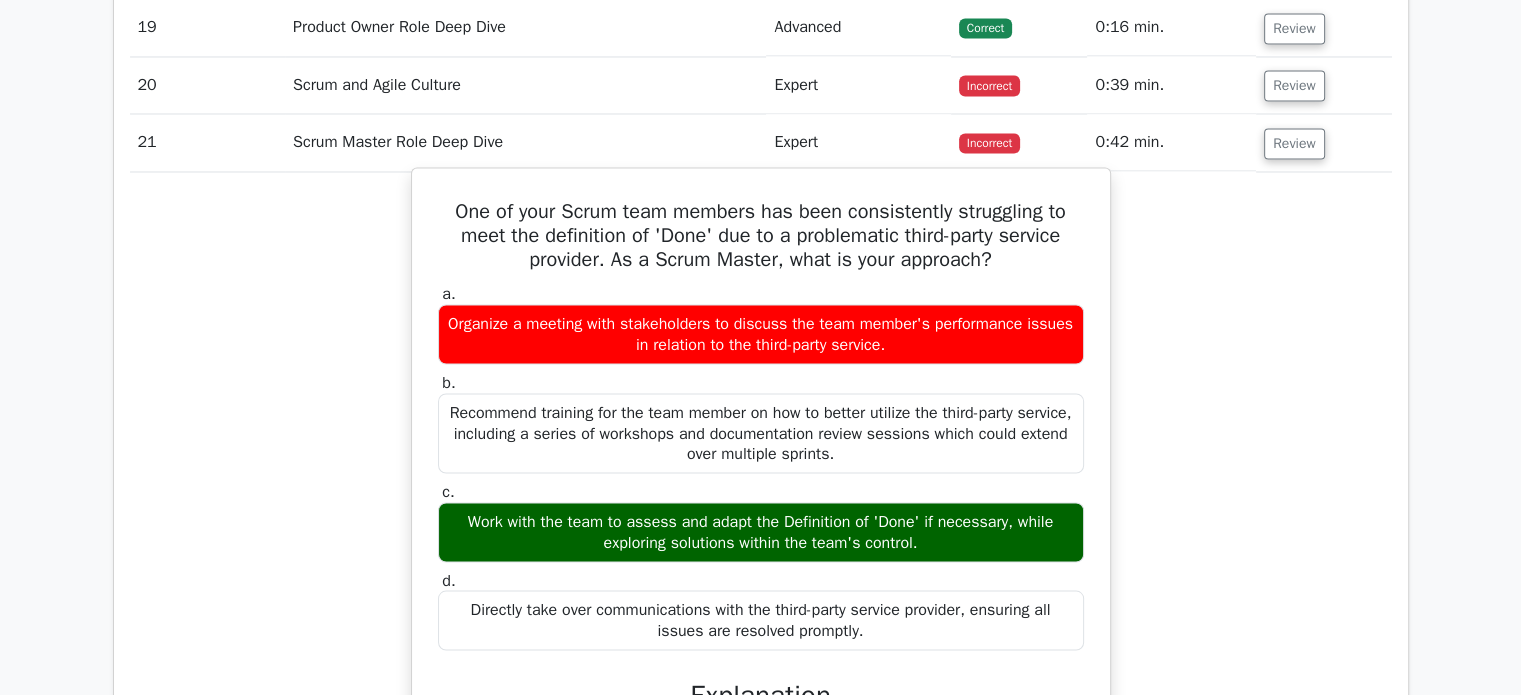 scroll, scrollTop: 3500, scrollLeft: 0, axis: vertical 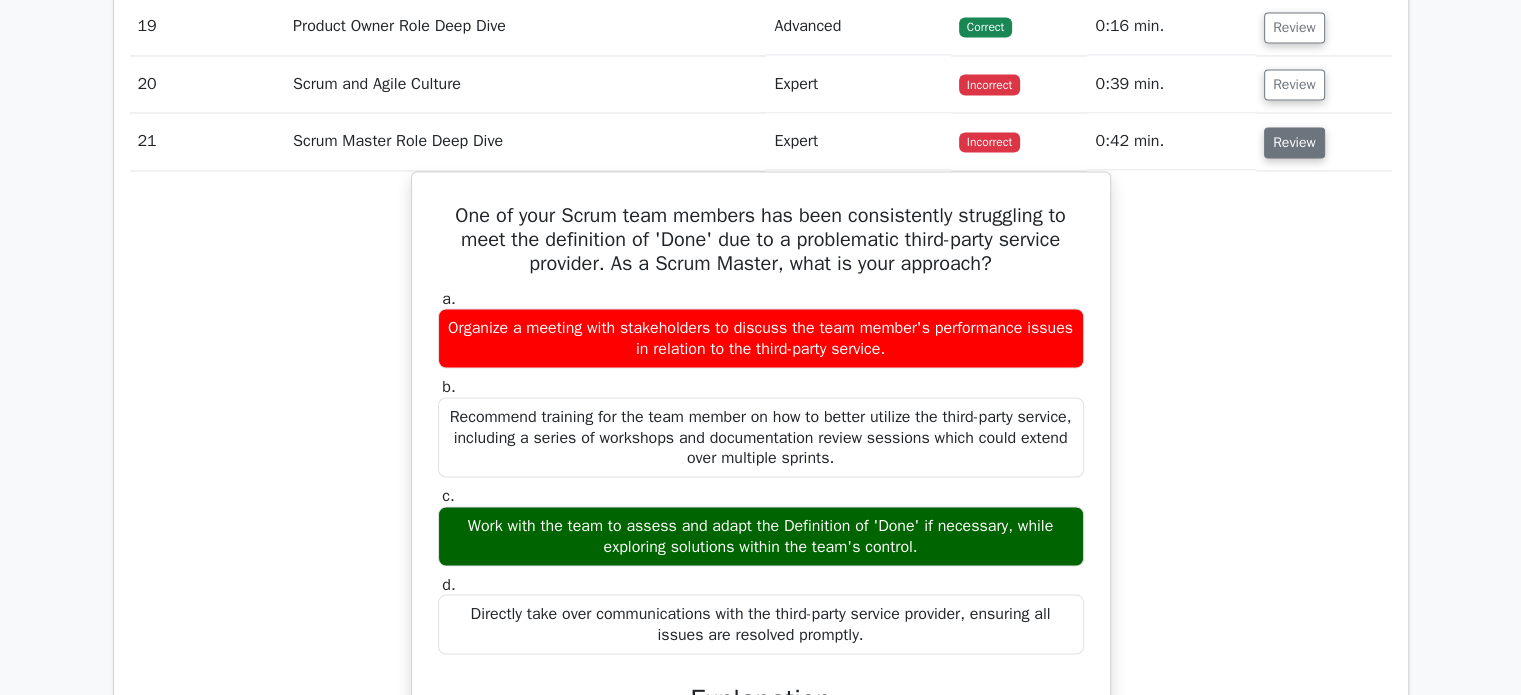 click on "Review" at bounding box center (1294, 142) 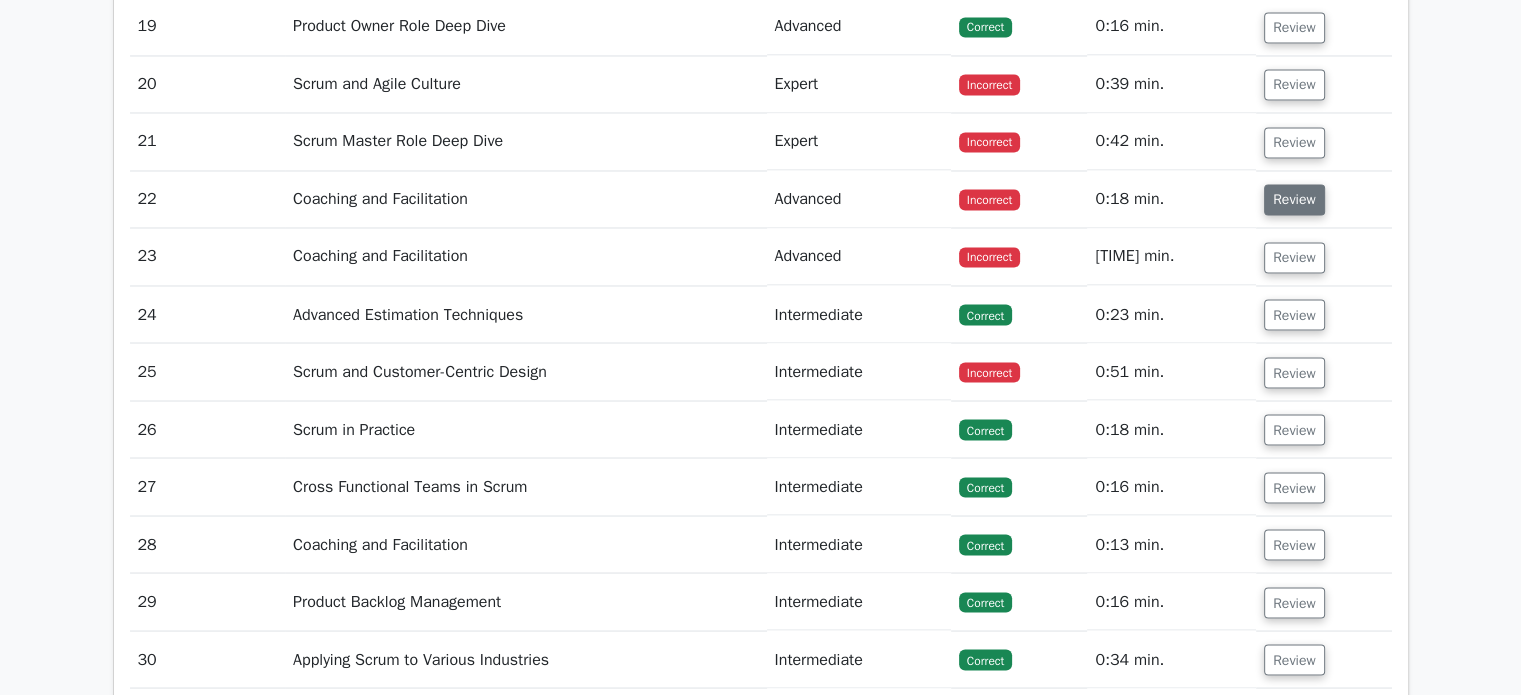 click on "Review" at bounding box center (1294, 199) 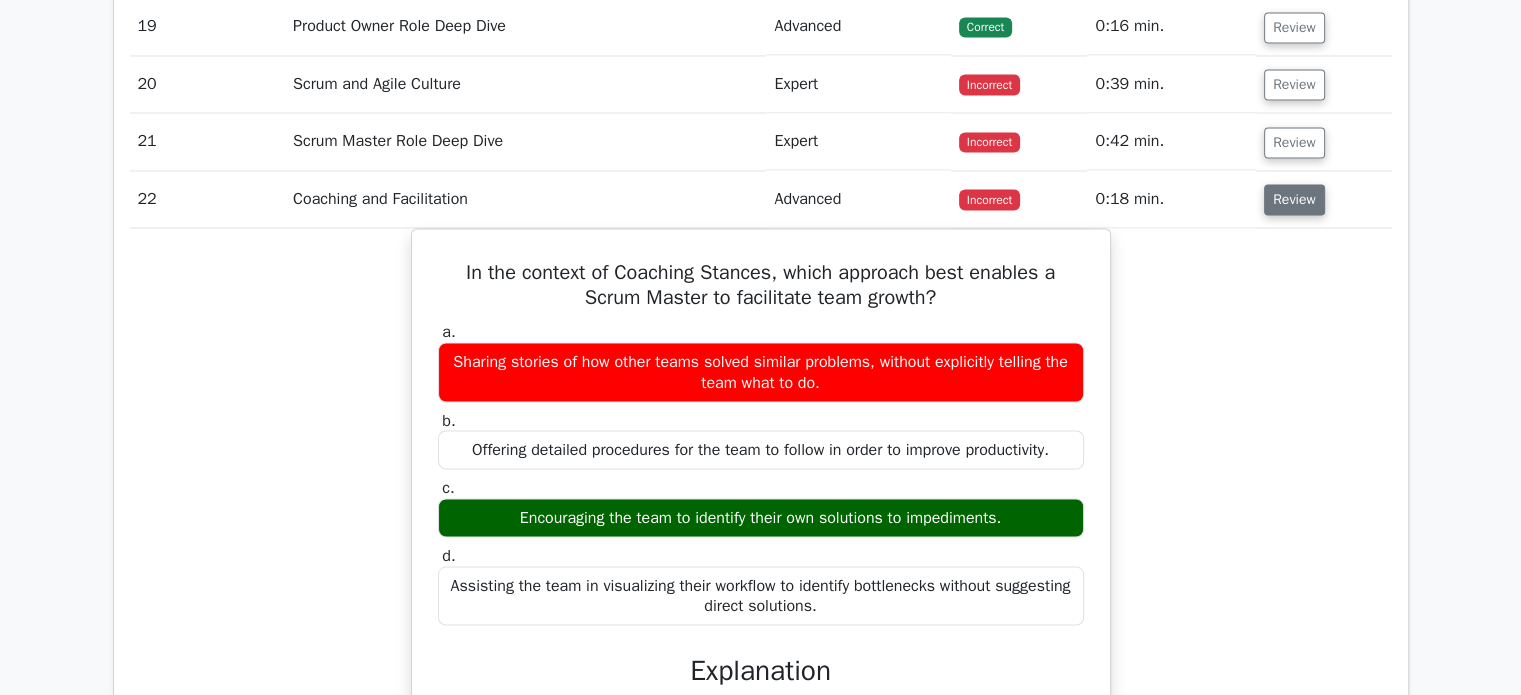 click on "Review" at bounding box center [1294, 199] 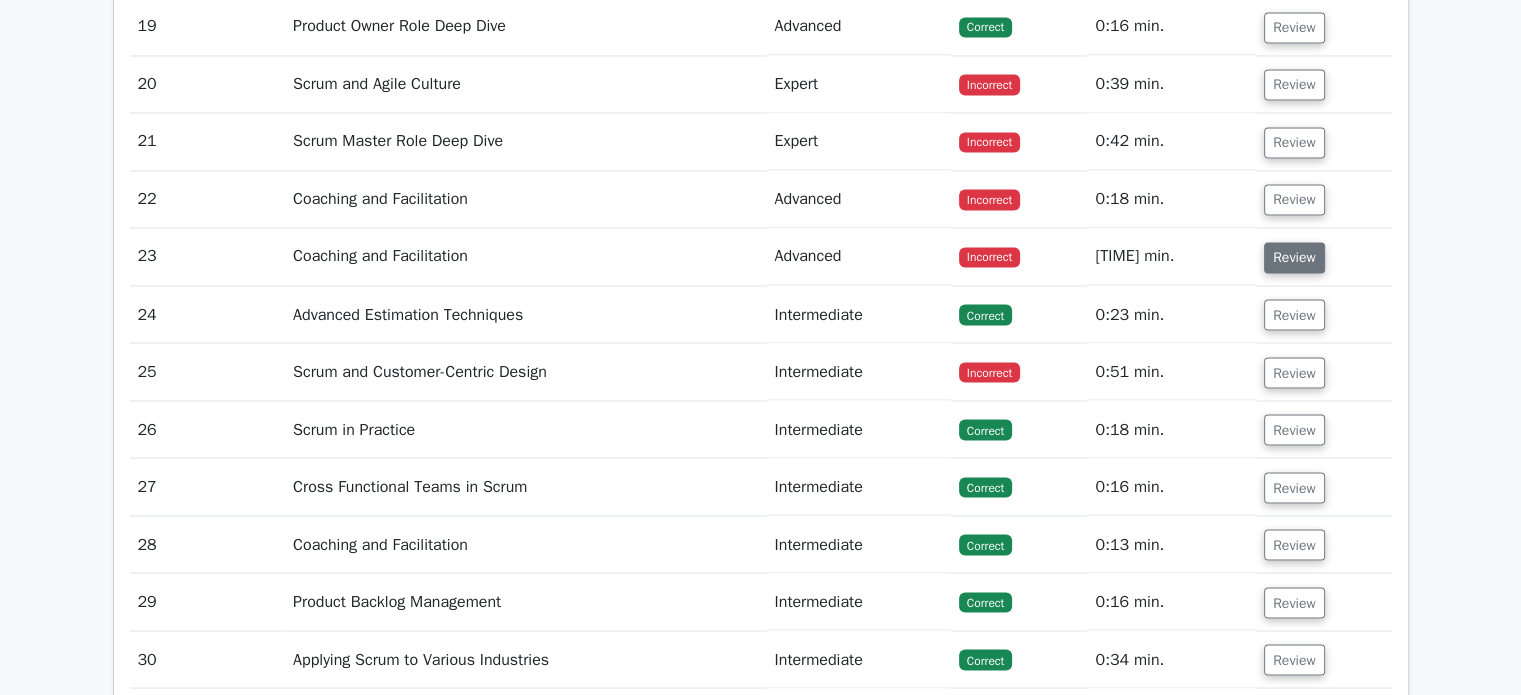 click on "Review" at bounding box center [1294, 257] 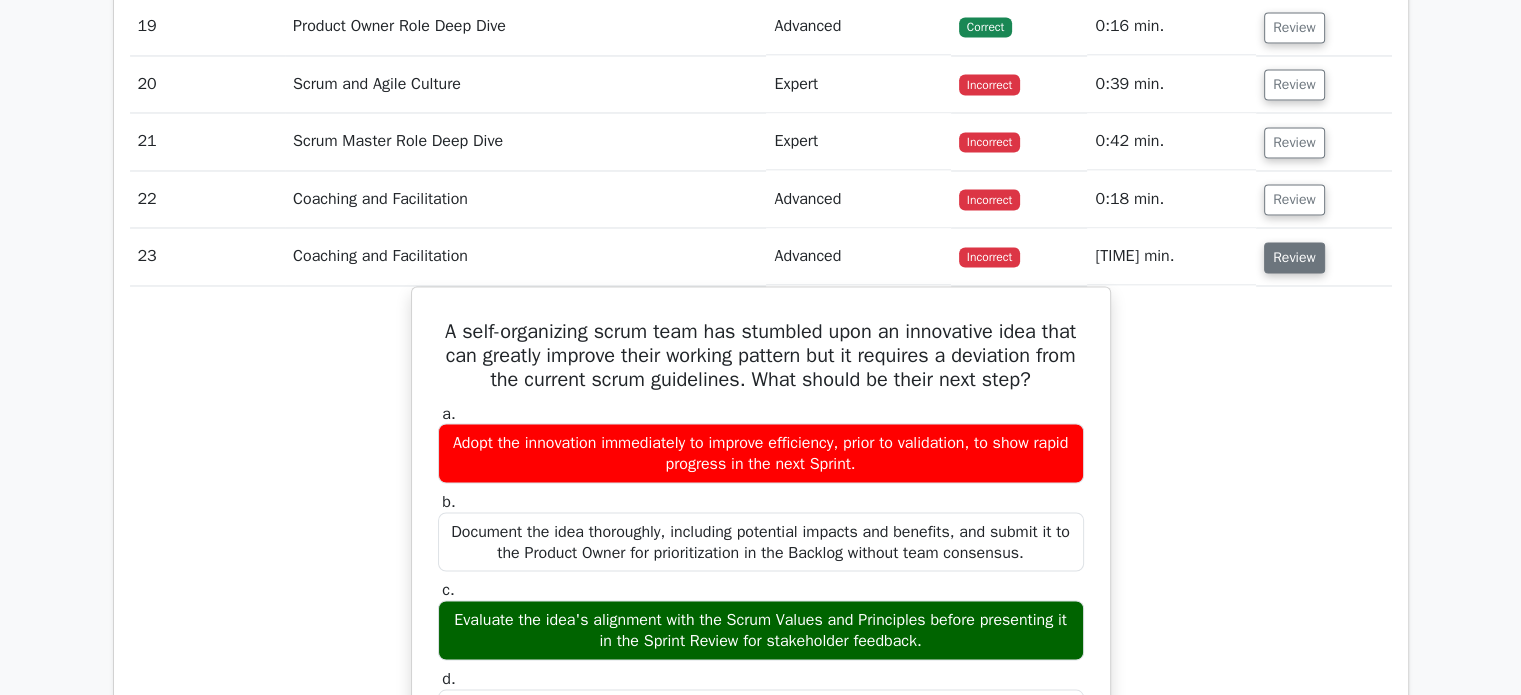 click on "Review" at bounding box center [1294, 257] 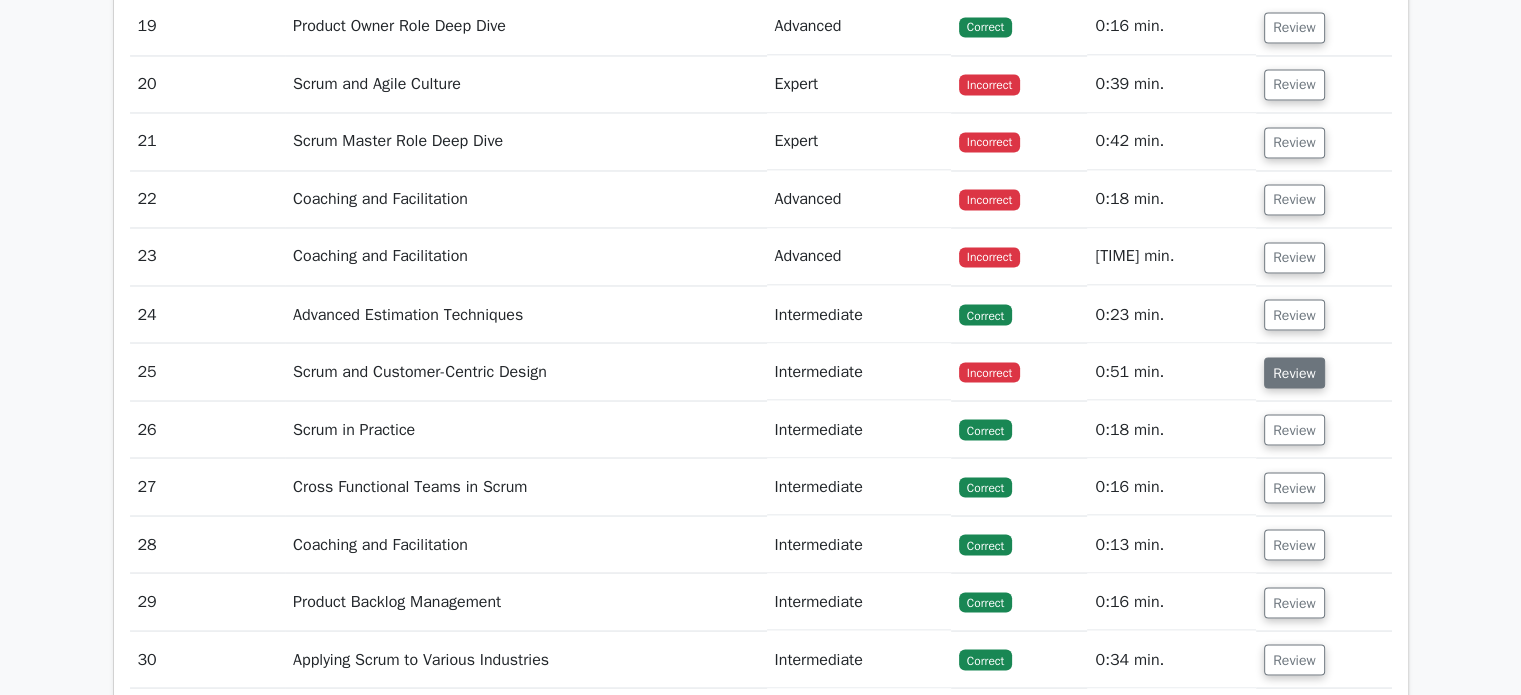 click on "Review" at bounding box center [1294, 372] 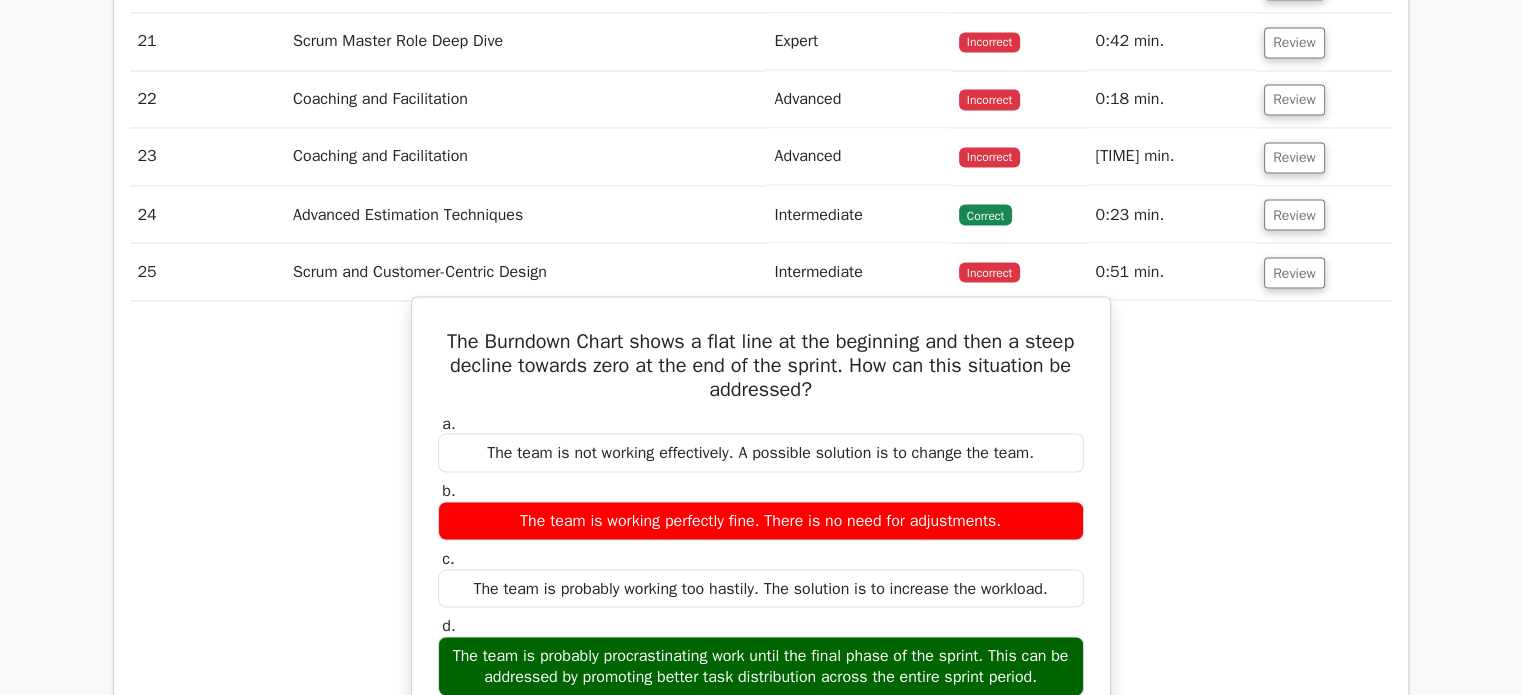 scroll, scrollTop: 3700, scrollLeft: 0, axis: vertical 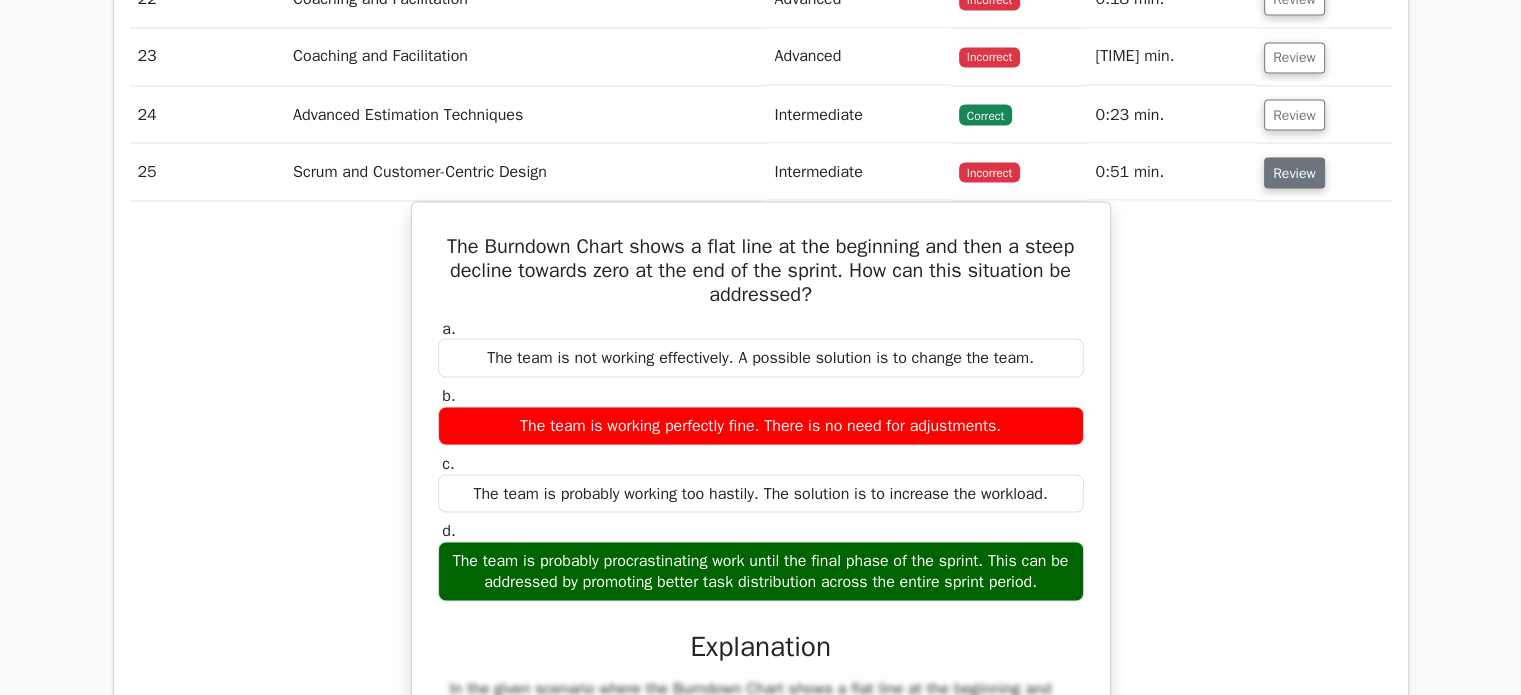 click on "Review" at bounding box center [1294, 172] 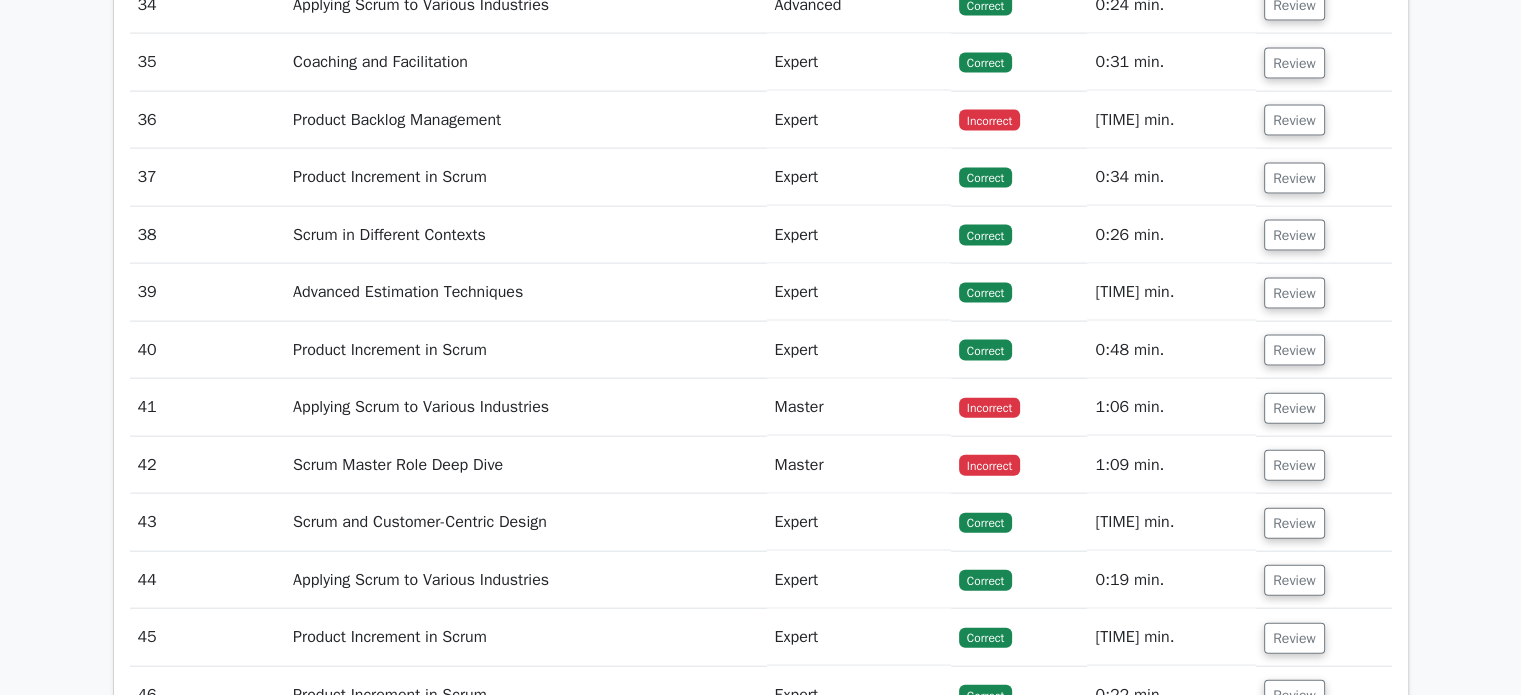 scroll, scrollTop: 4400, scrollLeft: 0, axis: vertical 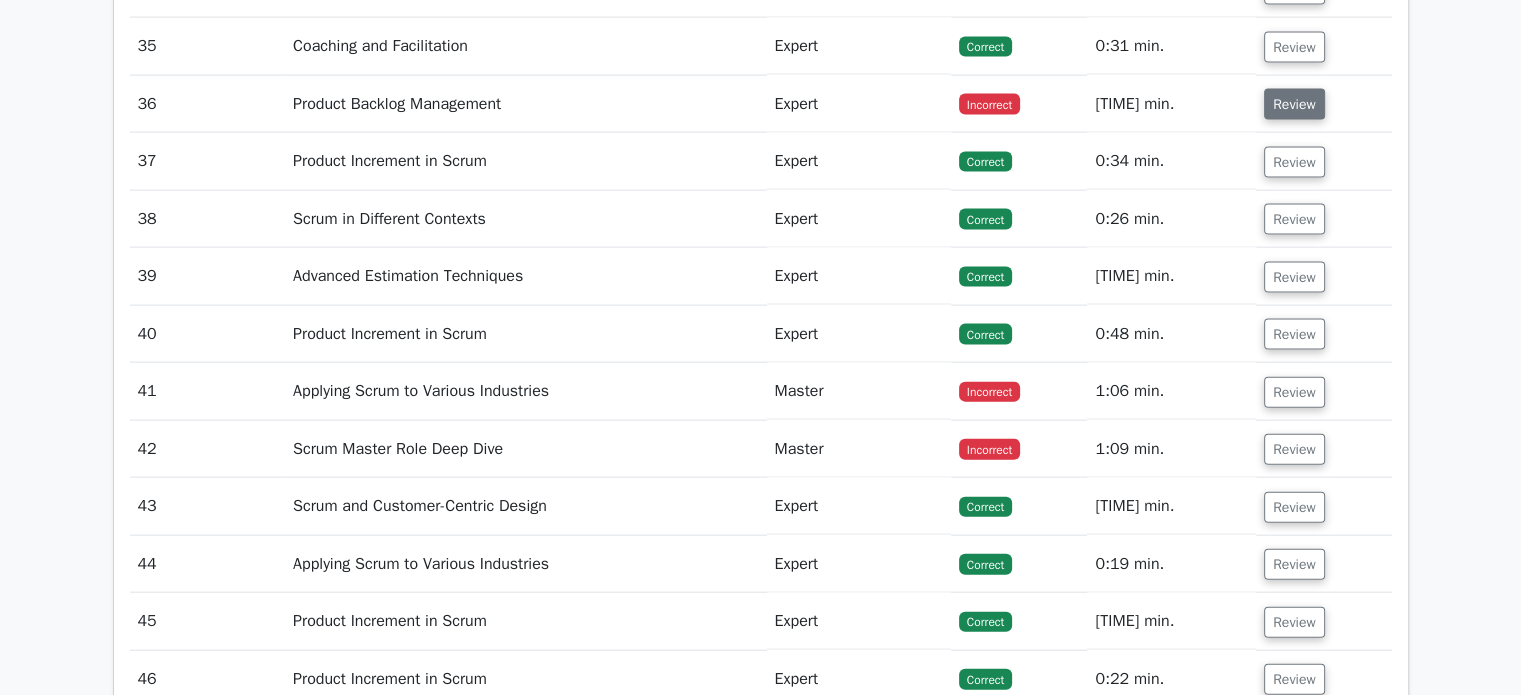 click on "Review" at bounding box center (1294, 104) 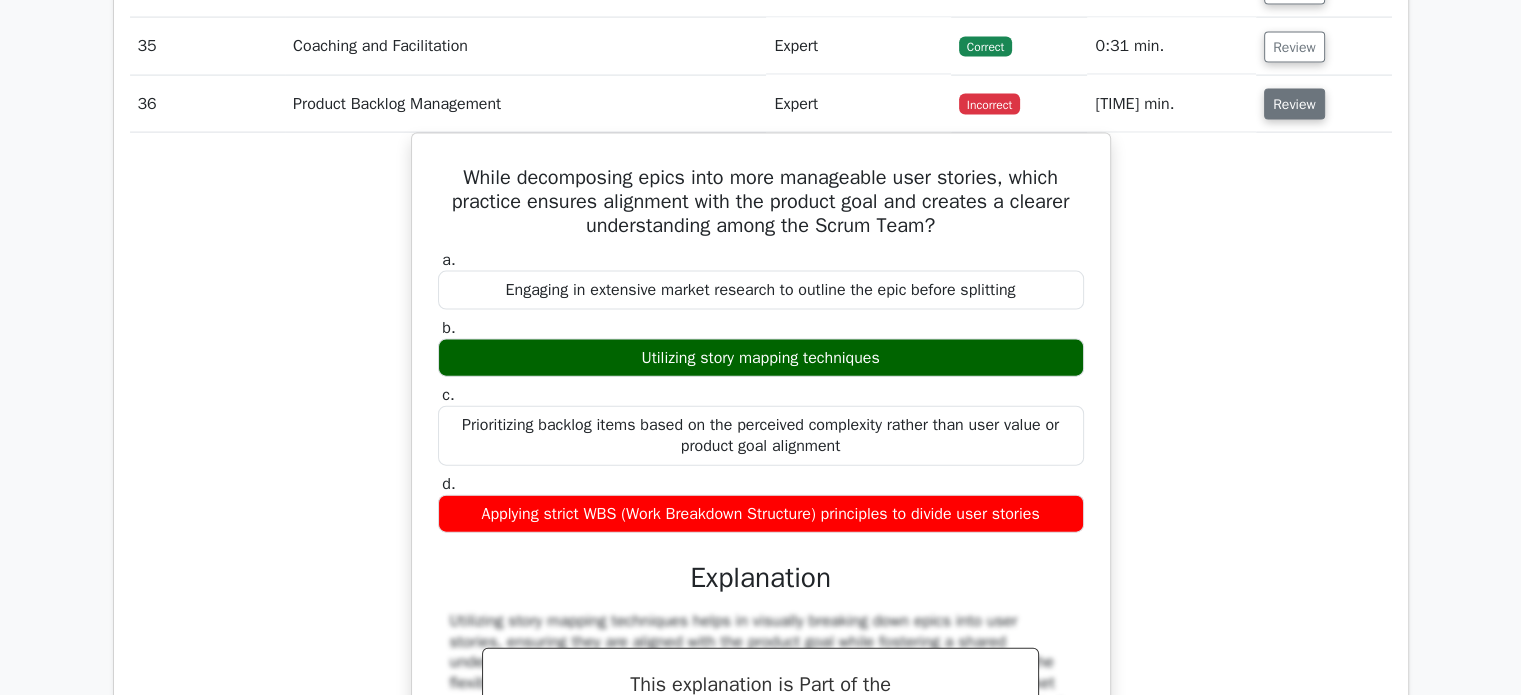 click on "Review" at bounding box center [1294, 104] 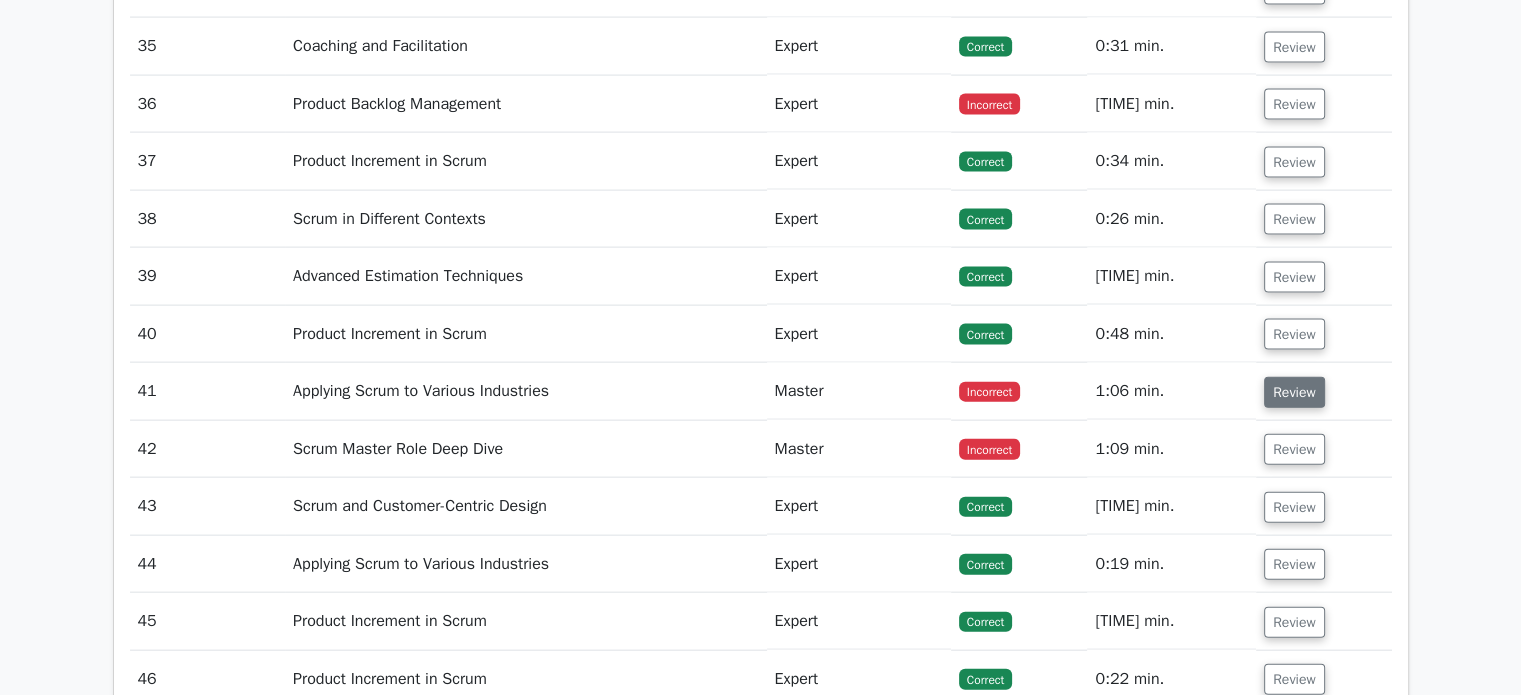 click on "Review" at bounding box center (1294, 392) 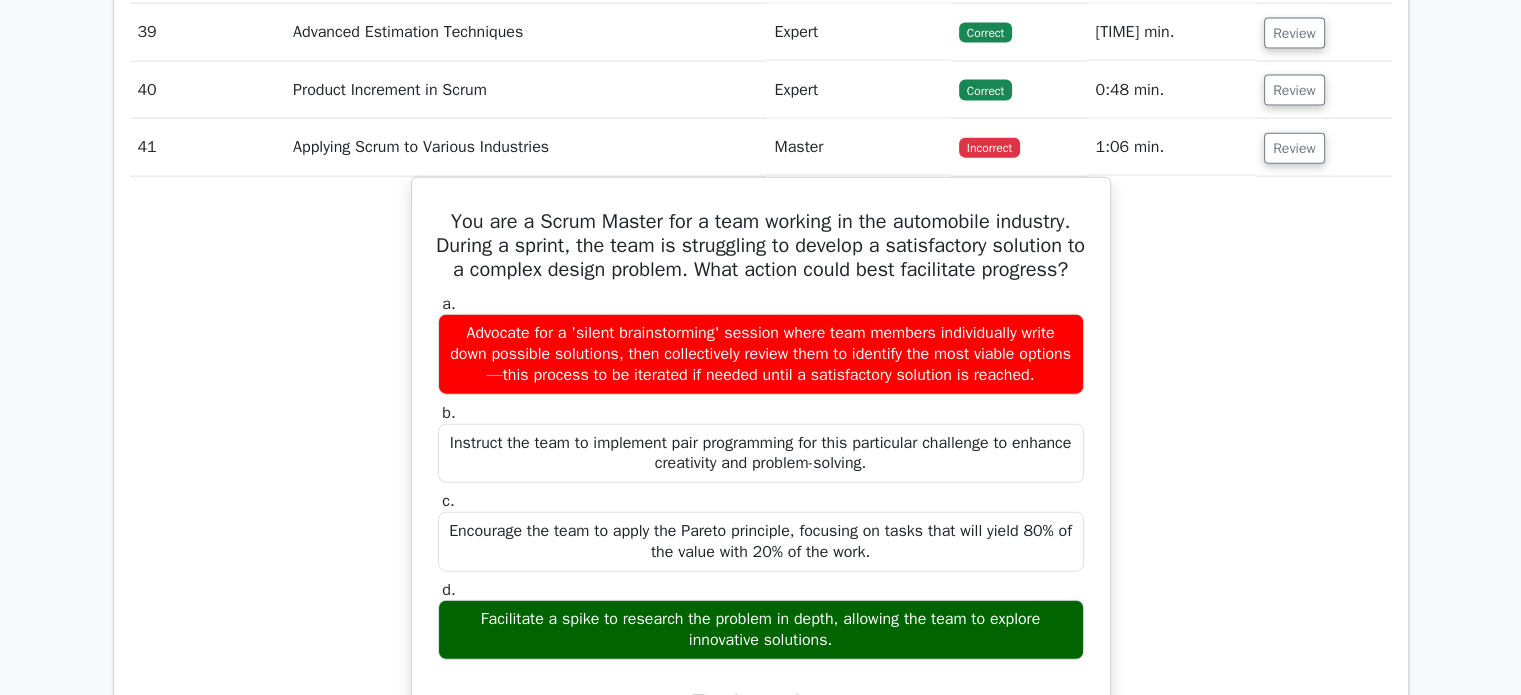 scroll, scrollTop: 4600, scrollLeft: 0, axis: vertical 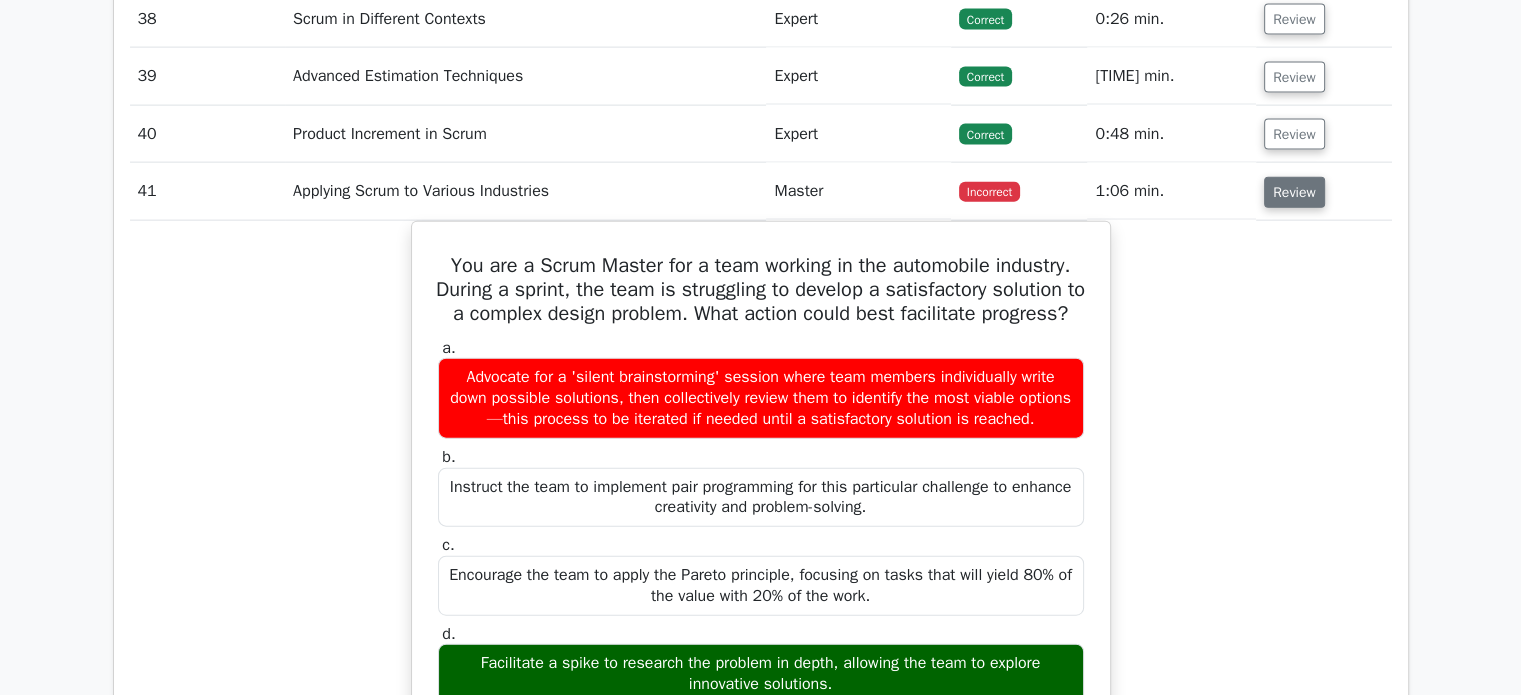 click on "Review" at bounding box center [1294, 192] 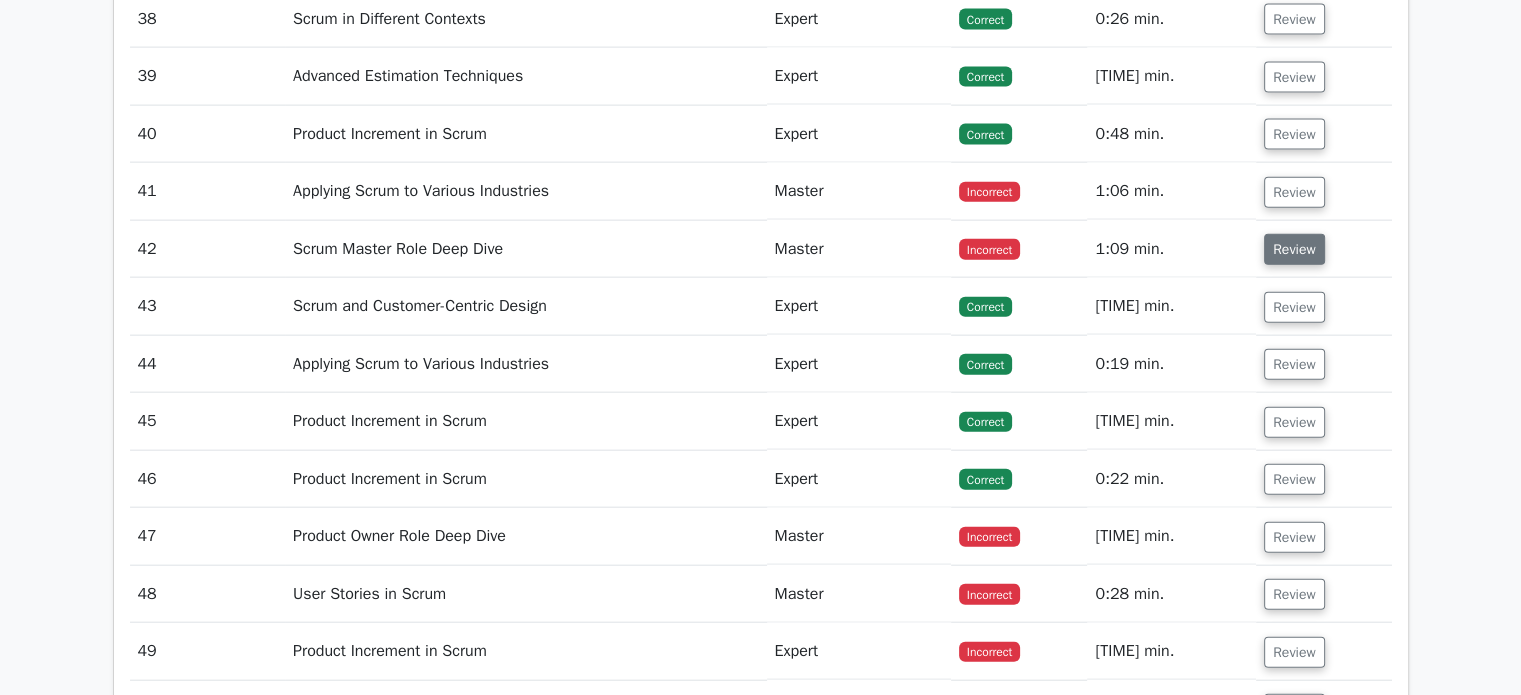 click on "Review" at bounding box center [1294, 249] 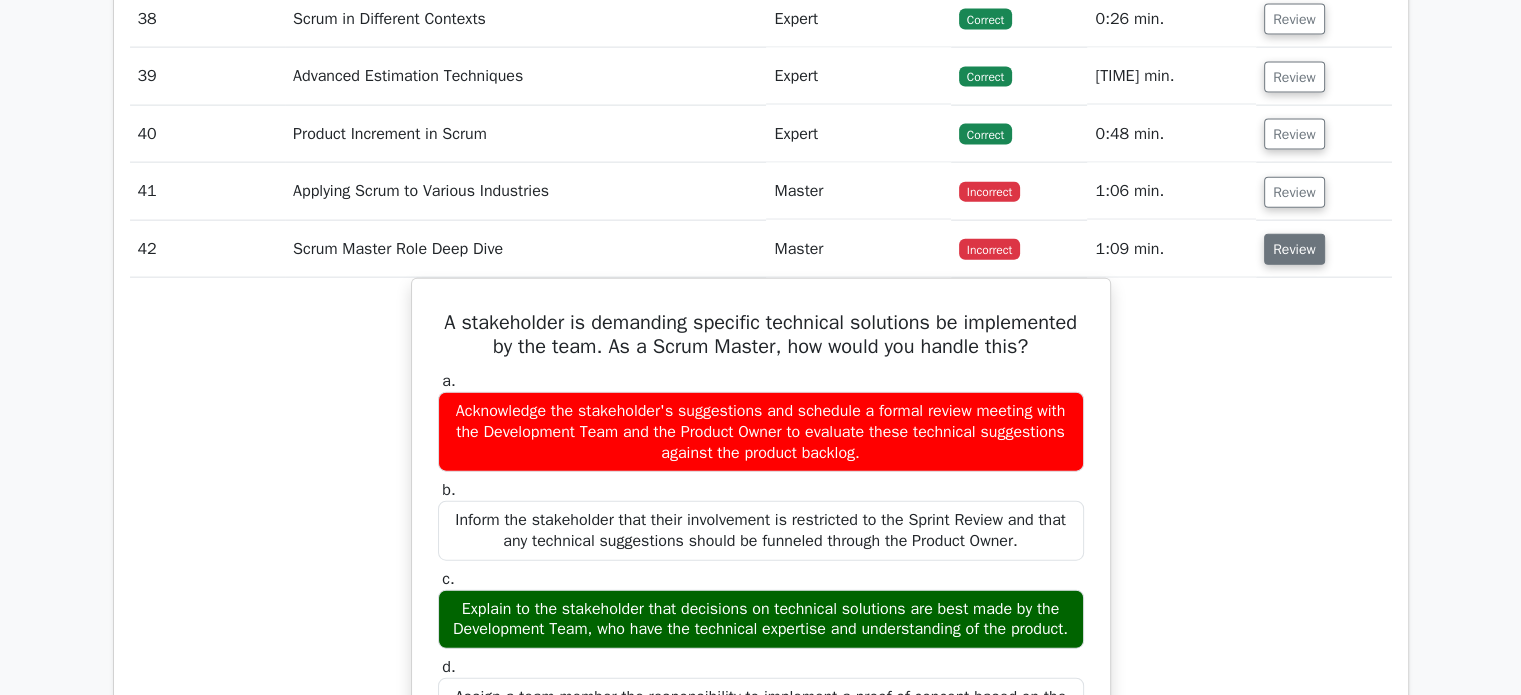 click on "Review" at bounding box center (1294, 249) 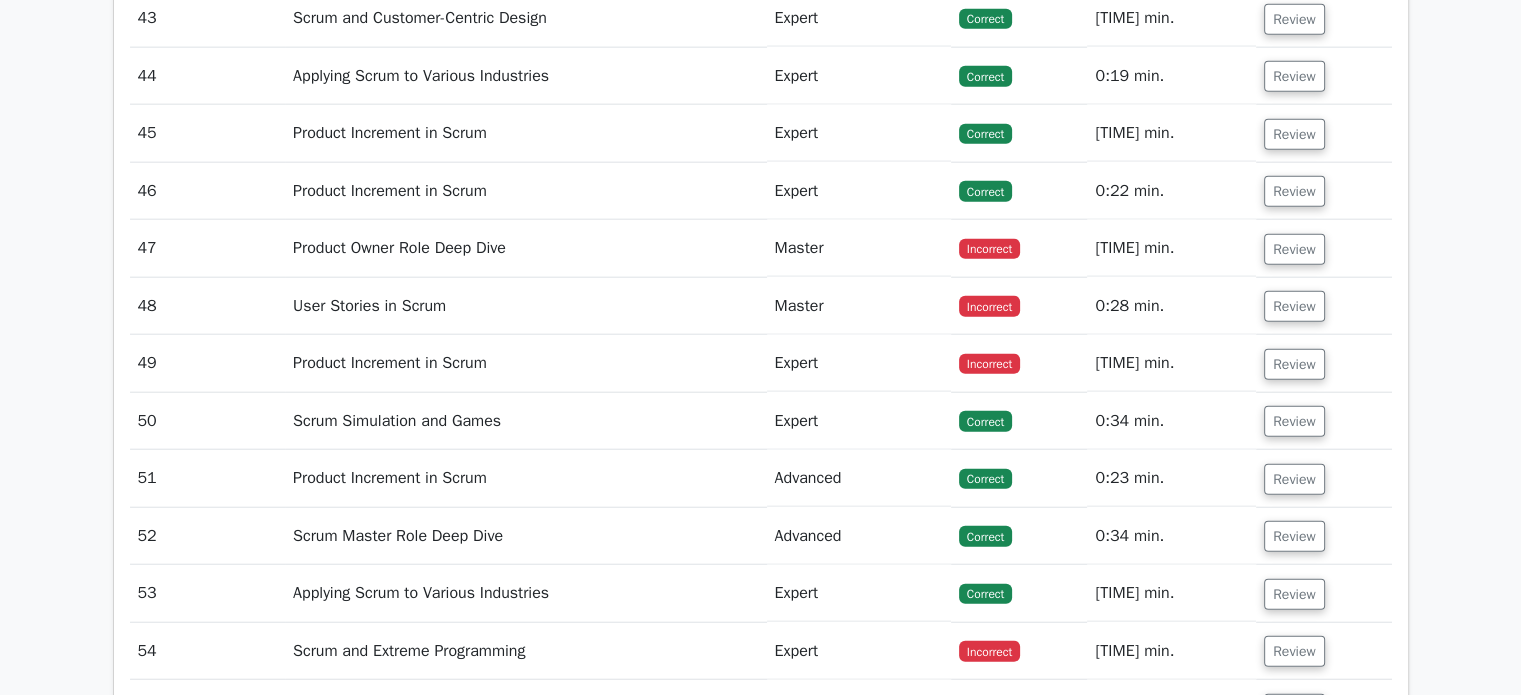 scroll, scrollTop: 4900, scrollLeft: 0, axis: vertical 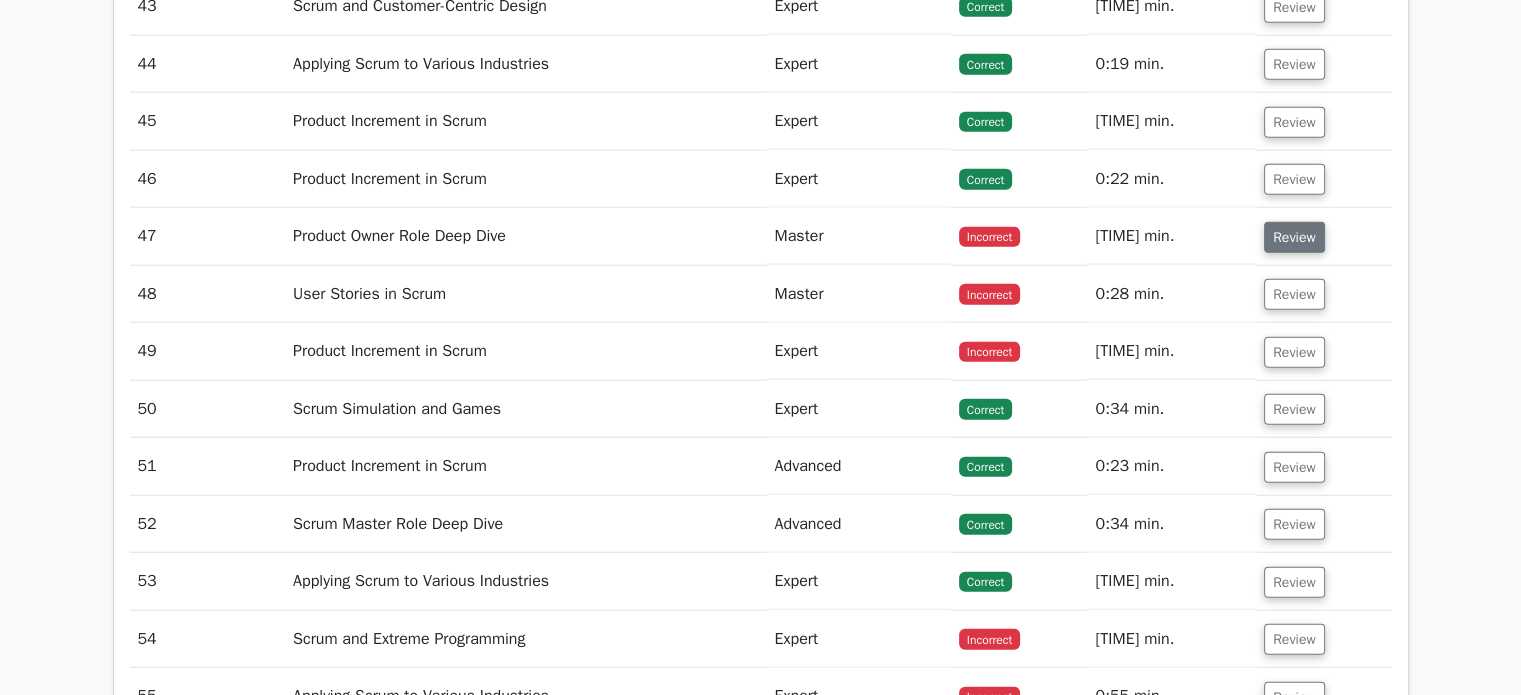click on "Review" at bounding box center [1294, 237] 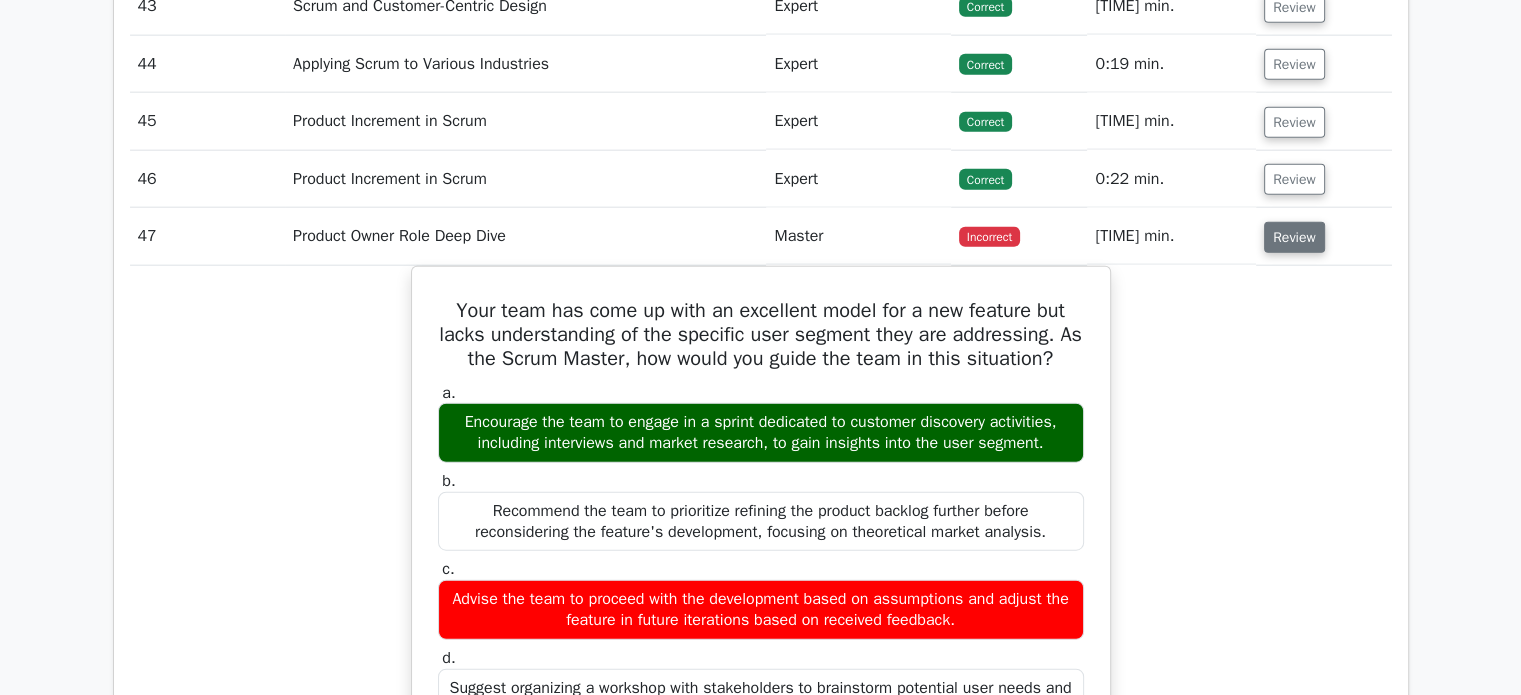 click on "Review" at bounding box center (1294, 237) 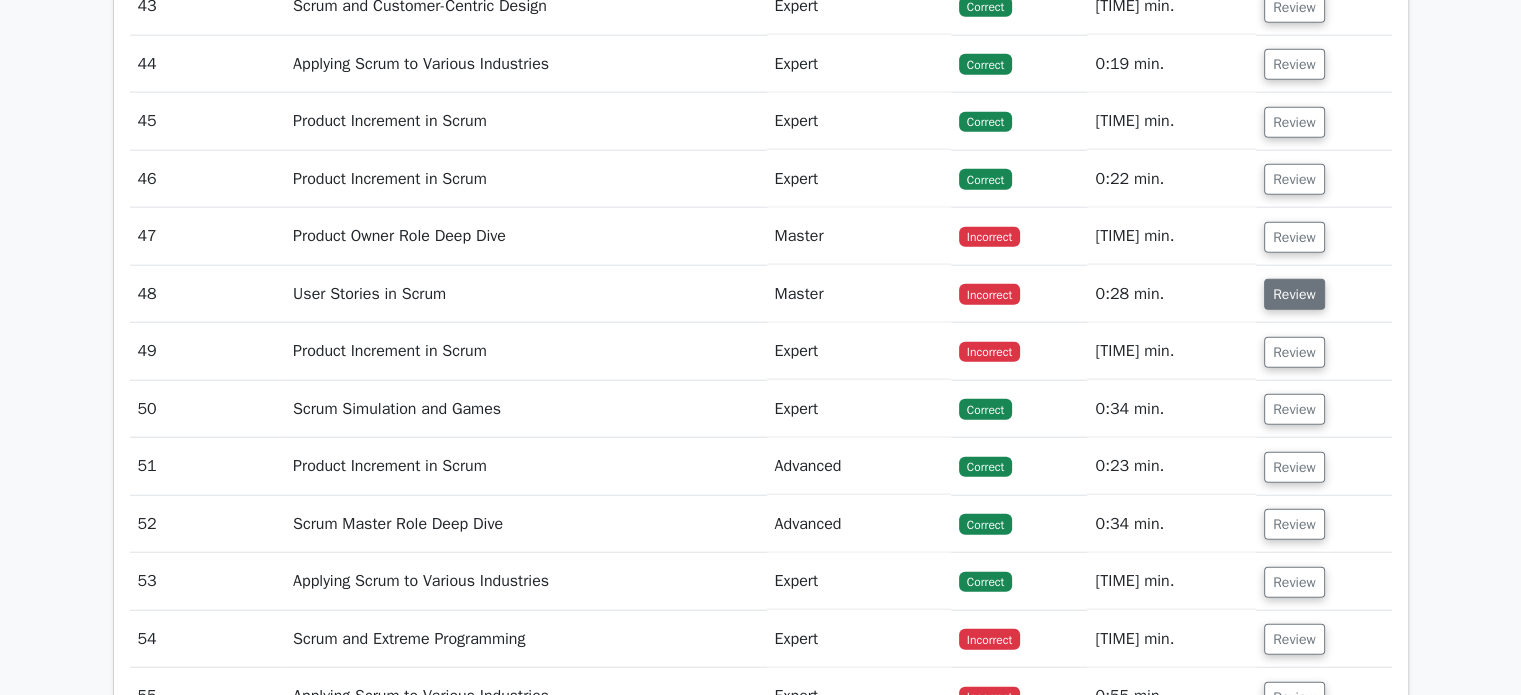 click on "Review" at bounding box center [1294, 294] 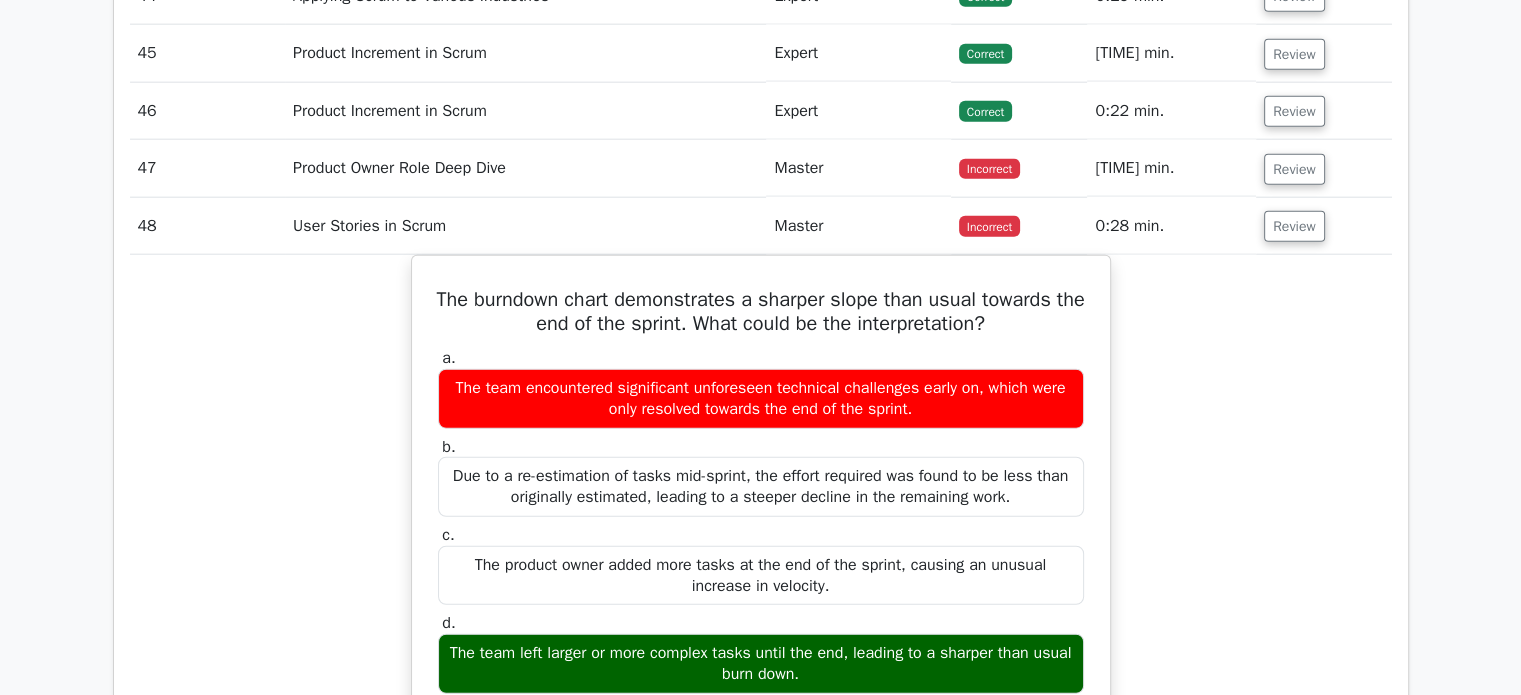 scroll, scrollTop: 5000, scrollLeft: 0, axis: vertical 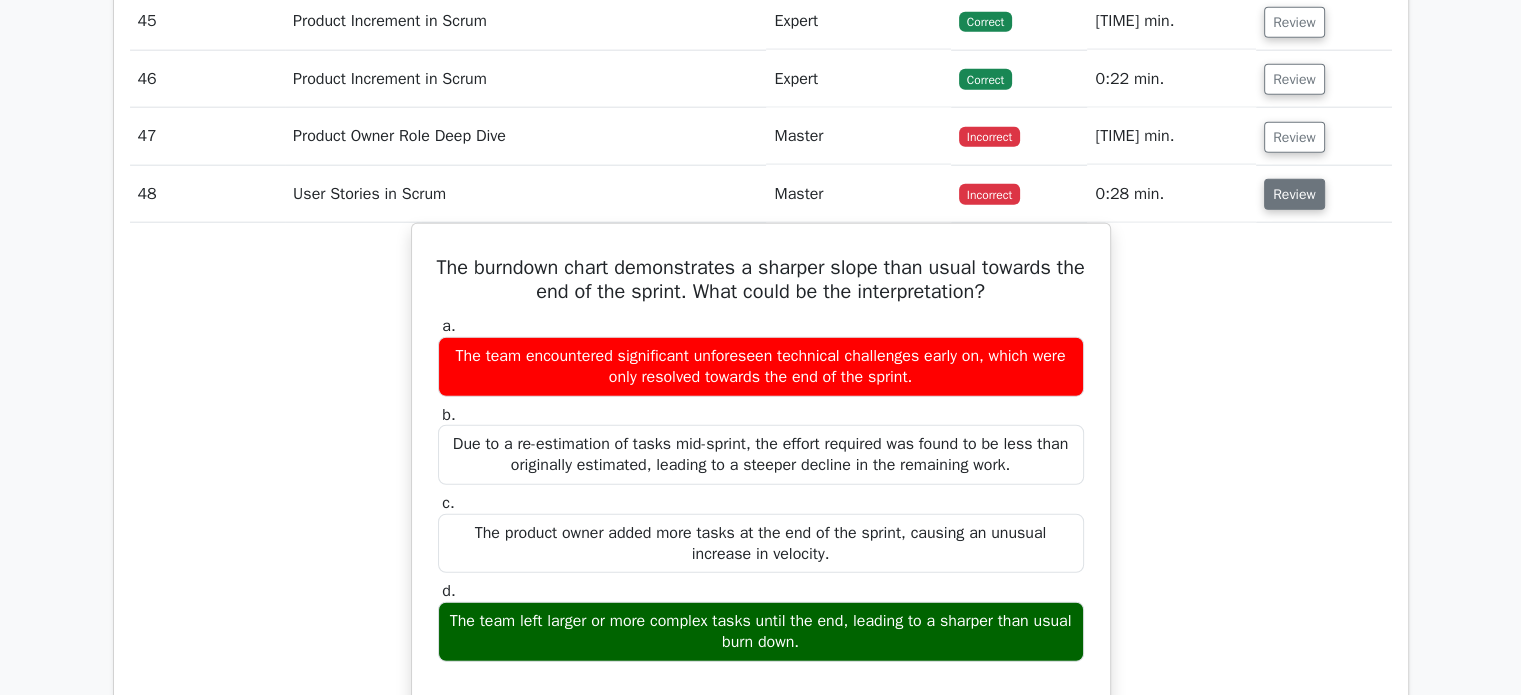 click on "Review" at bounding box center (1294, 194) 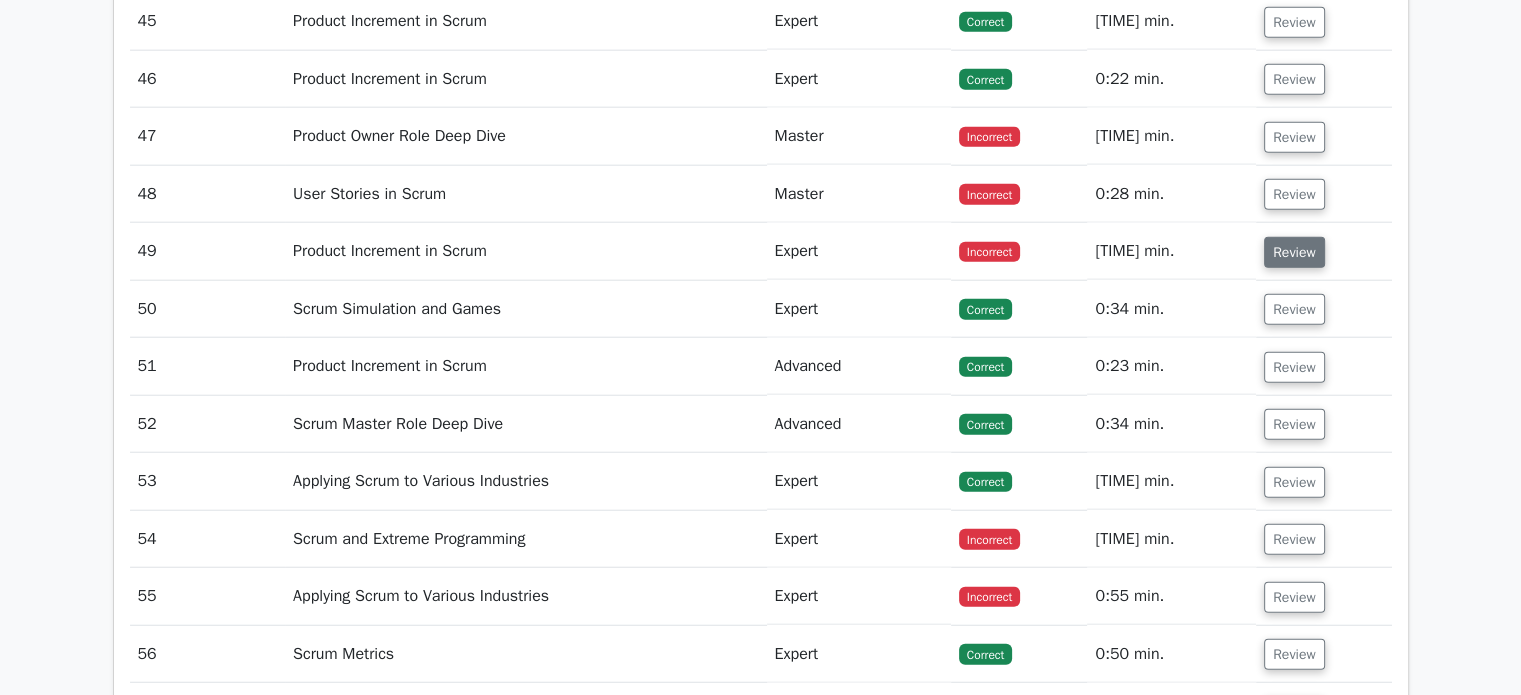 click on "Review" at bounding box center [1294, 252] 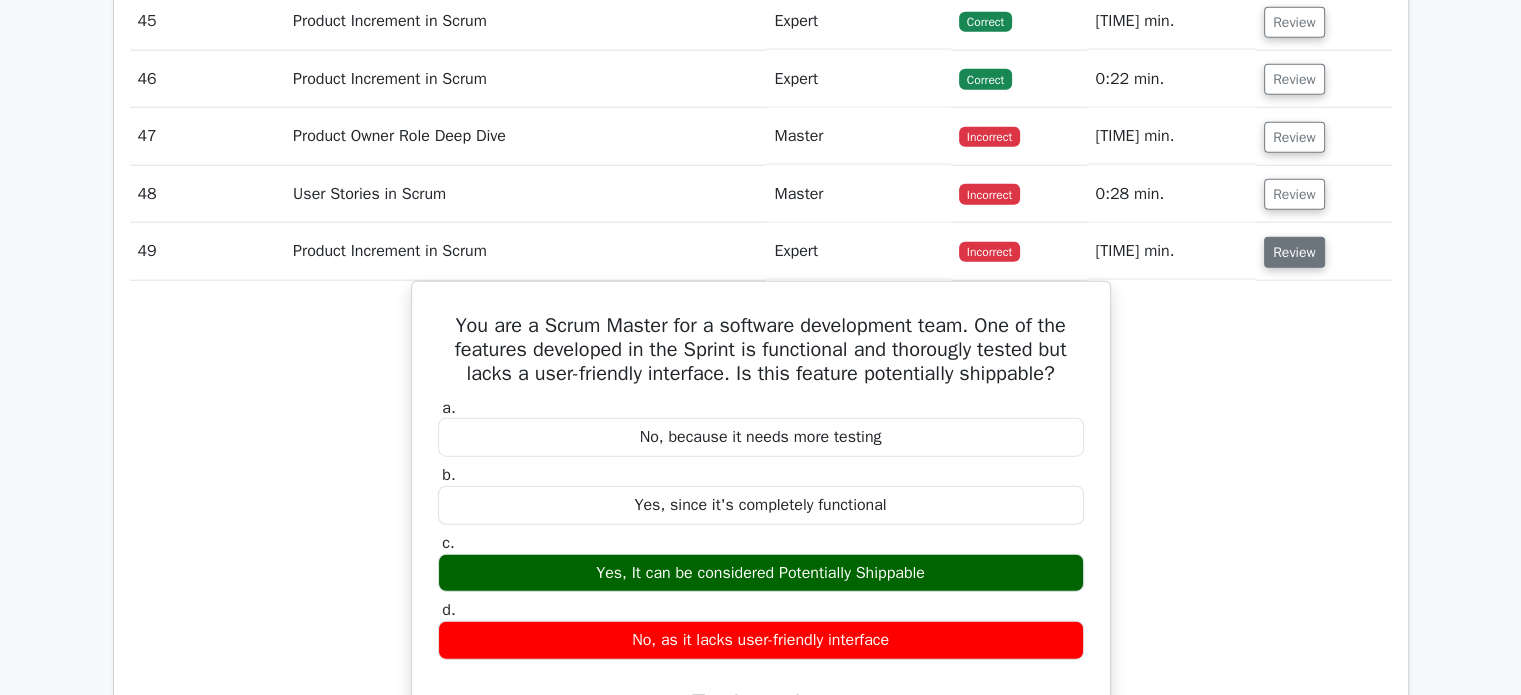 click on "Review" at bounding box center (1294, 252) 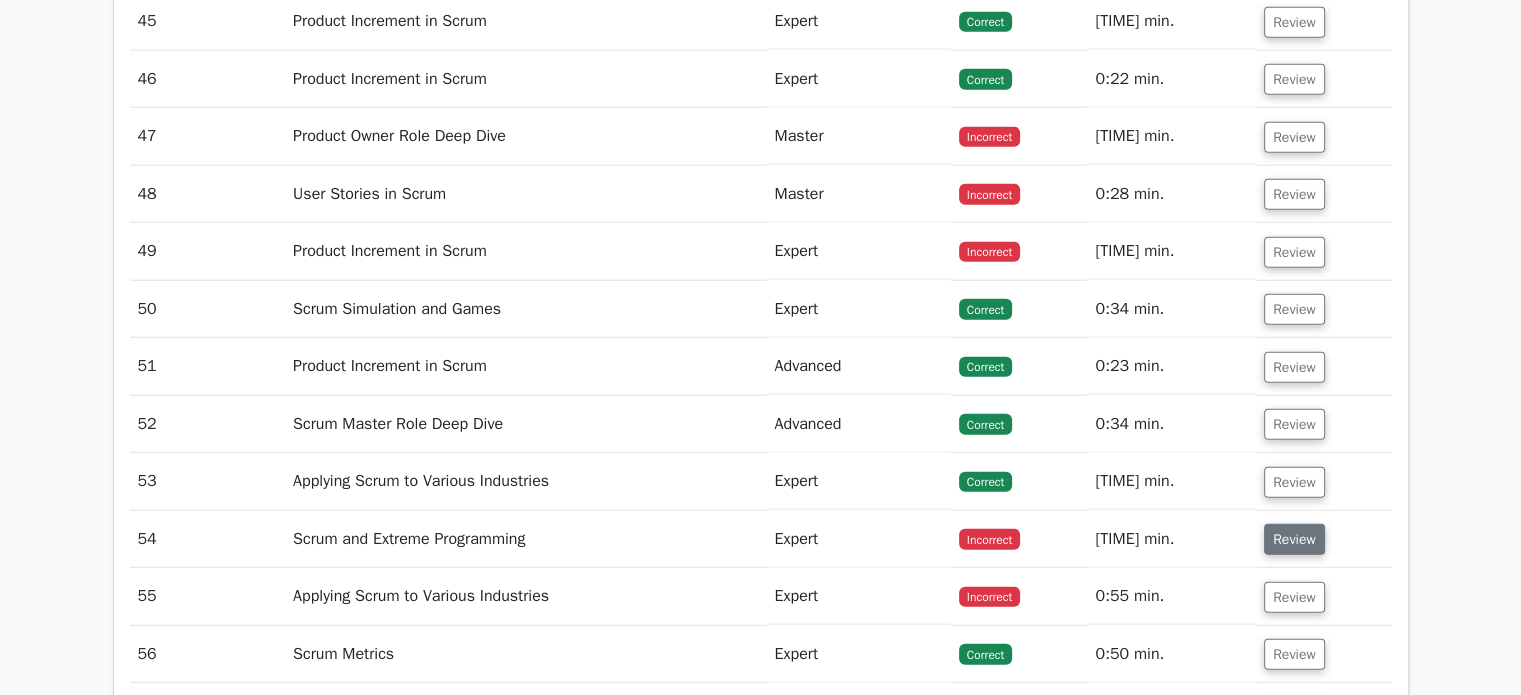 click on "Review" at bounding box center (1294, 539) 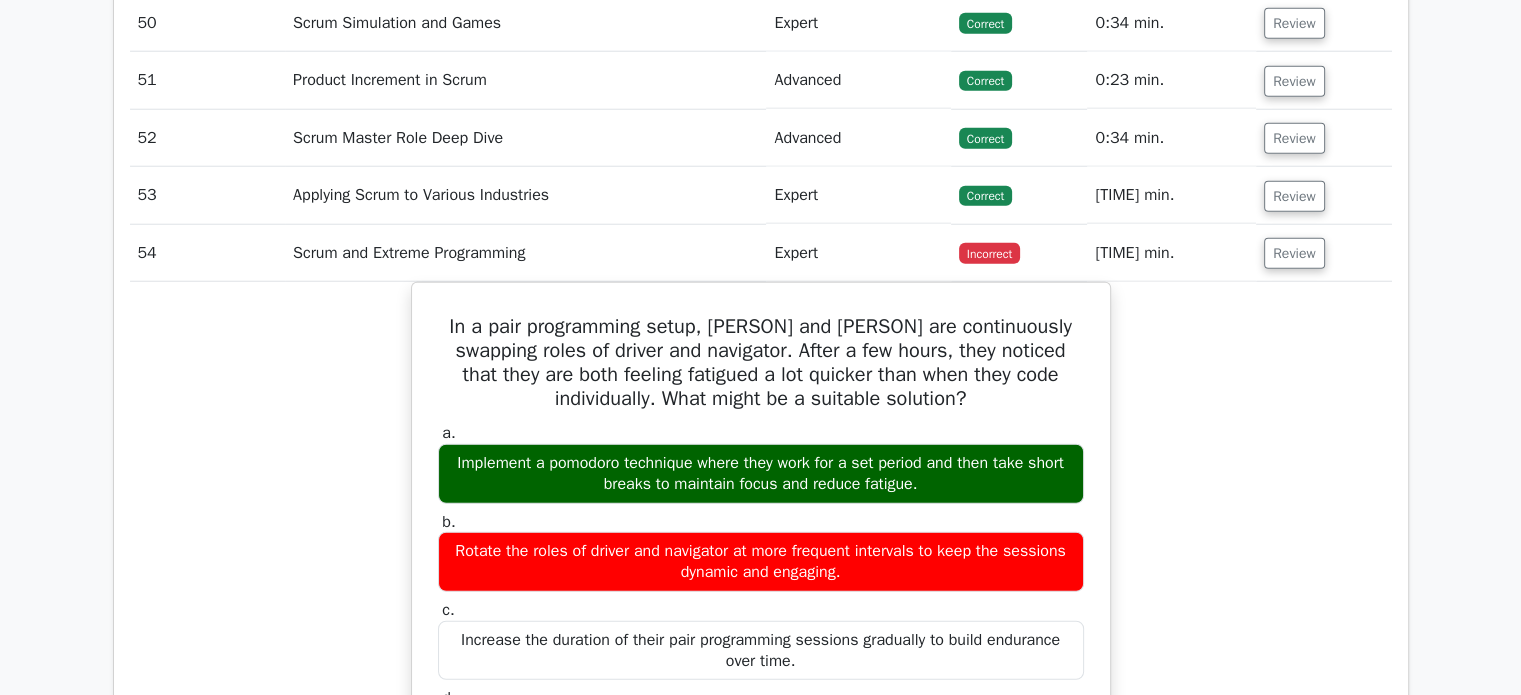 scroll, scrollTop: 5300, scrollLeft: 0, axis: vertical 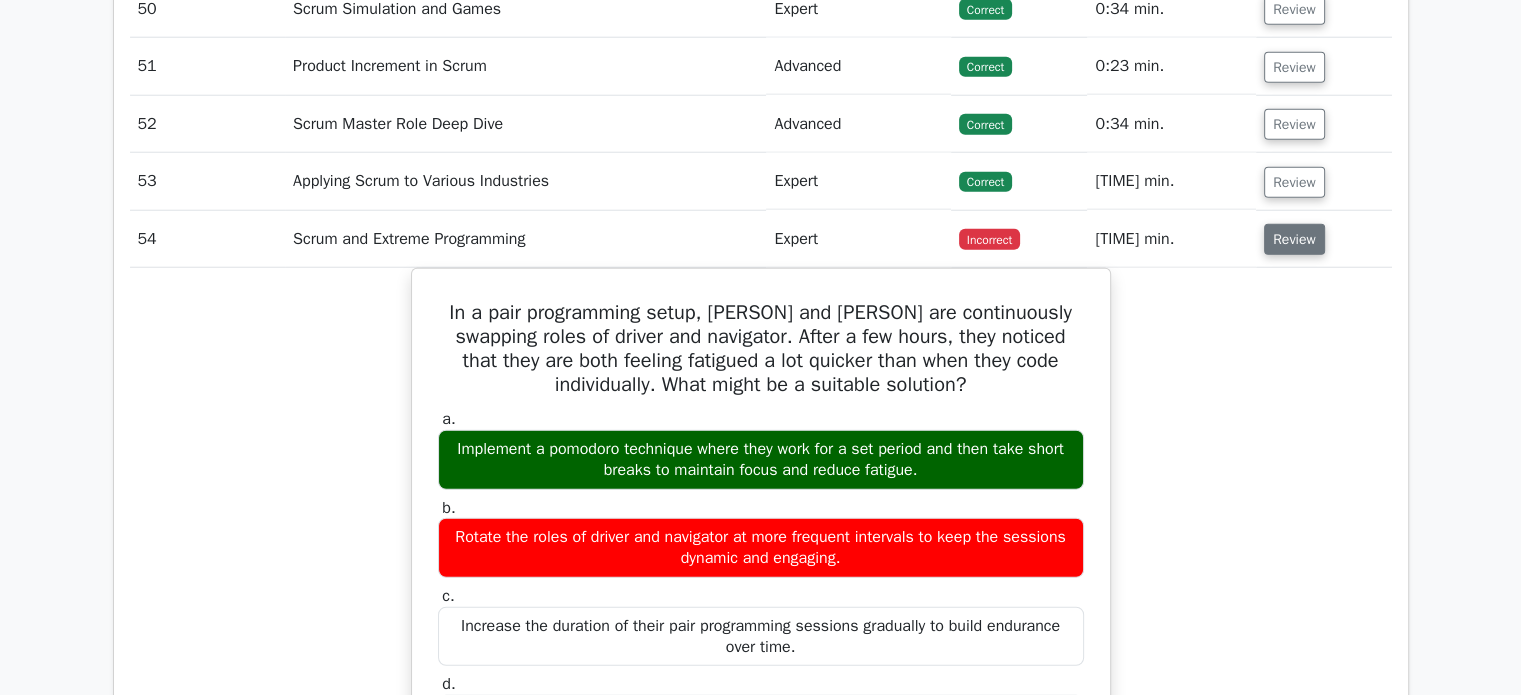 click on "Review" at bounding box center (1294, 239) 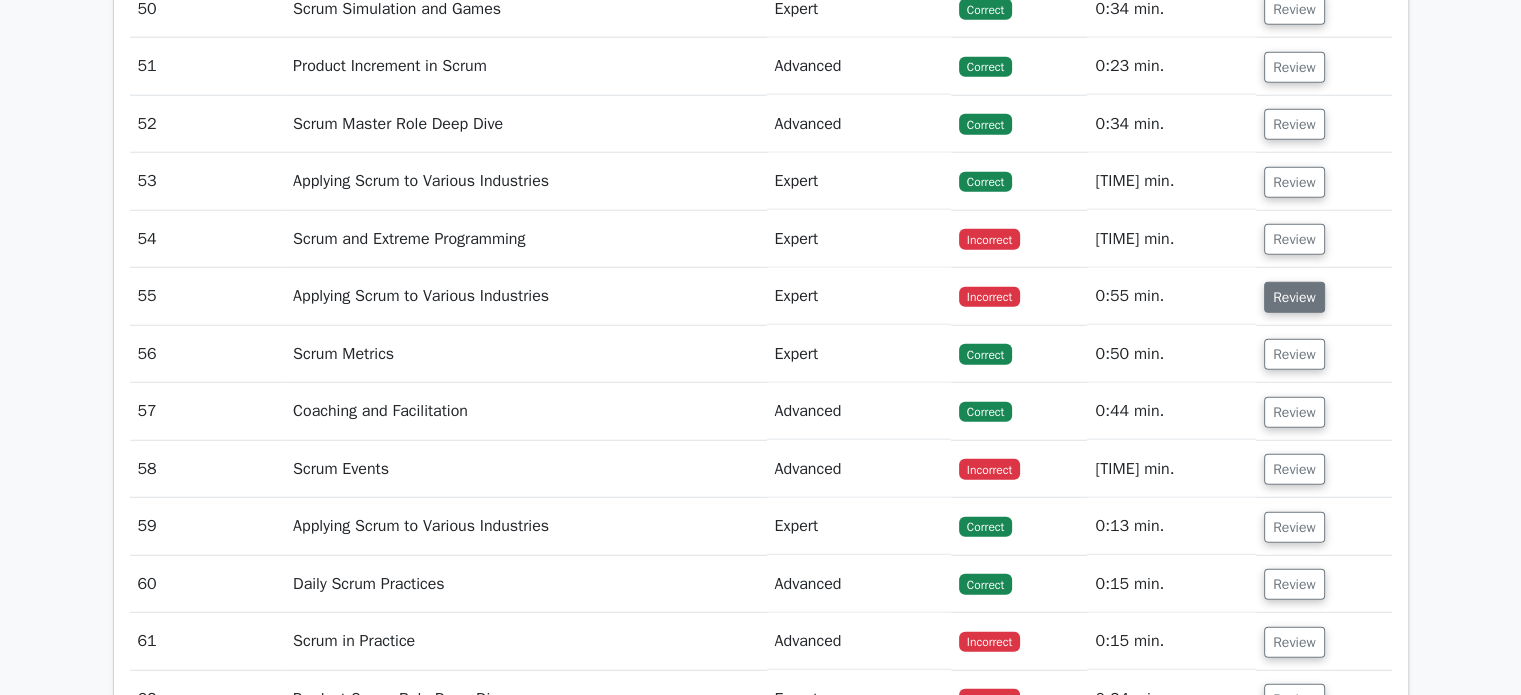click on "Review" at bounding box center [1294, 297] 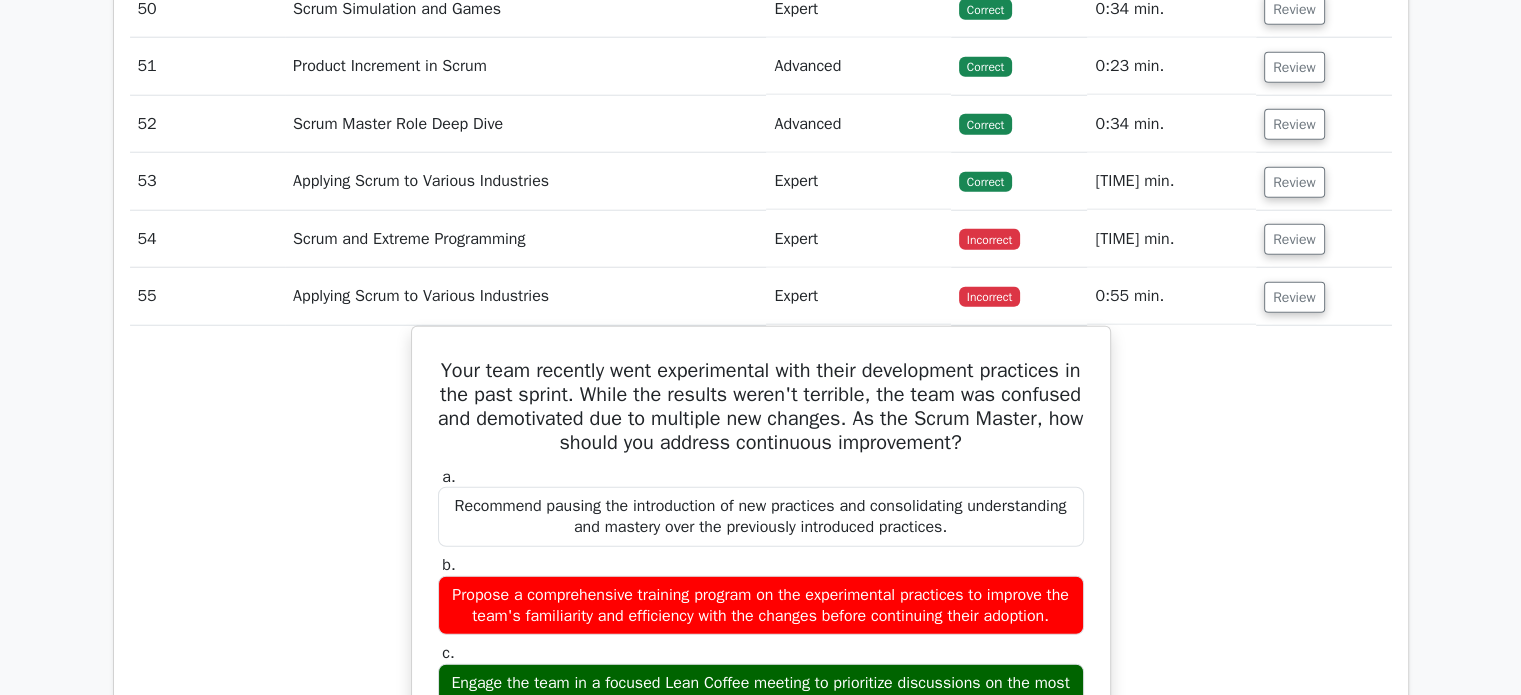 scroll, scrollTop: 5400, scrollLeft: 0, axis: vertical 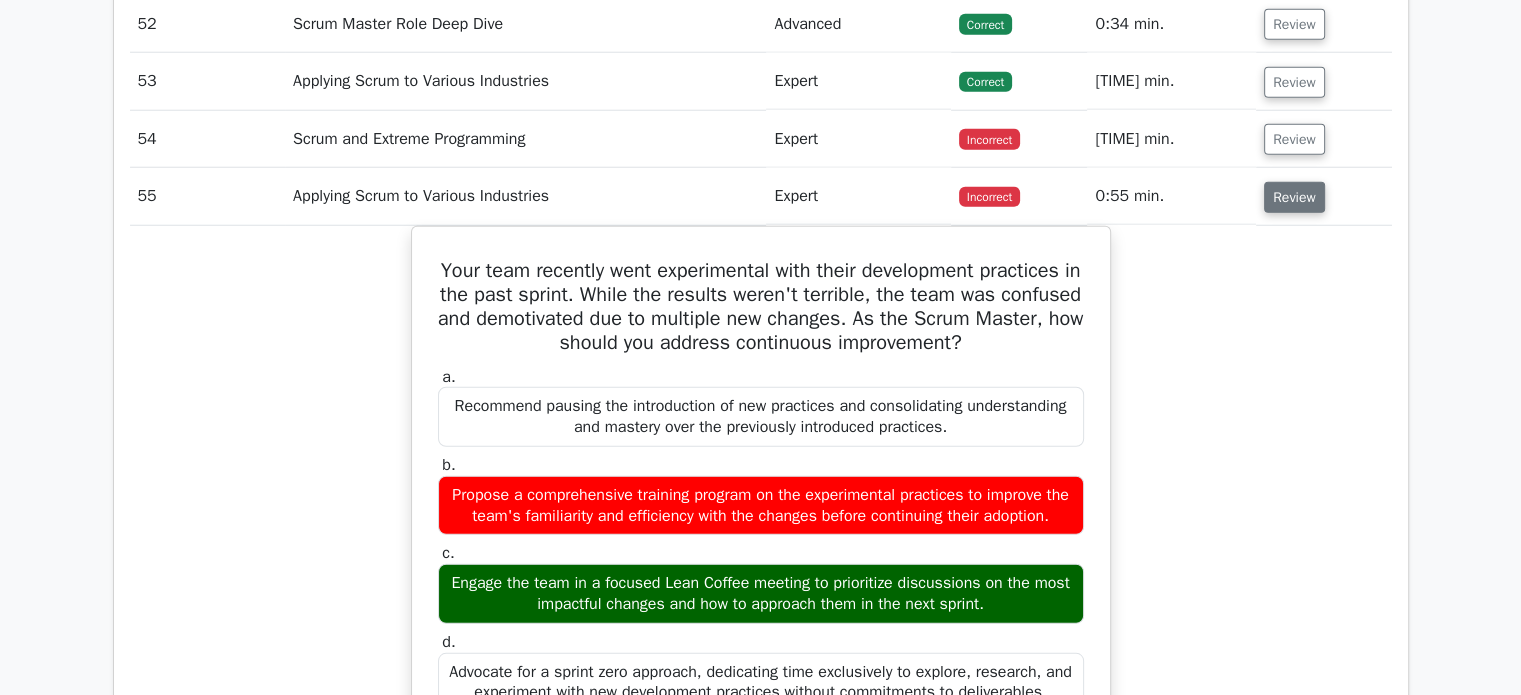click on "Review" at bounding box center (1294, 197) 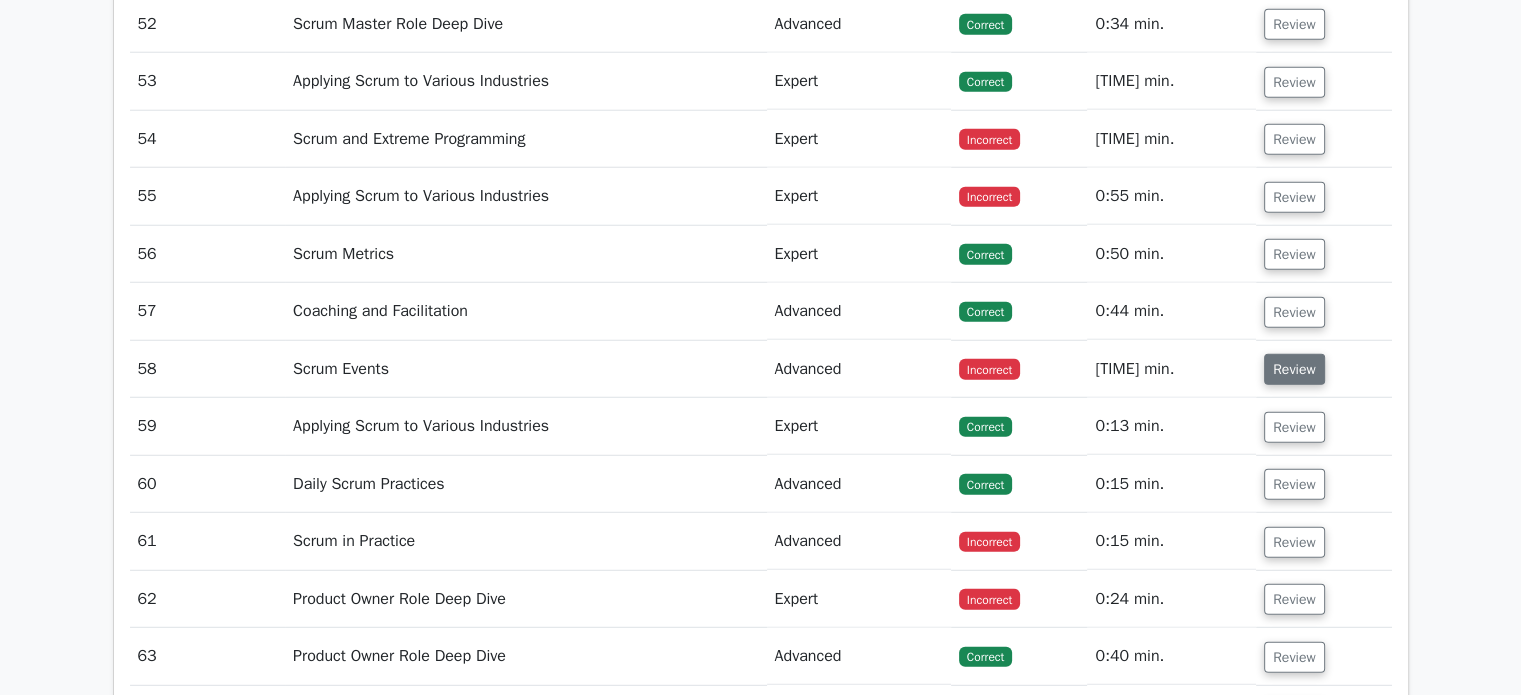click on "Review" at bounding box center (1294, 369) 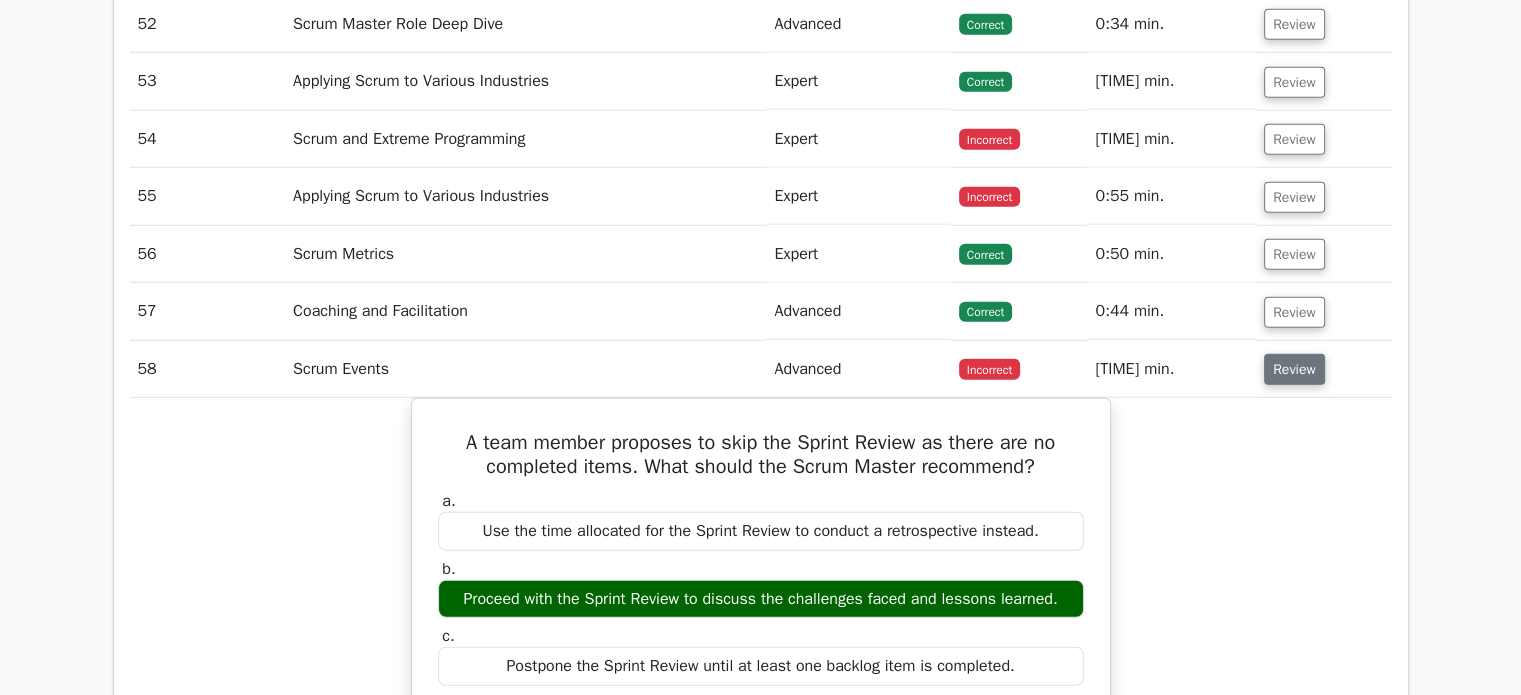 click on "Review" at bounding box center [1294, 369] 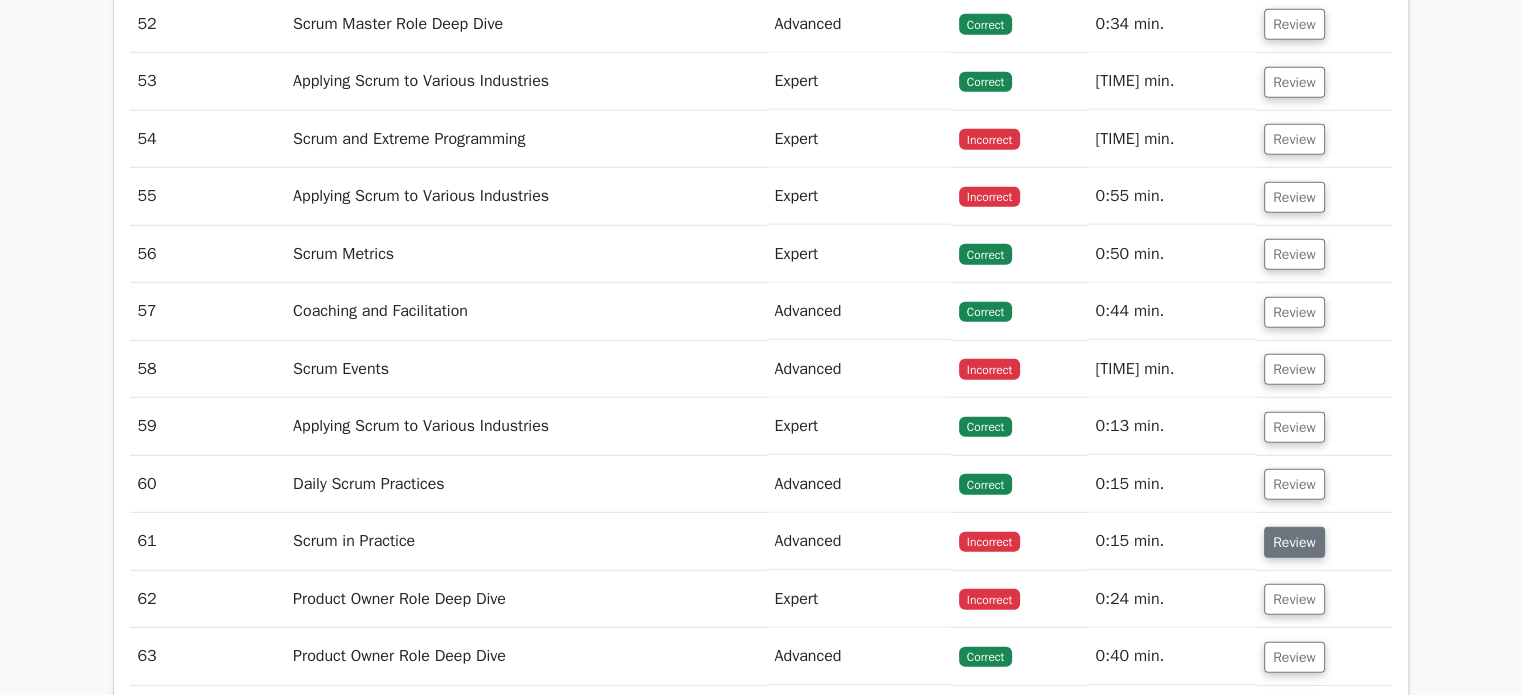 click on "Review" at bounding box center [1294, 542] 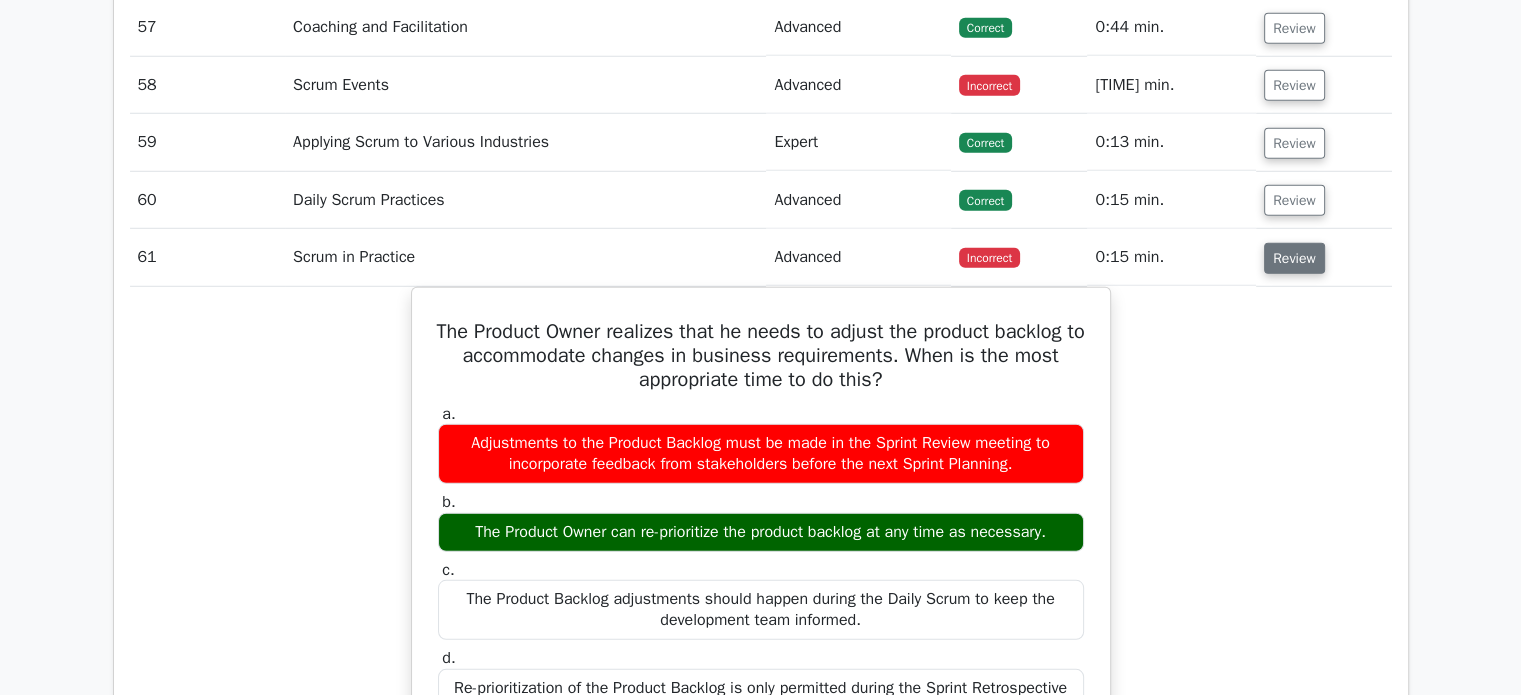 scroll, scrollTop: 5700, scrollLeft: 0, axis: vertical 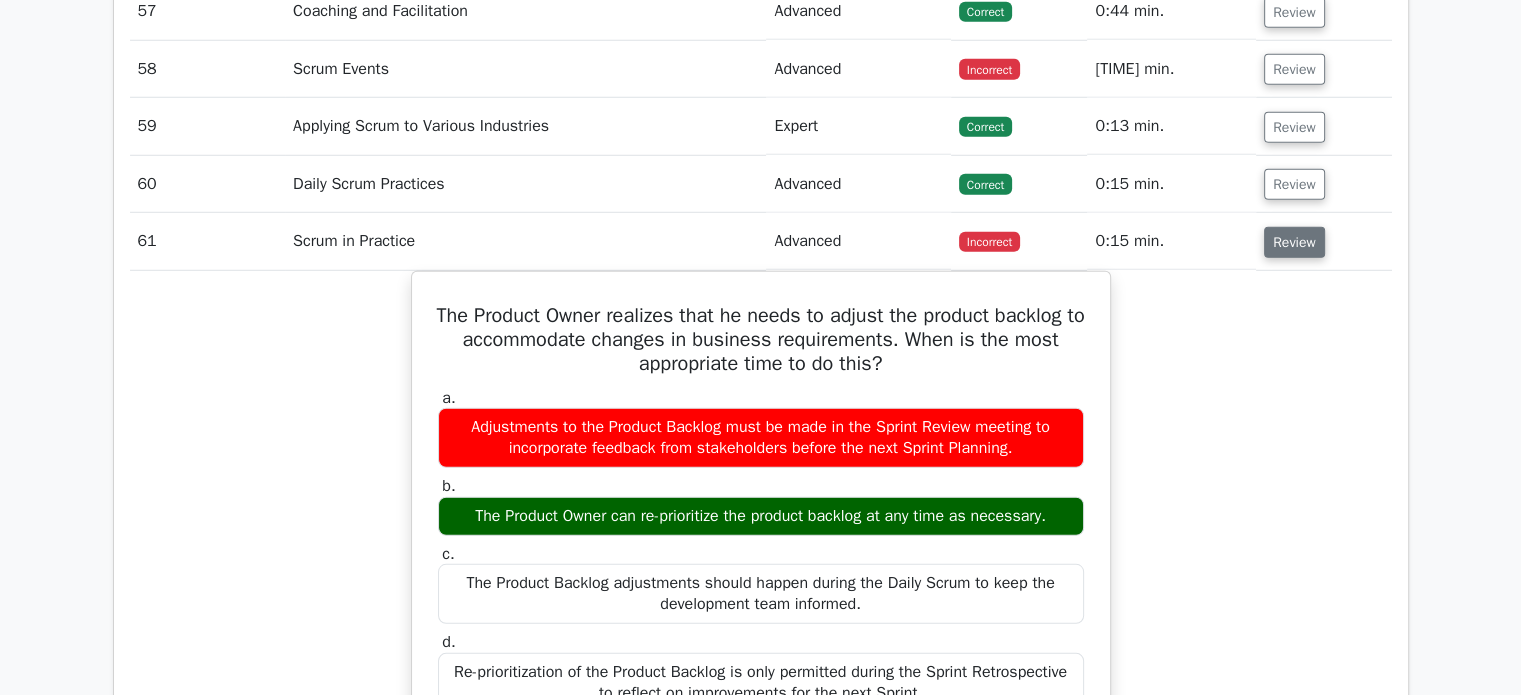 click on "Review" at bounding box center (1294, 242) 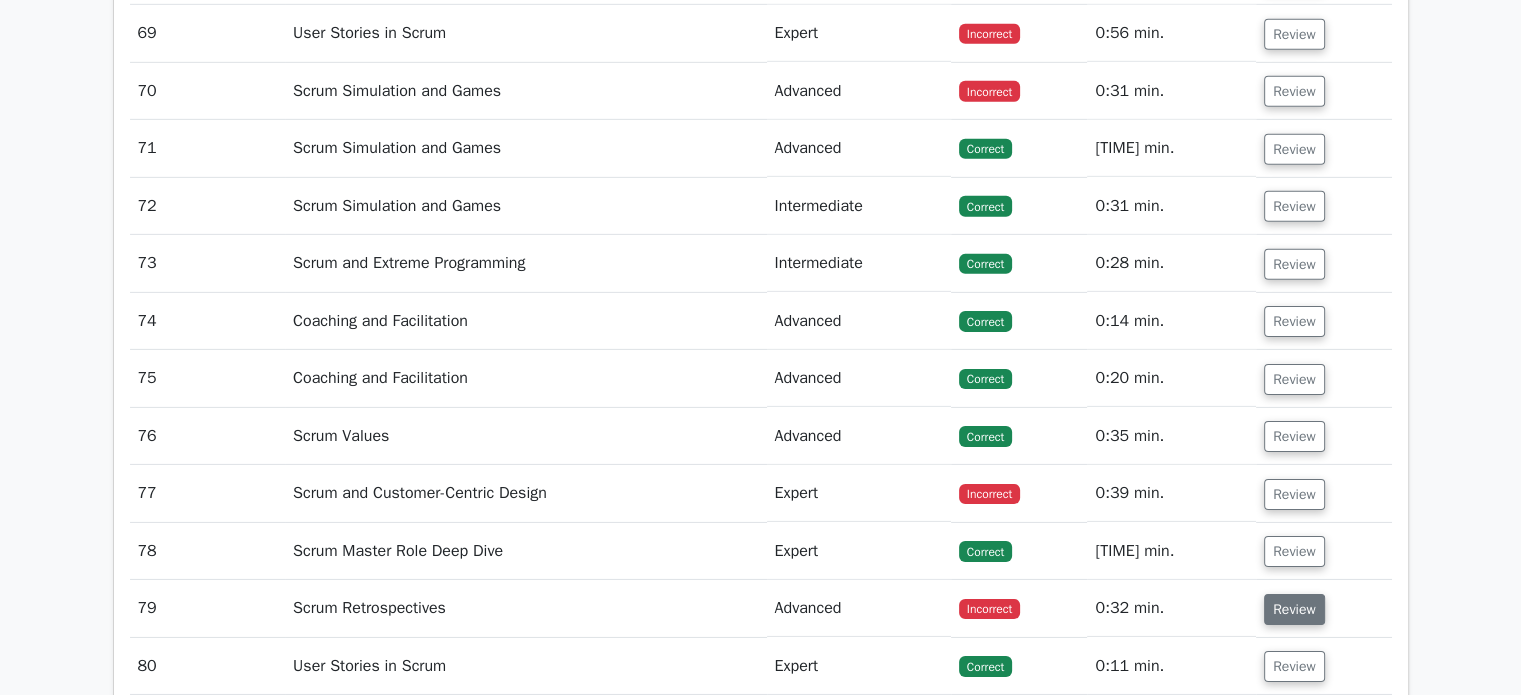 scroll, scrollTop: 6500, scrollLeft: 0, axis: vertical 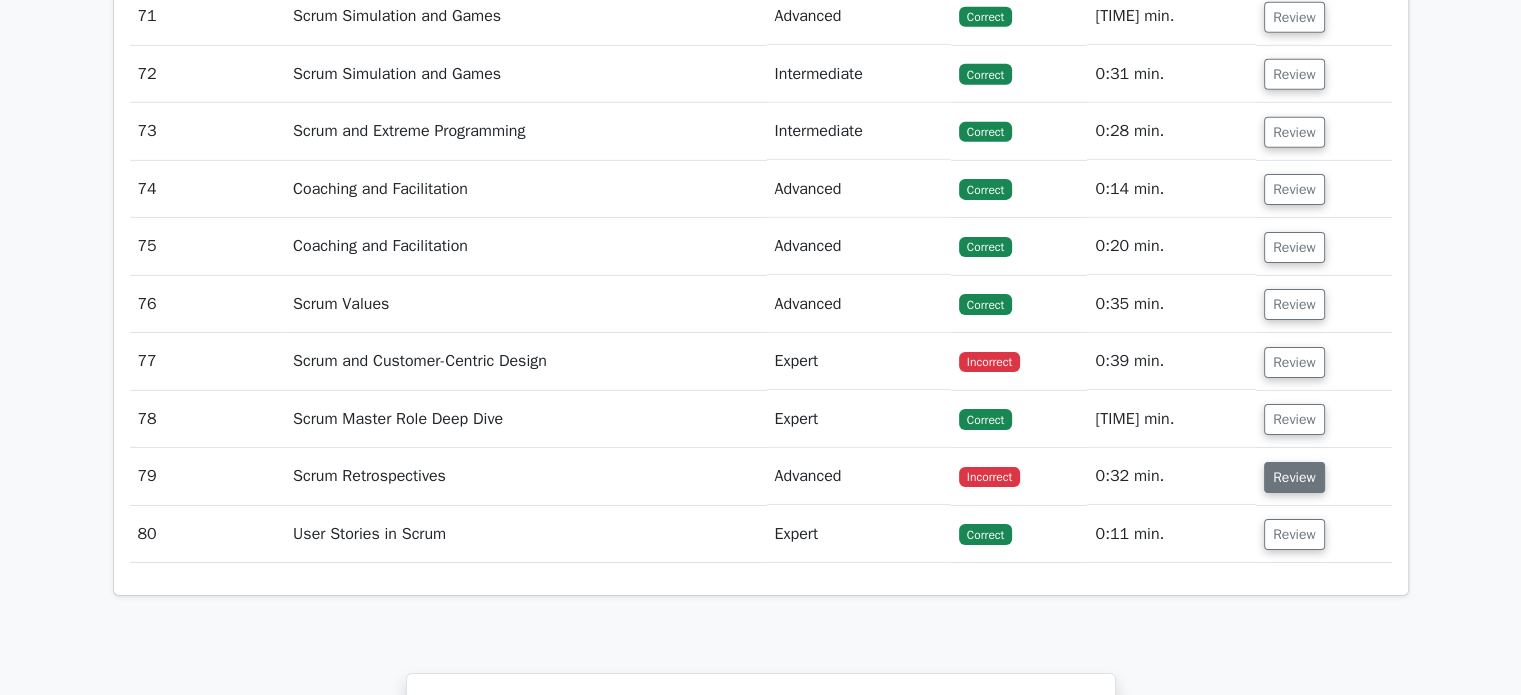 click on "Review" at bounding box center (1294, 477) 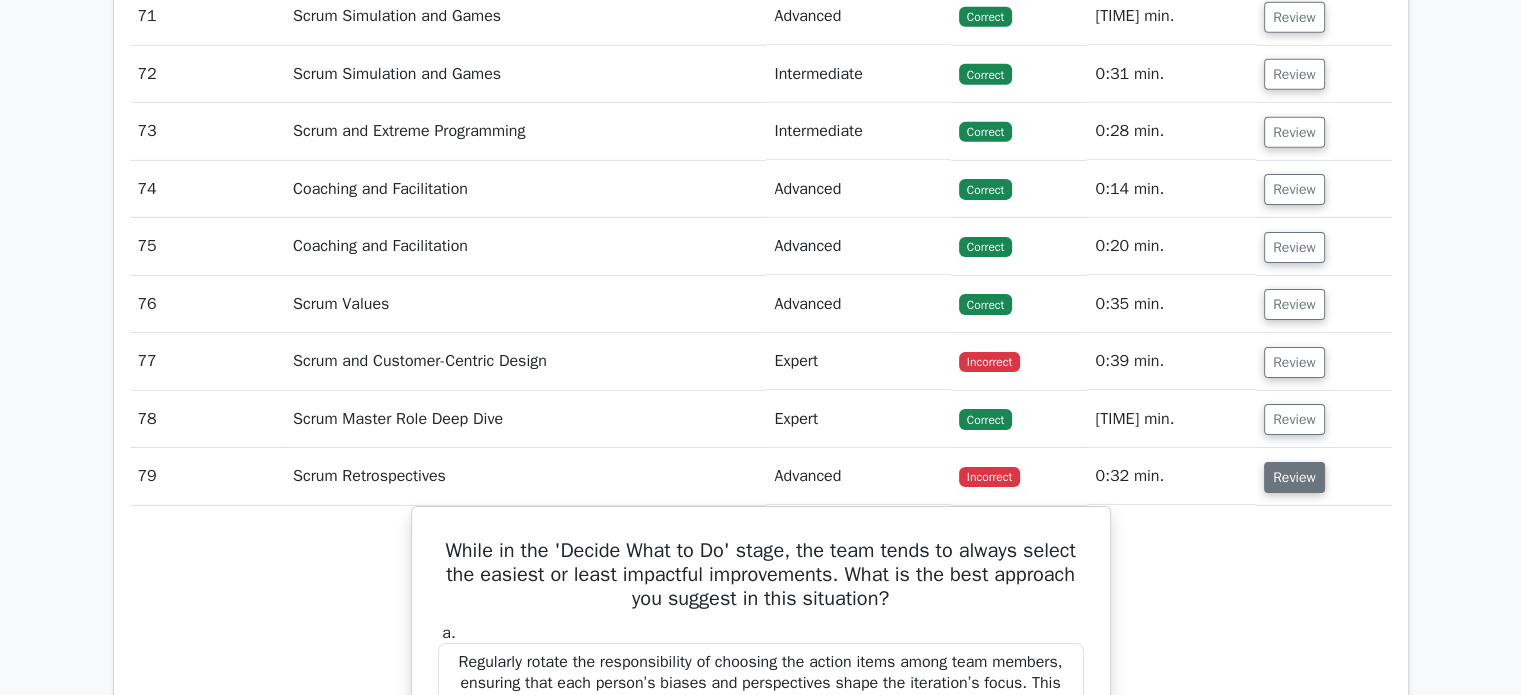 click on "Review" at bounding box center [1294, 477] 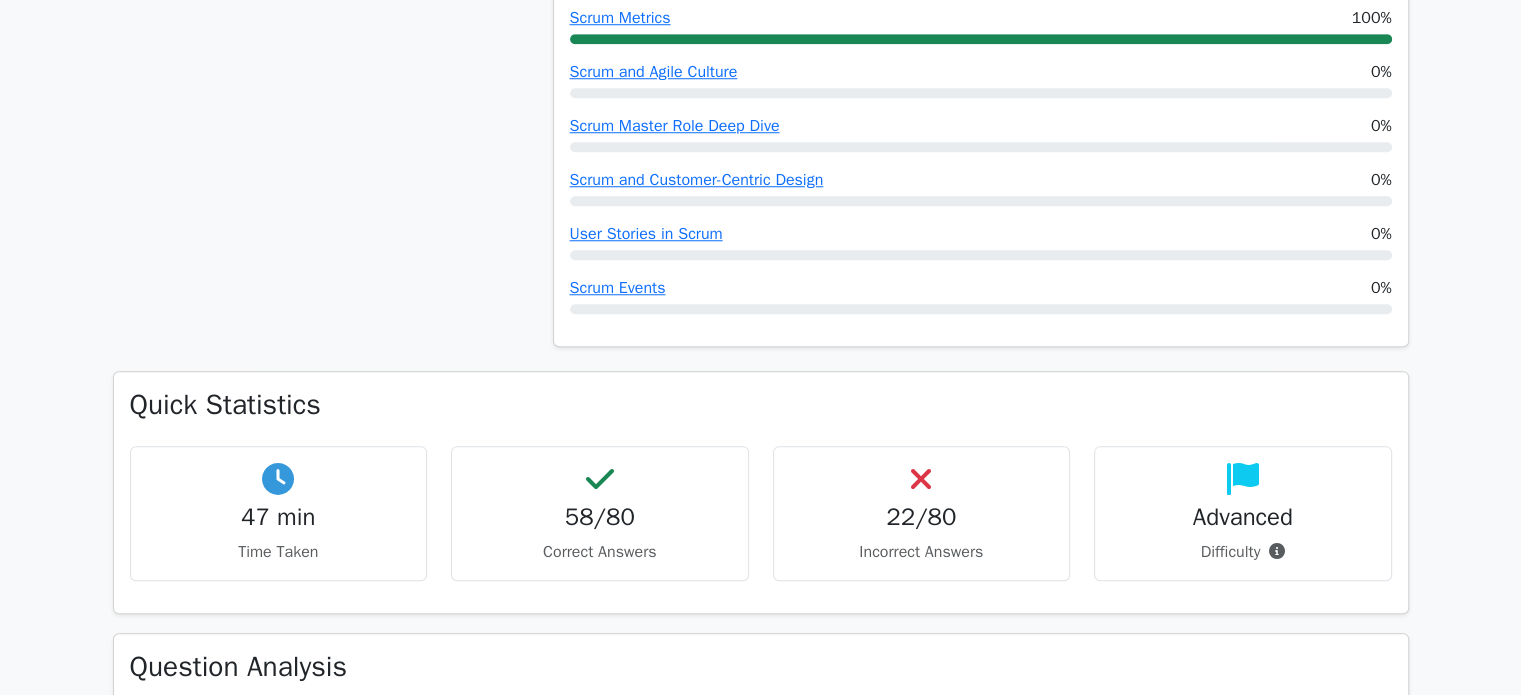 scroll, scrollTop: 1700, scrollLeft: 0, axis: vertical 